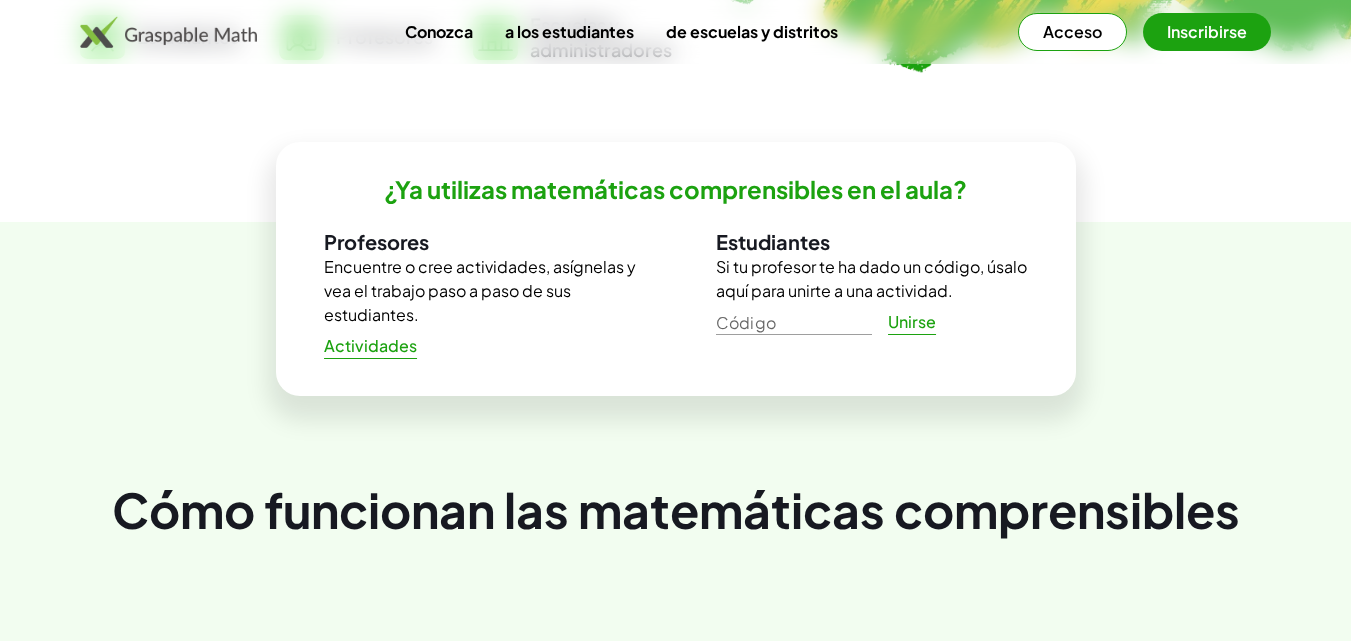 scroll, scrollTop: 643, scrollLeft: 0, axis: vertical 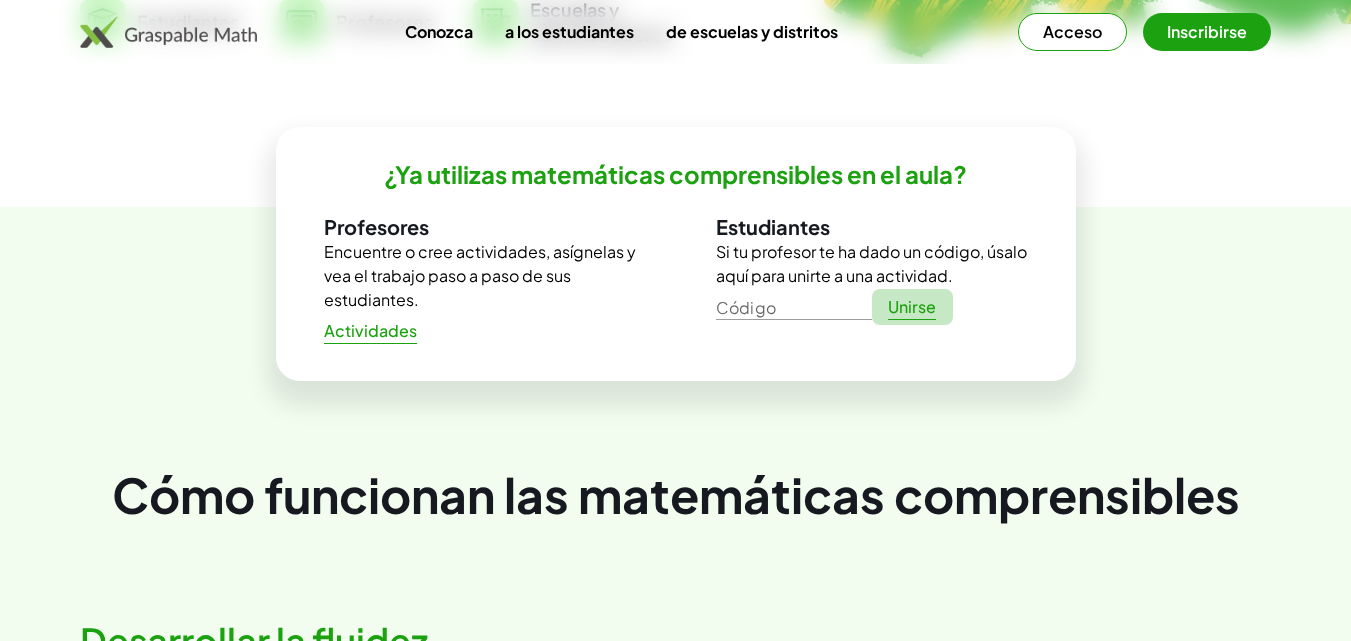 click on "Unirse" at bounding box center (912, 306) 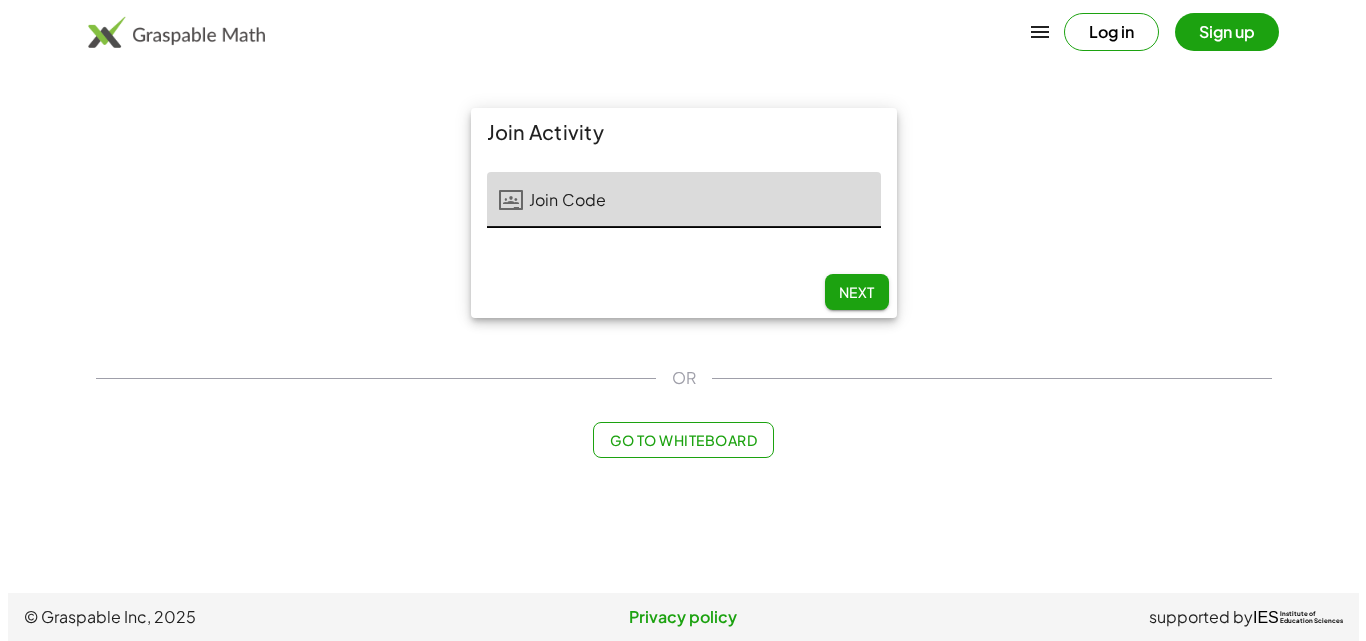 scroll, scrollTop: 0, scrollLeft: 0, axis: both 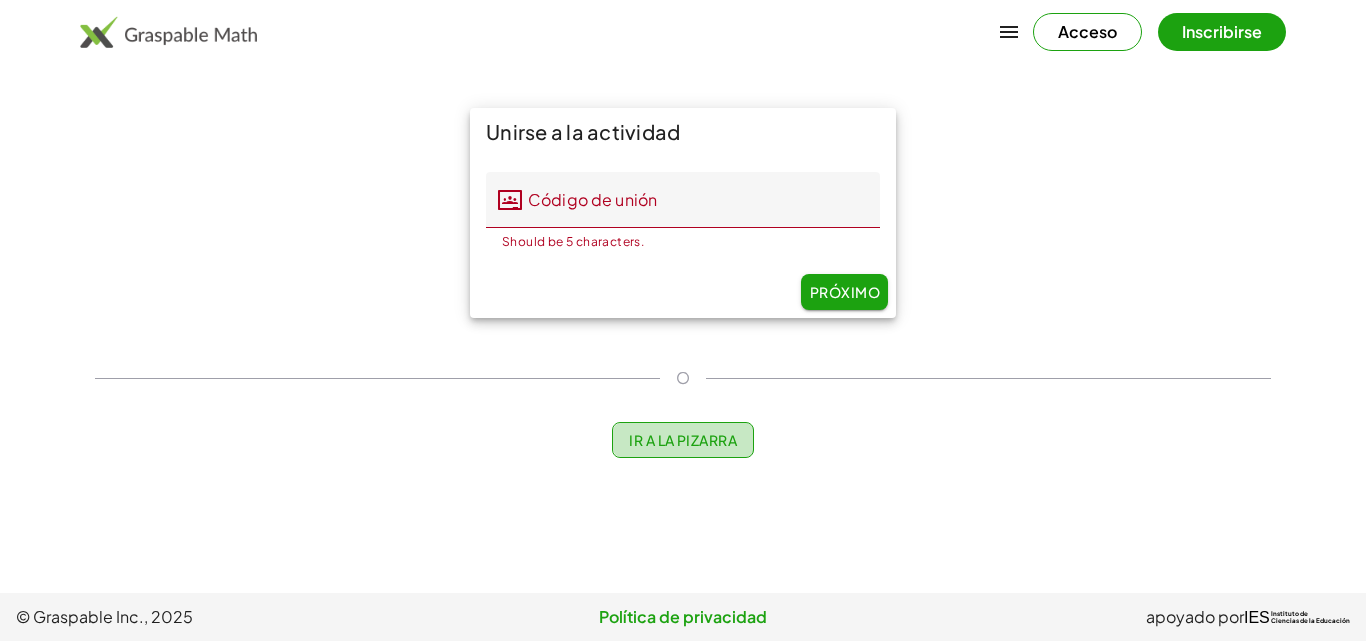 click on "Ir a la pizarra" at bounding box center [683, 440] 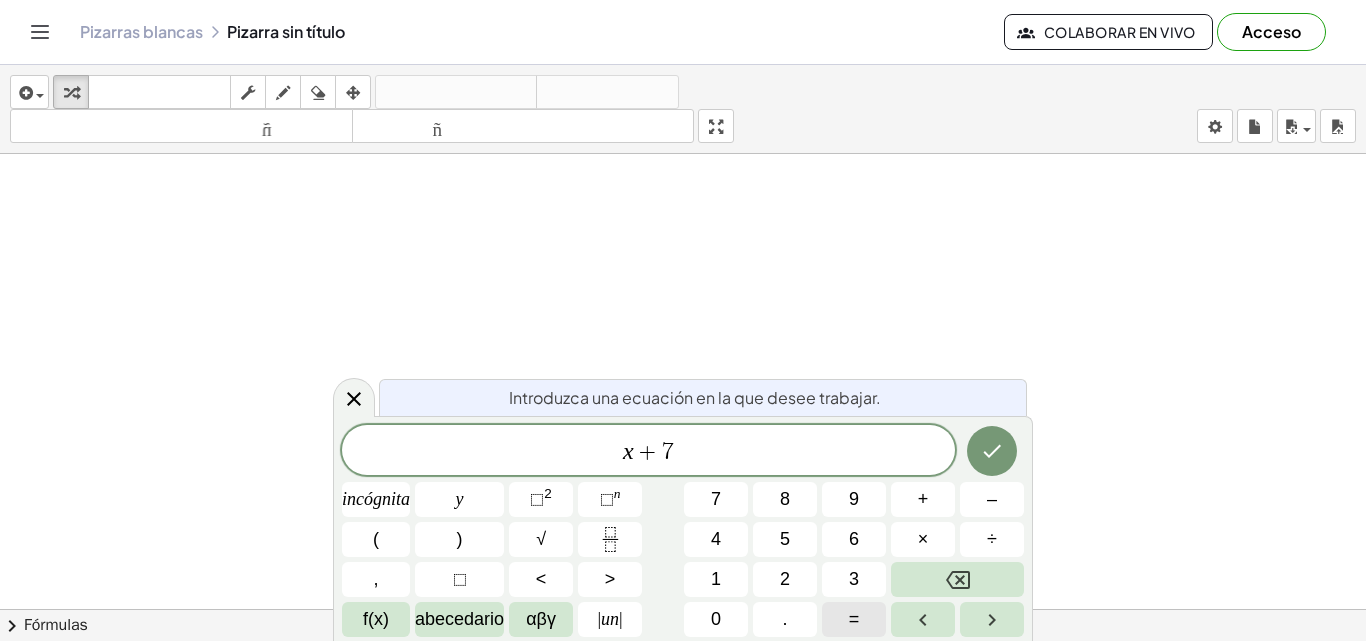 click on "=" at bounding box center [854, 619] 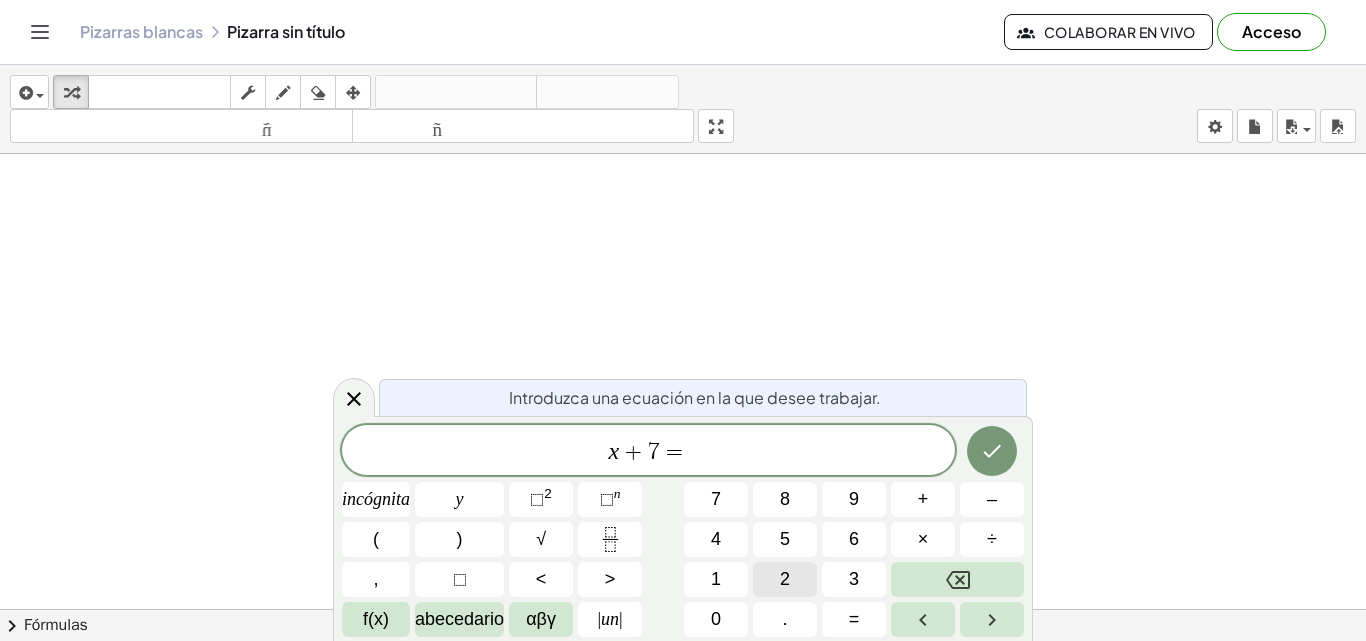 click on "2" at bounding box center (785, 579) 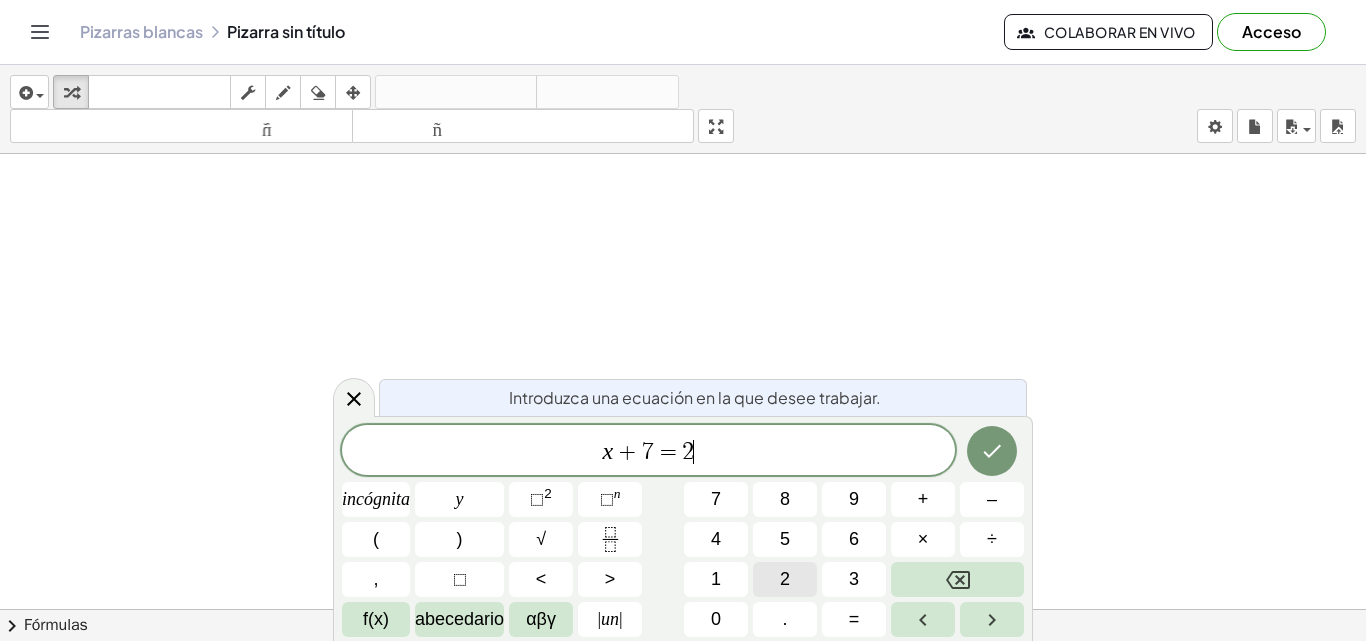 click on "2" at bounding box center [785, 579] 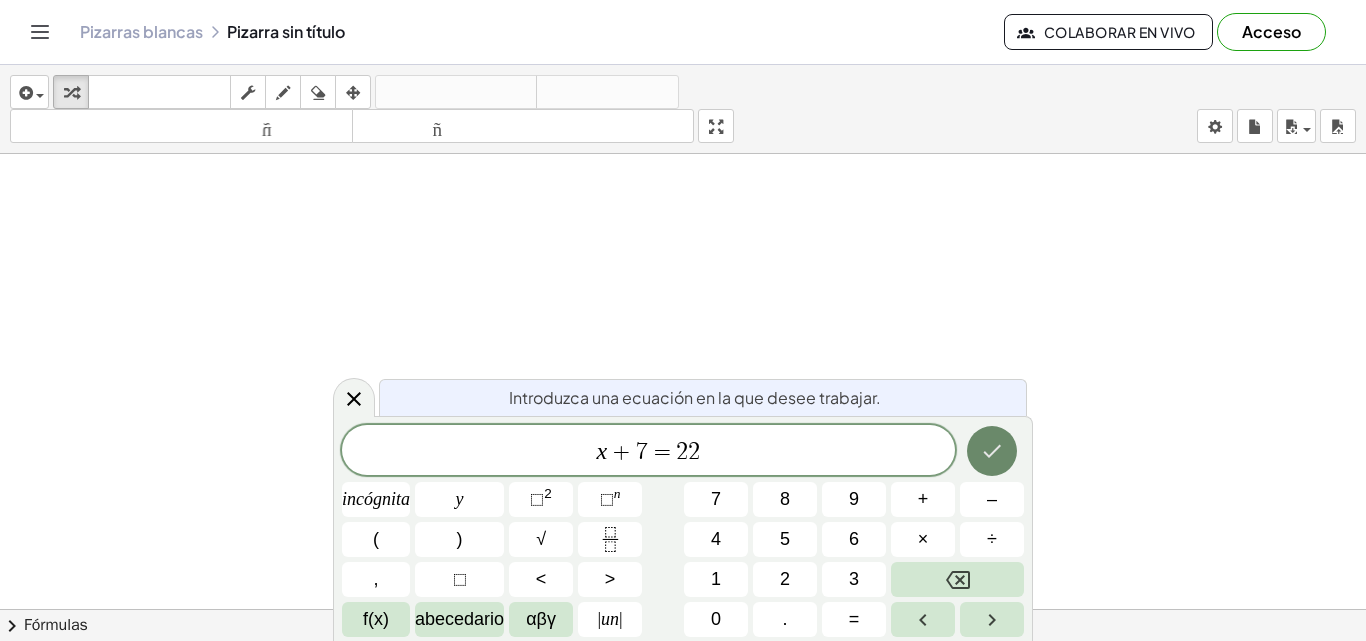 click 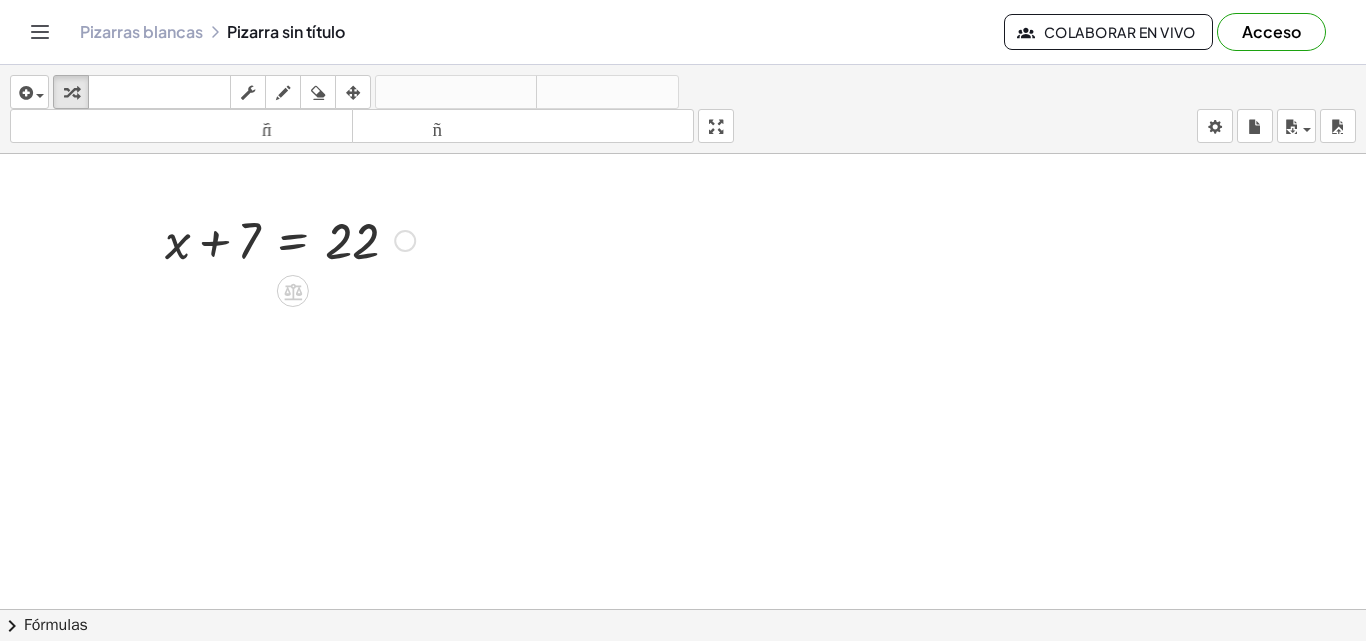 click at bounding box center [290, 239] 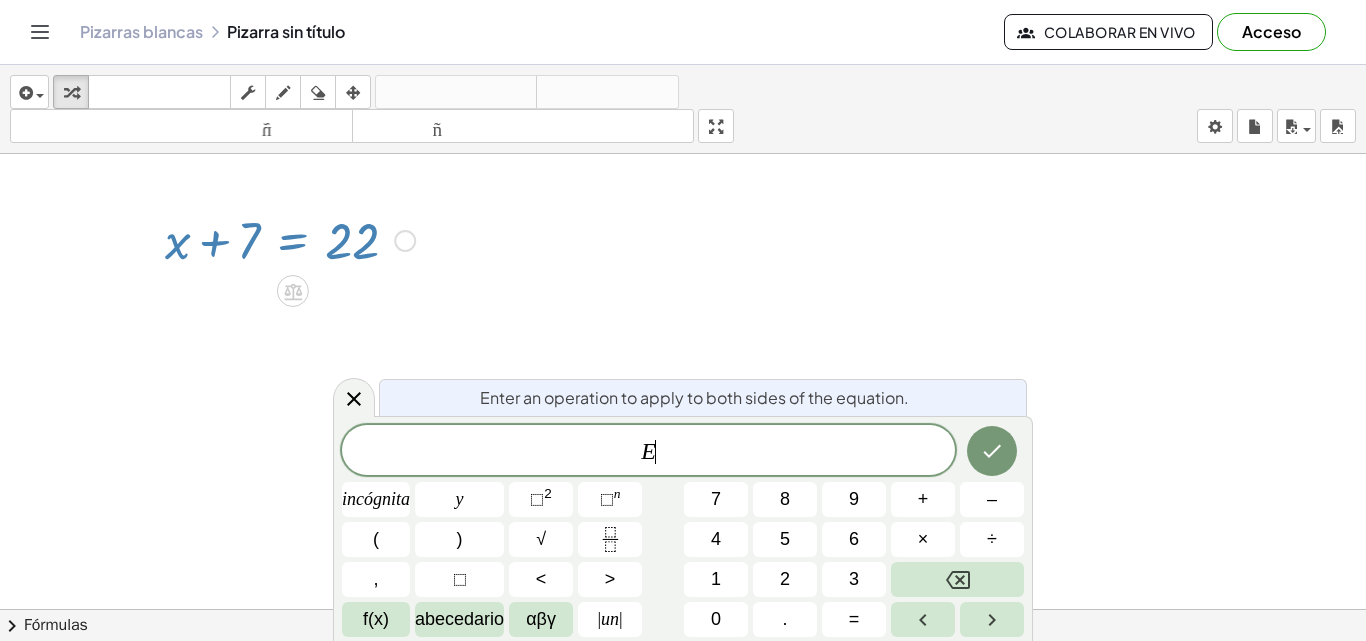 click at bounding box center [290, 239] 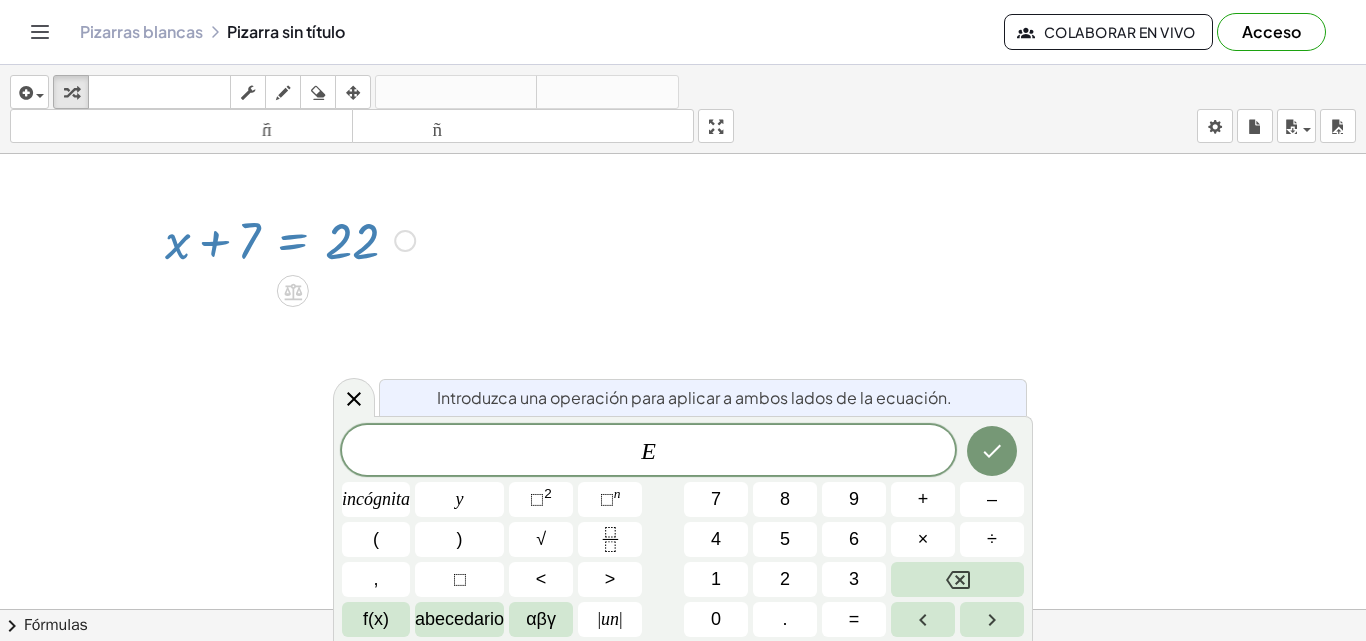 click at bounding box center [683, 688] 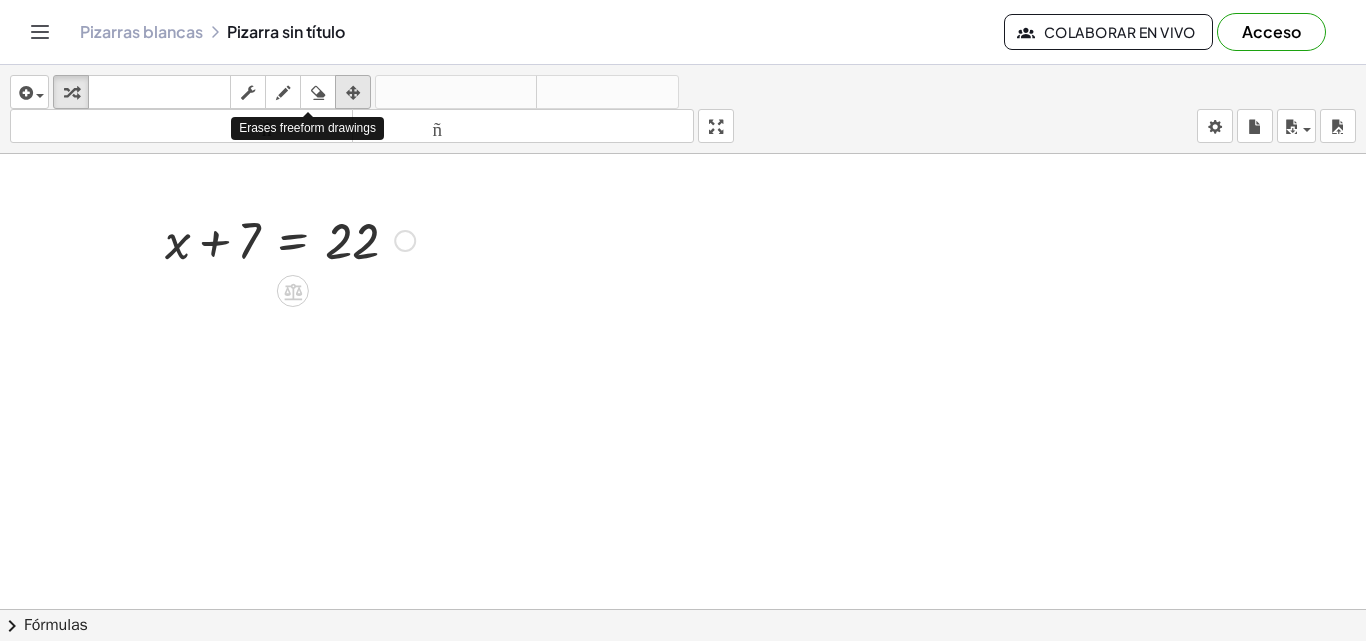 click at bounding box center (353, 93) 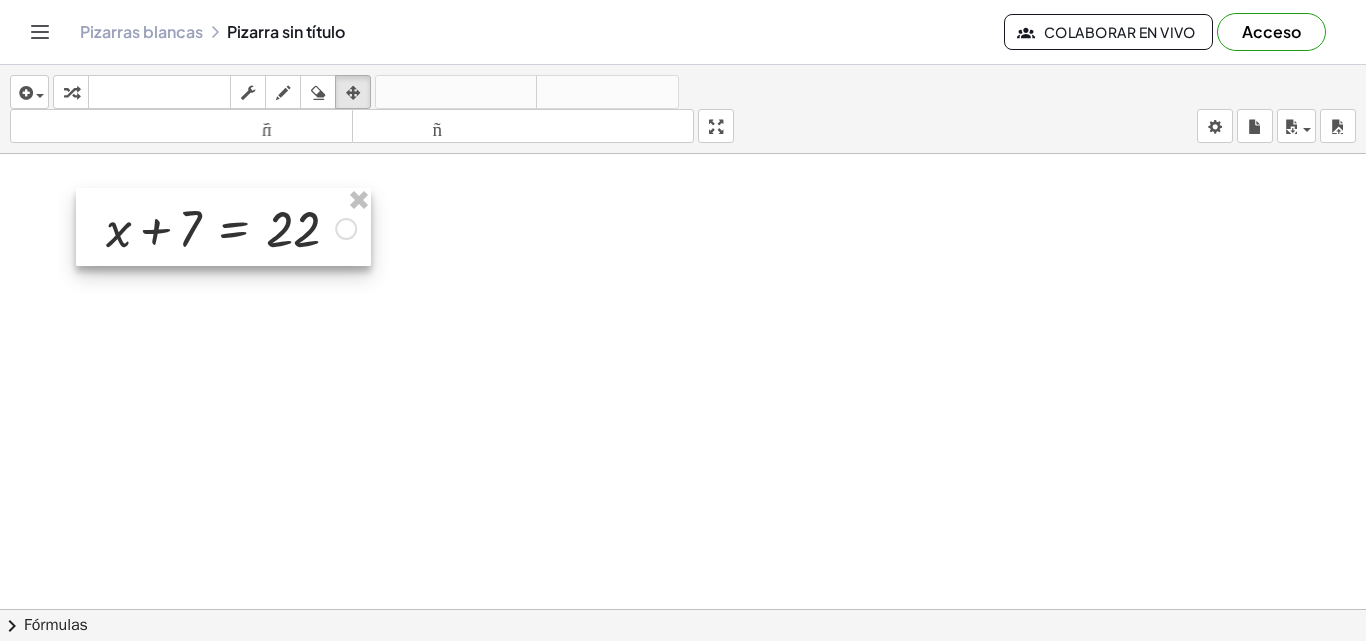 drag, startPoint x: 306, startPoint y: 241, endPoint x: 248, endPoint y: 230, distance: 59.03389 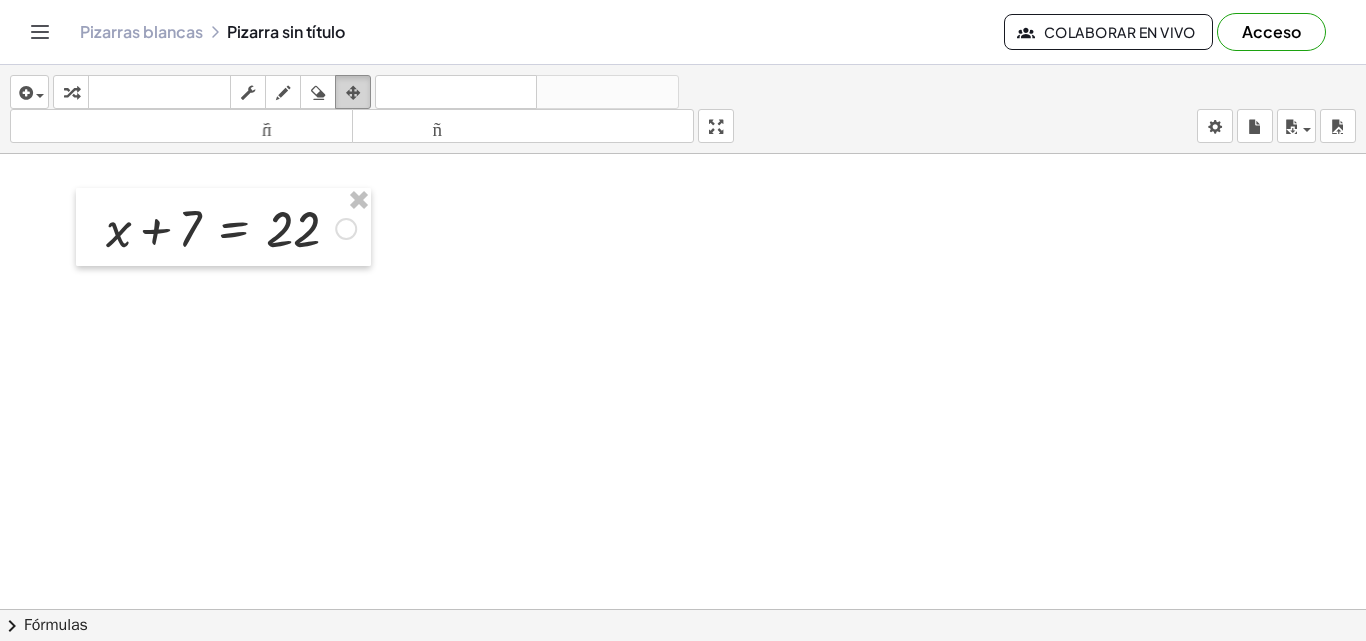 click at bounding box center (353, 93) 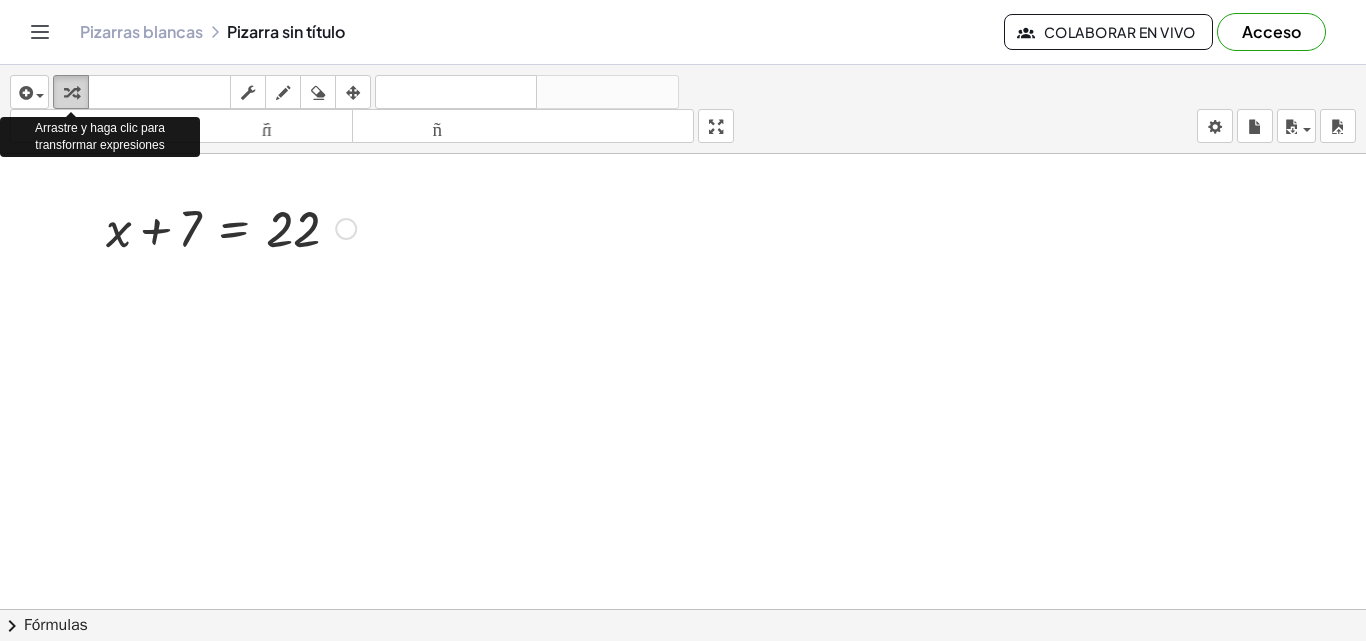 click at bounding box center (71, 92) 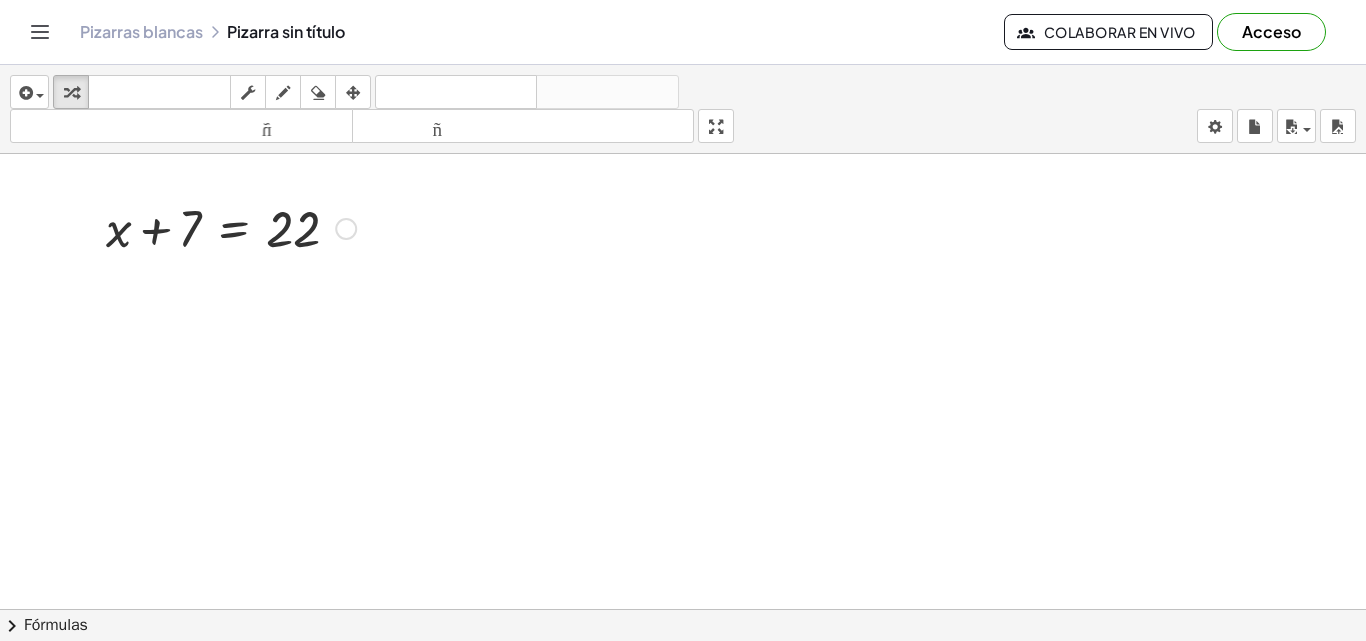 click at bounding box center (683, 688) 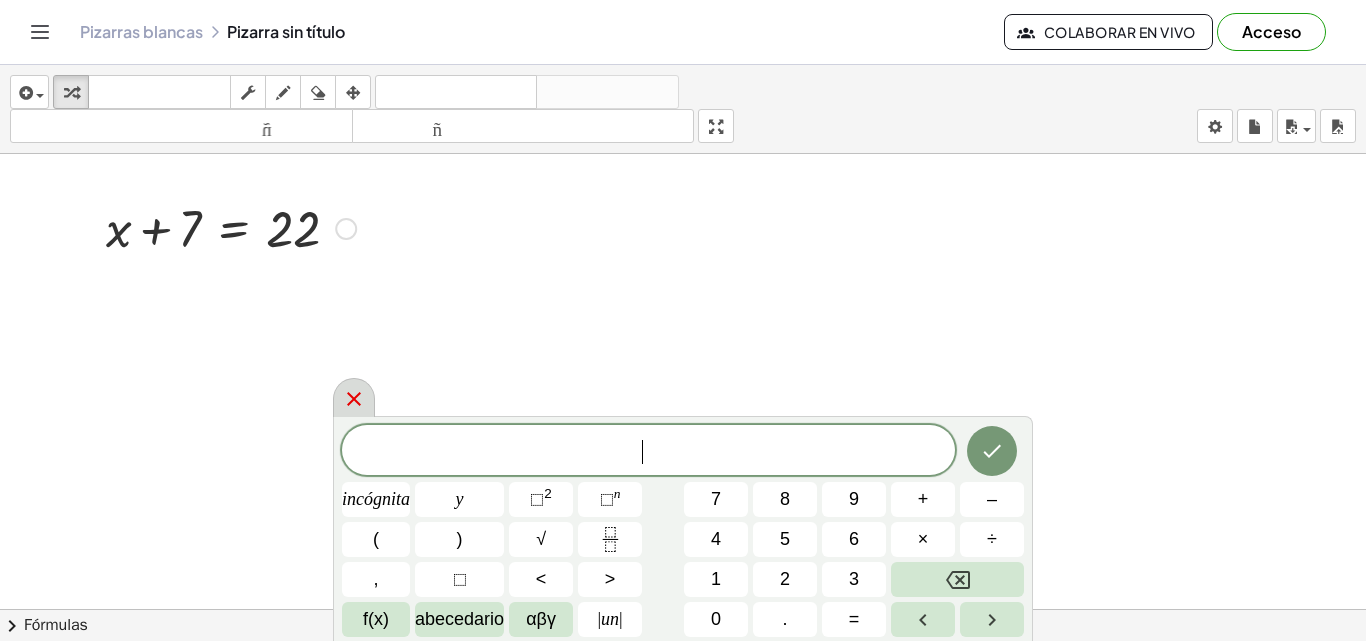 click 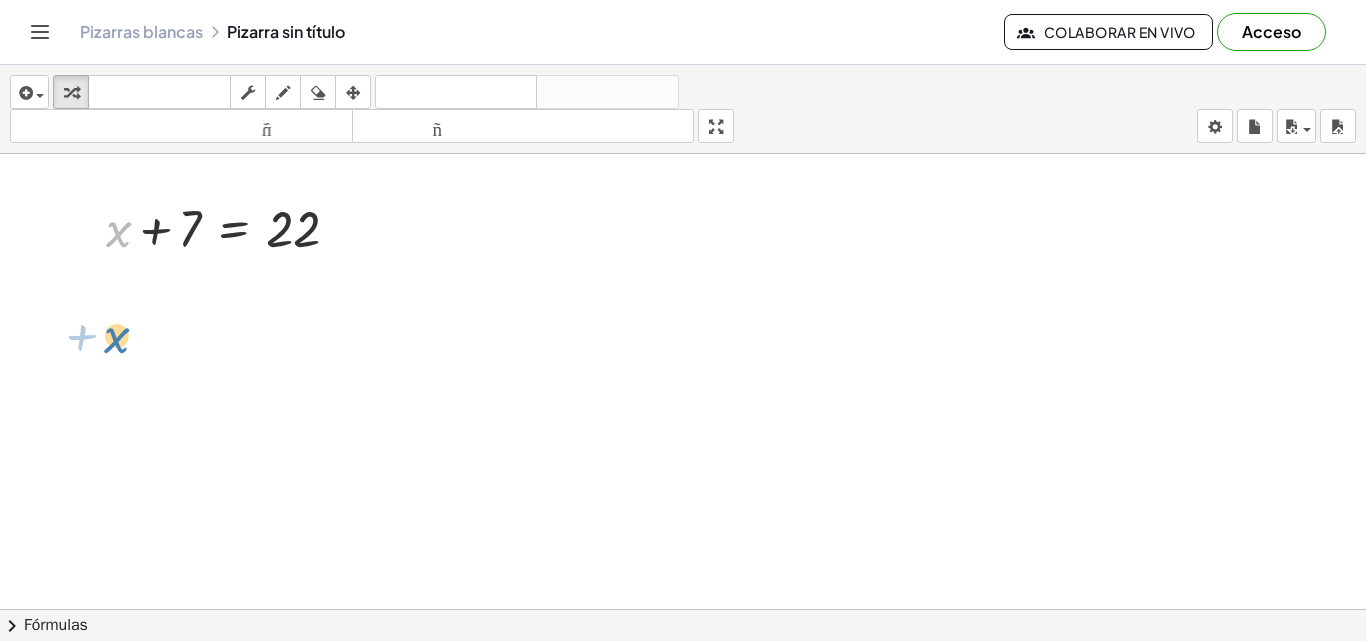 drag, startPoint x: 125, startPoint y: 240, endPoint x: 123, endPoint y: 346, distance: 106.01887 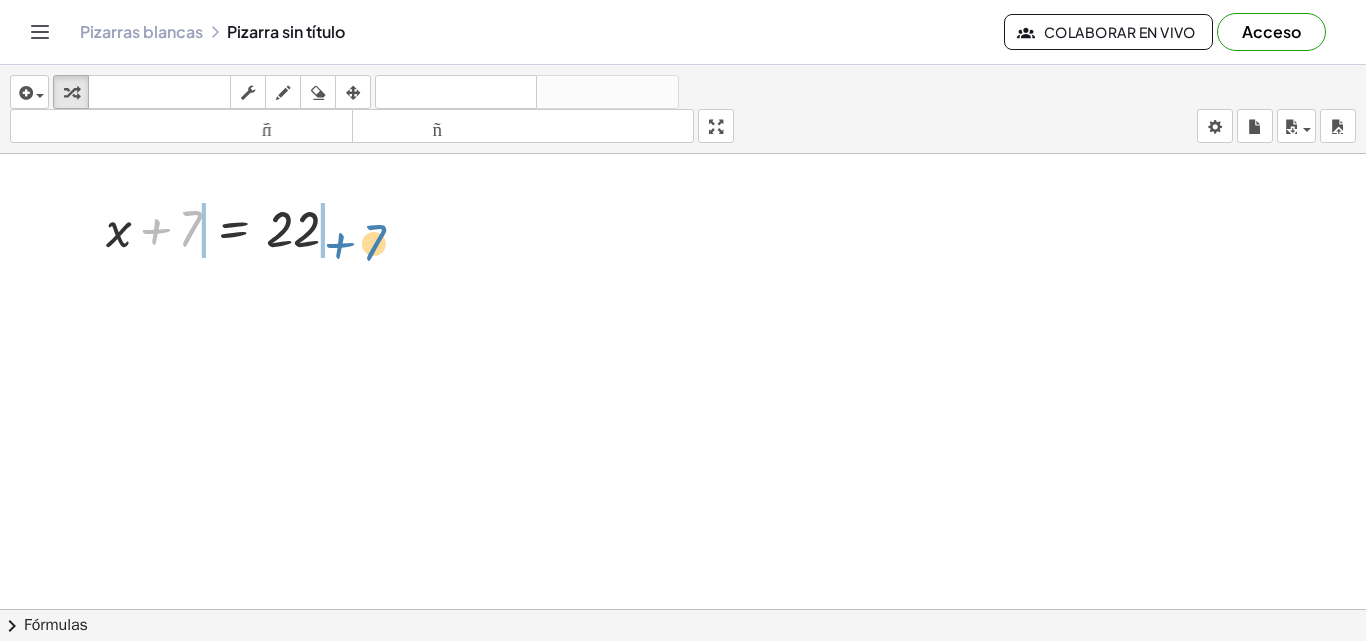 drag, startPoint x: 196, startPoint y: 229, endPoint x: 390, endPoint y: 240, distance: 194.3116 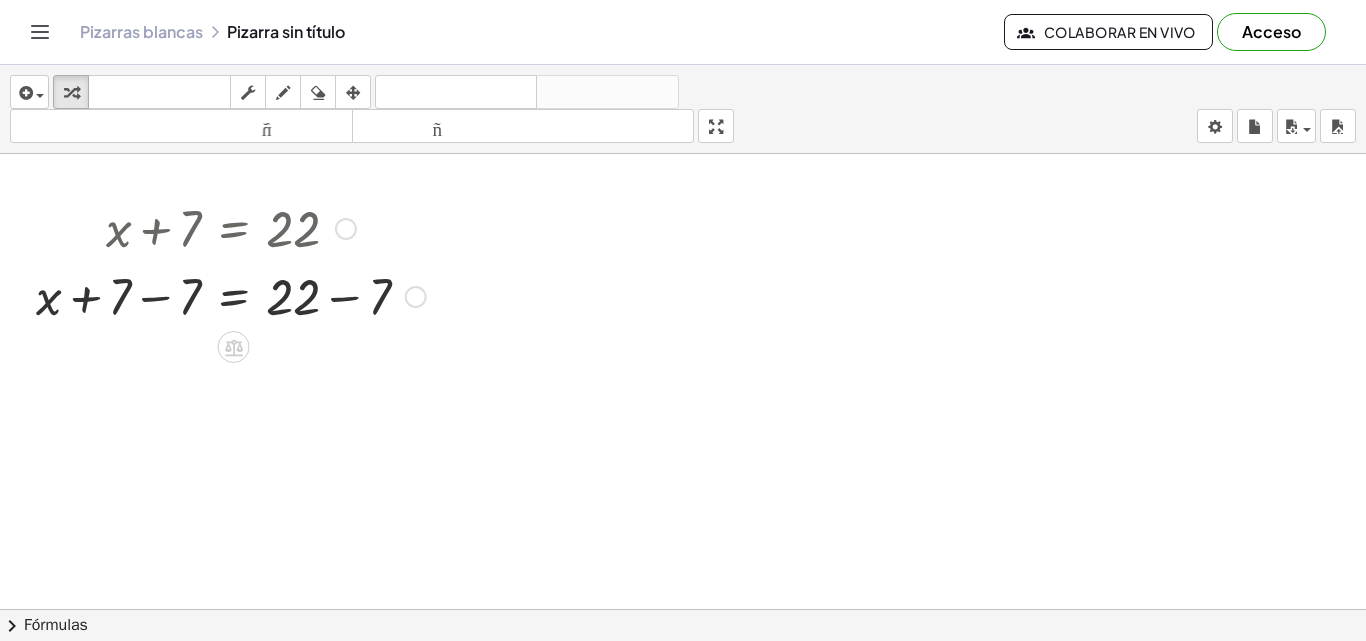 click at bounding box center (231, 295) 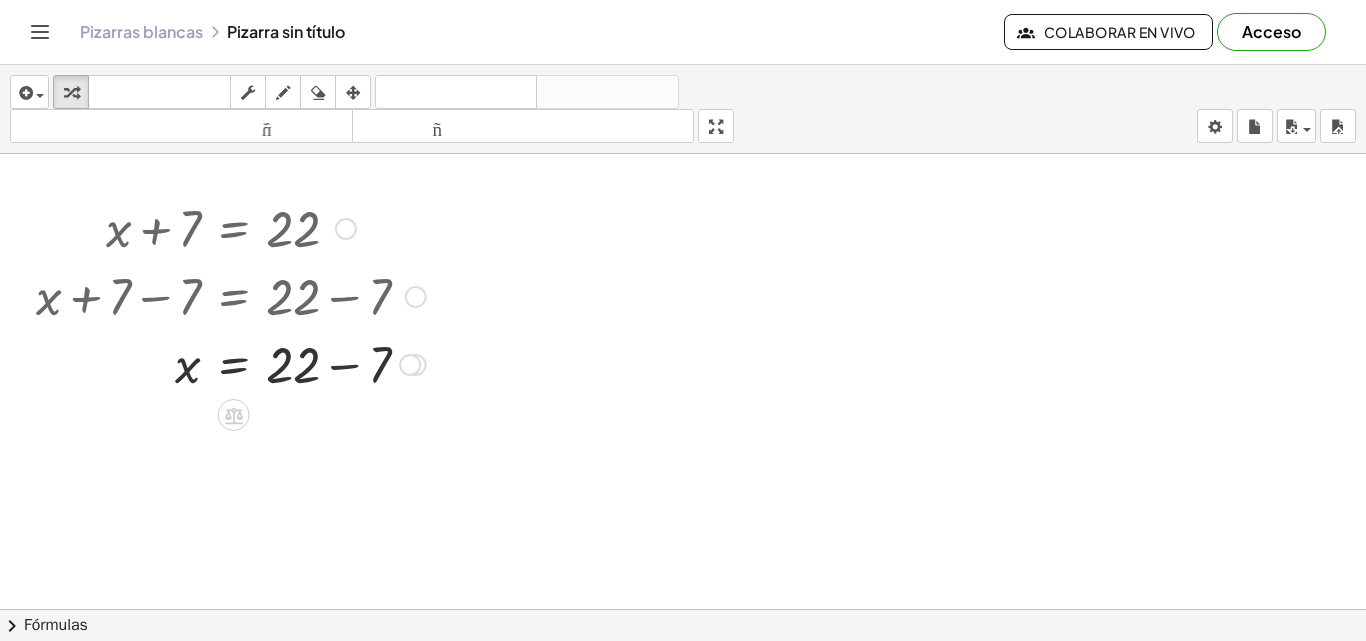 click at bounding box center [231, 363] 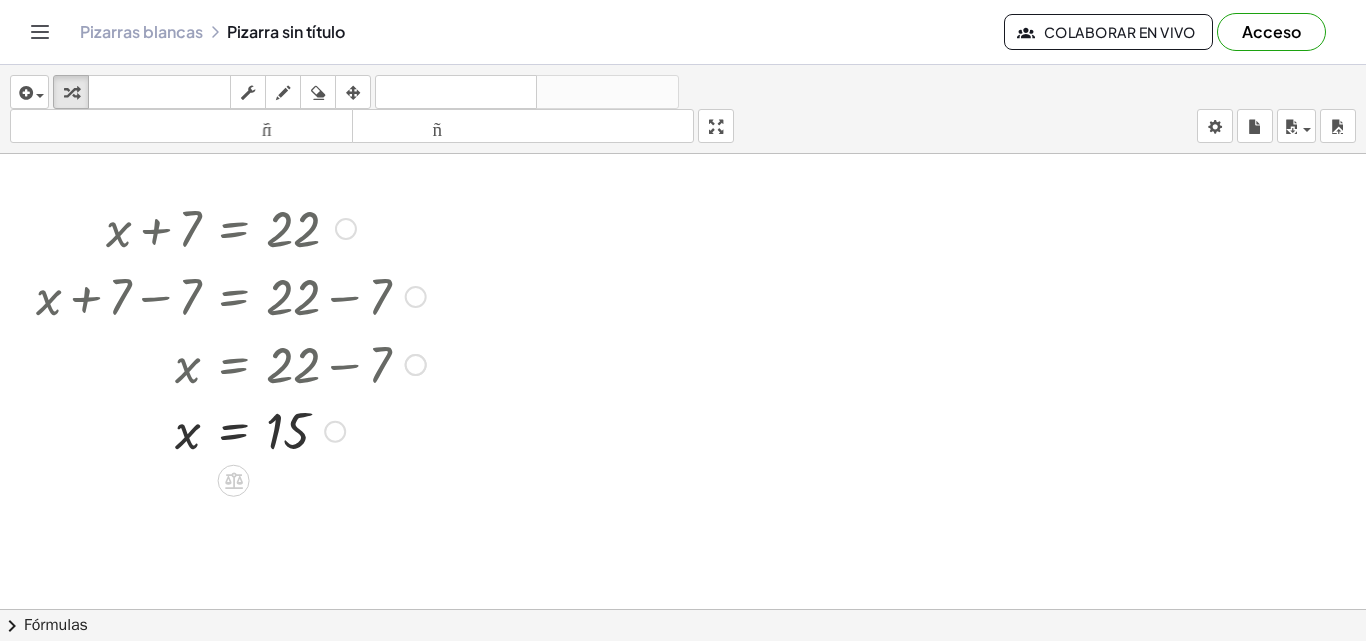 click at bounding box center [231, 430] 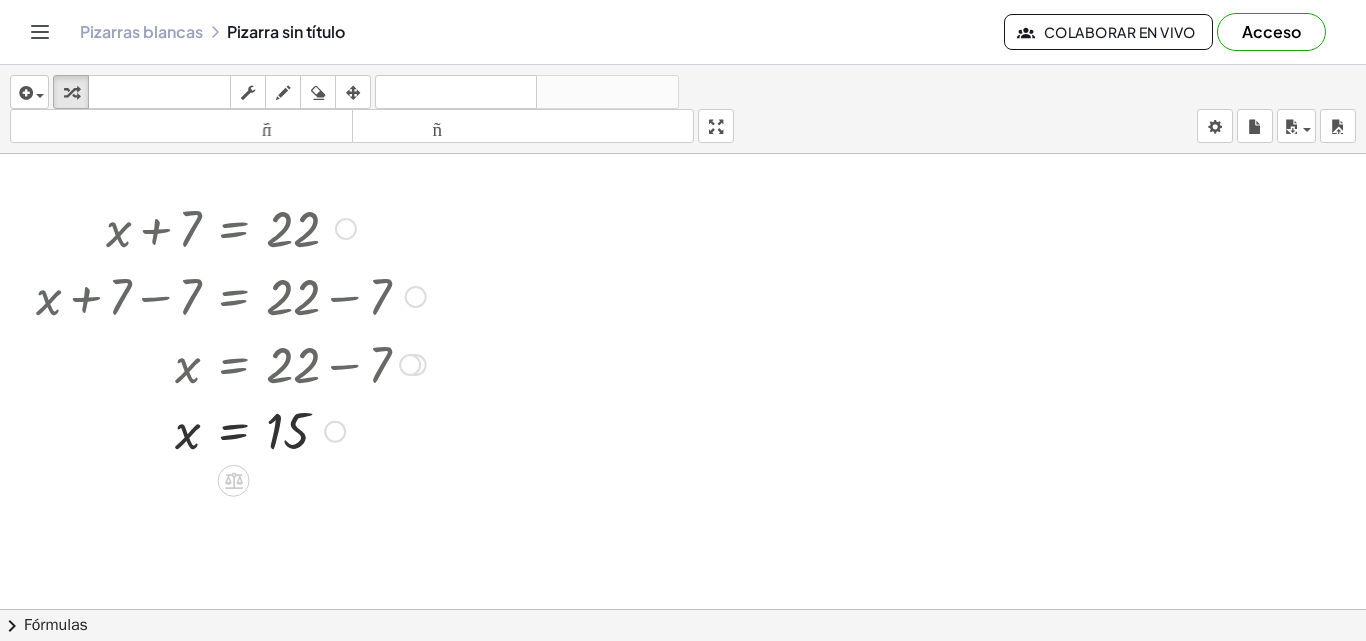 click at bounding box center (231, 430) 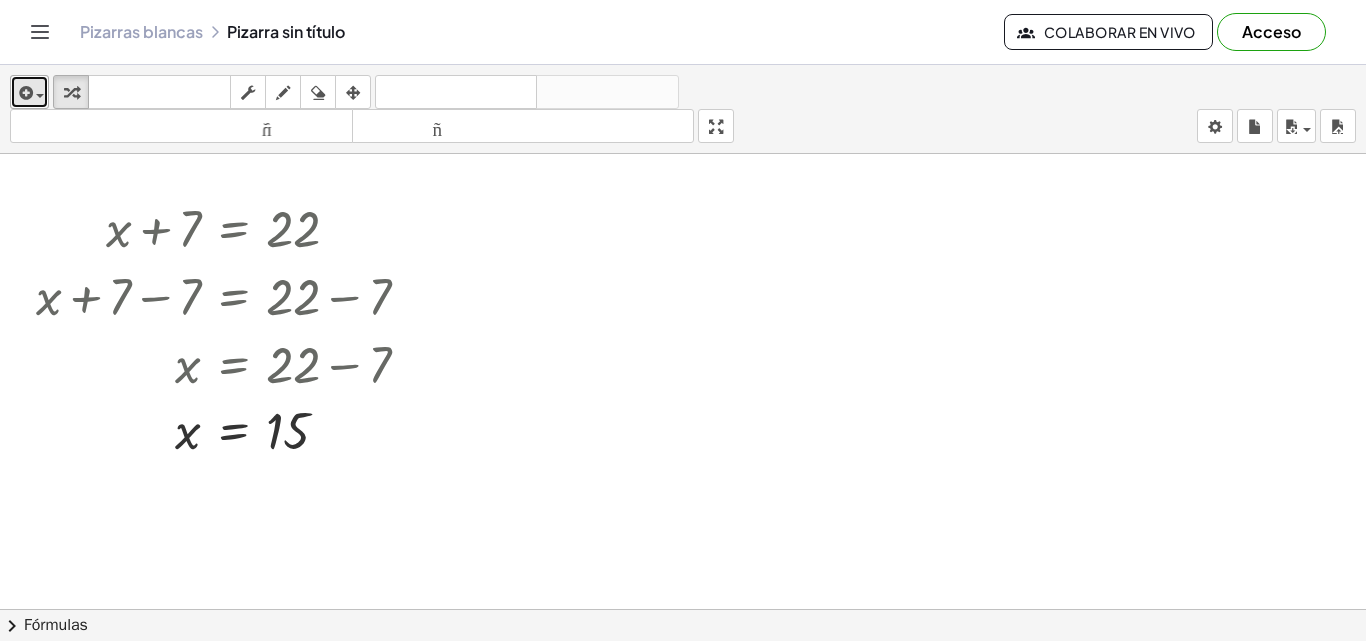 click at bounding box center [24, 93] 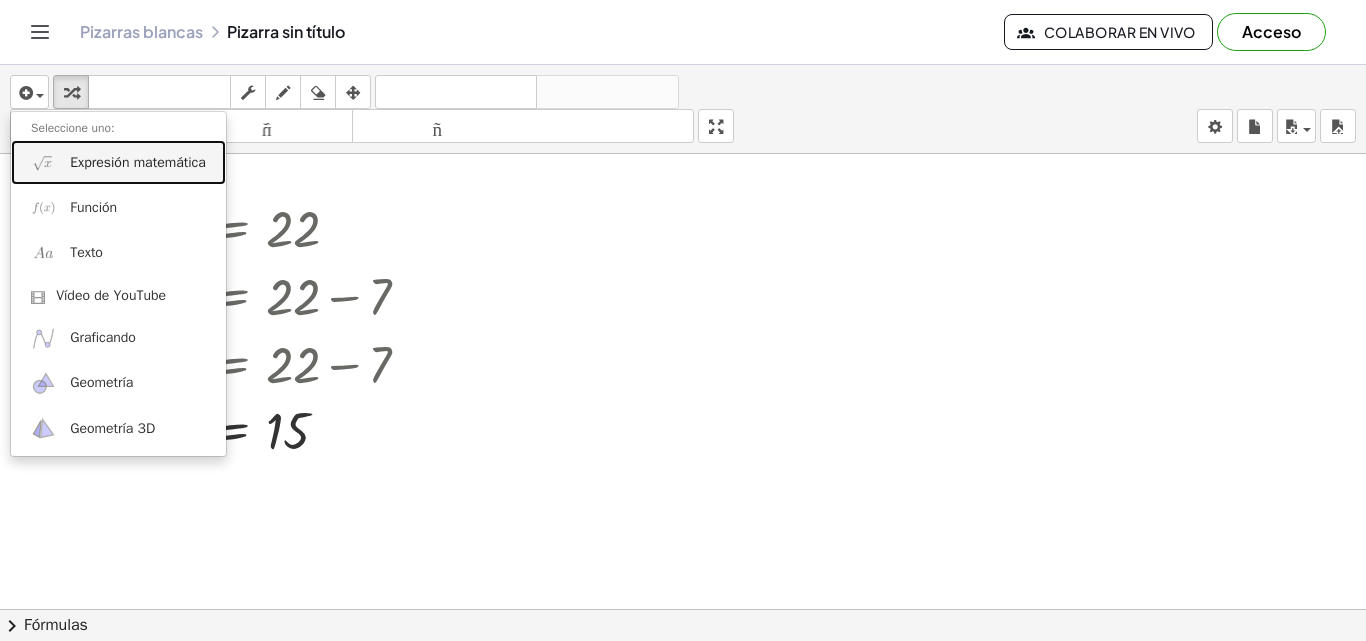 click on "Expresión matemática" at bounding box center (138, 162) 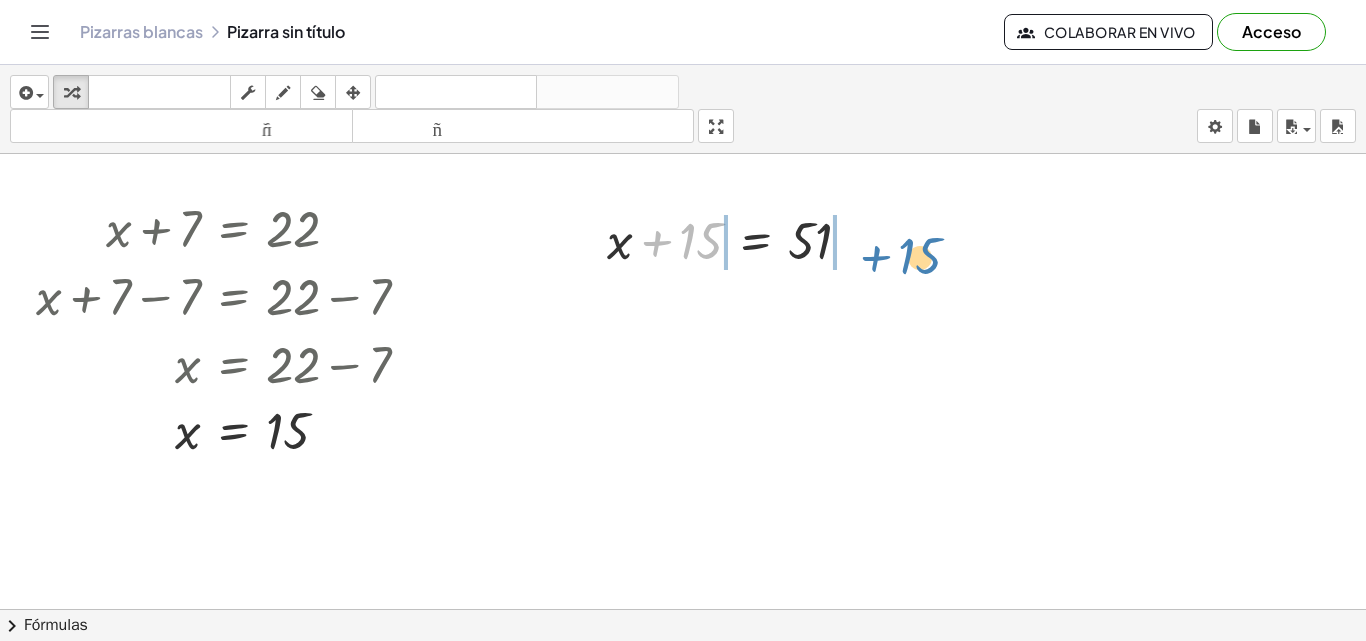 drag, startPoint x: 697, startPoint y: 249, endPoint x: 918, endPoint y: 251, distance: 221.00905 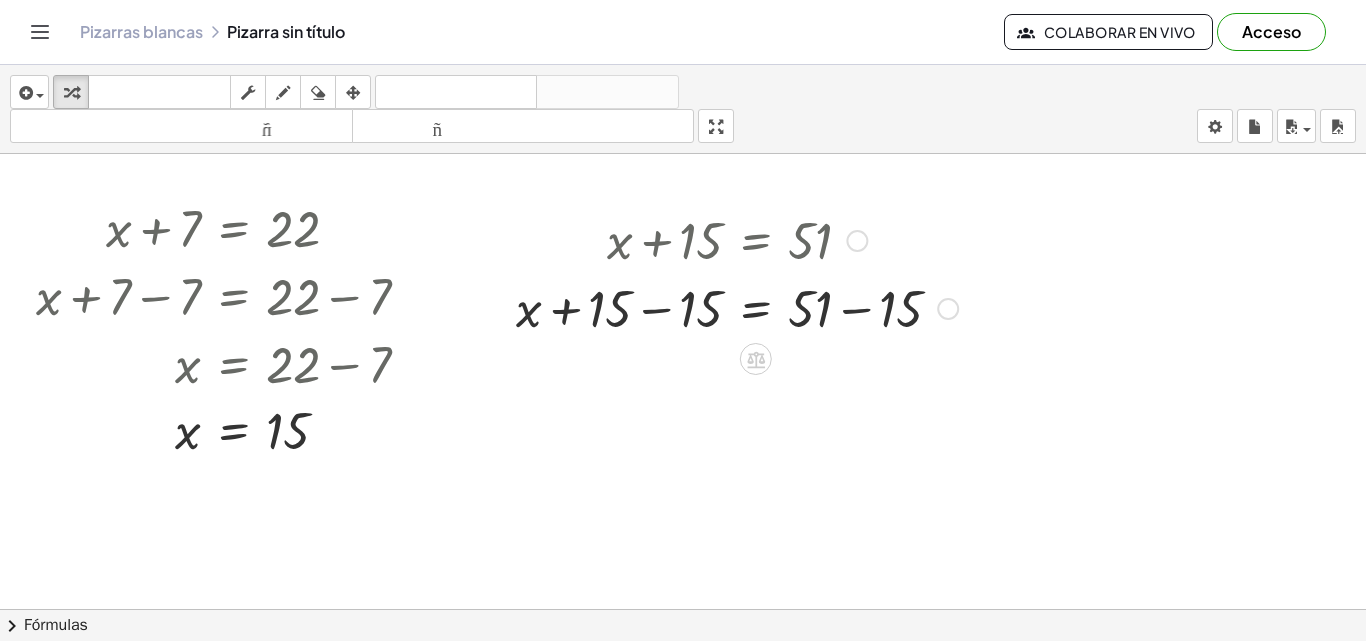 click at bounding box center [737, 307] 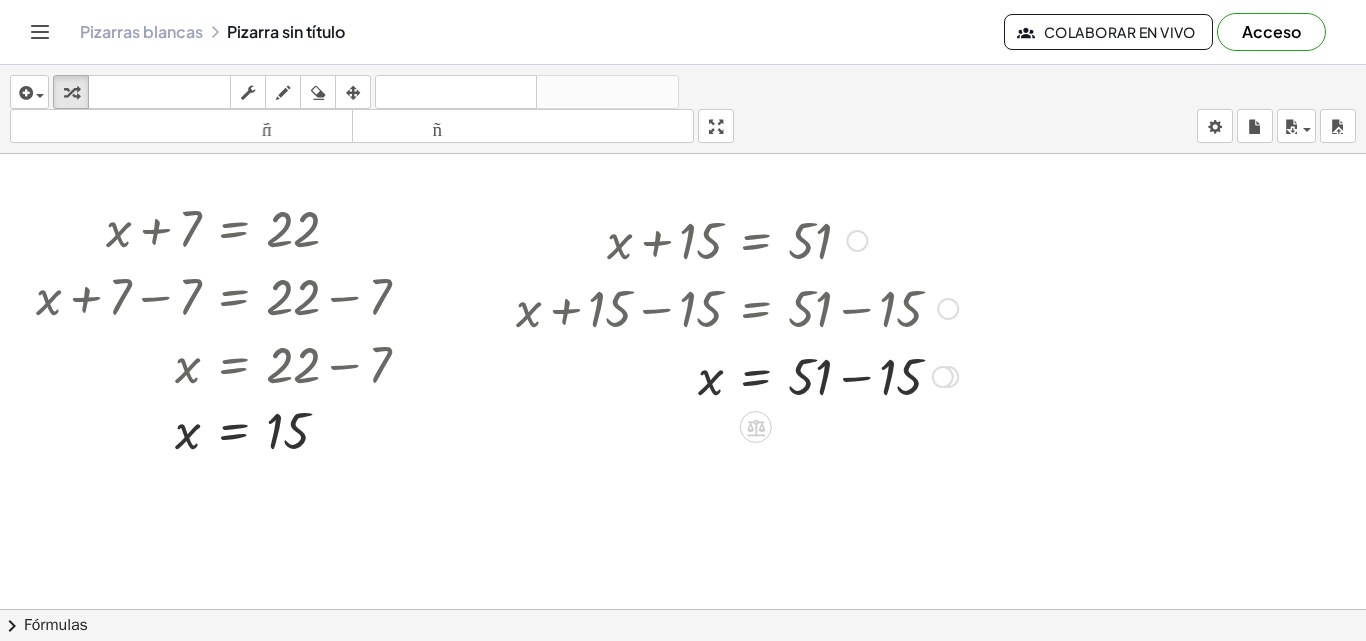 click at bounding box center (737, 375) 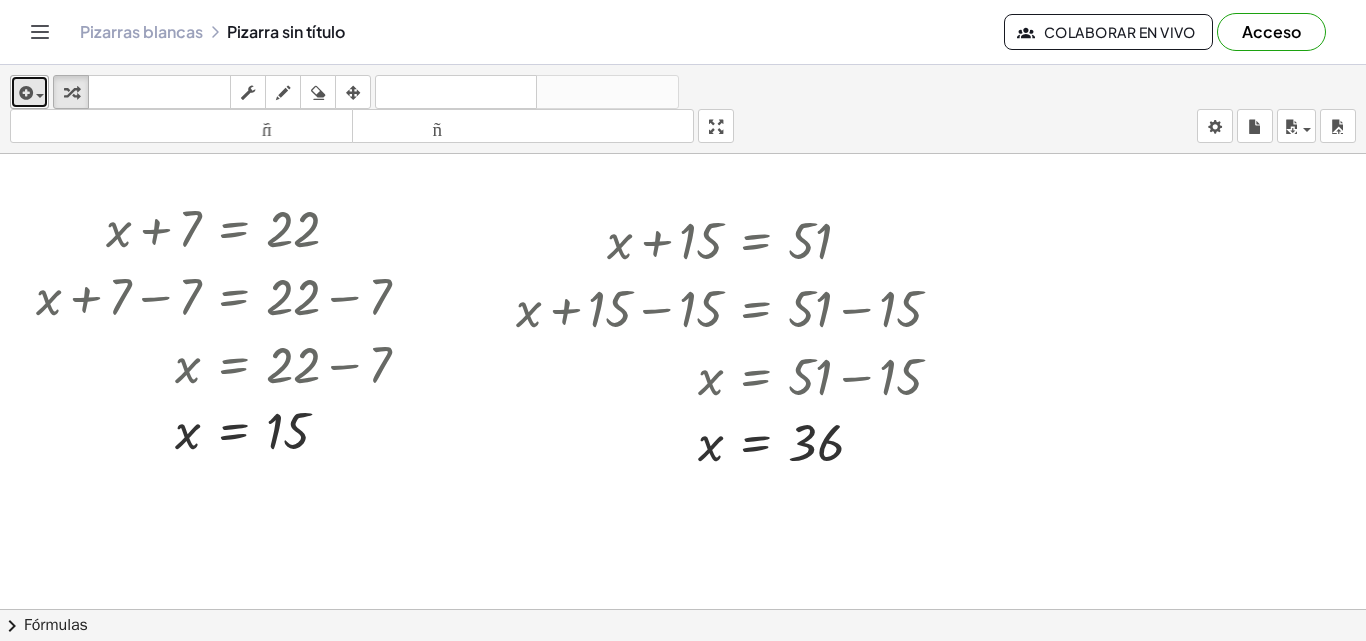 click on "insertar" at bounding box center [29, 92] 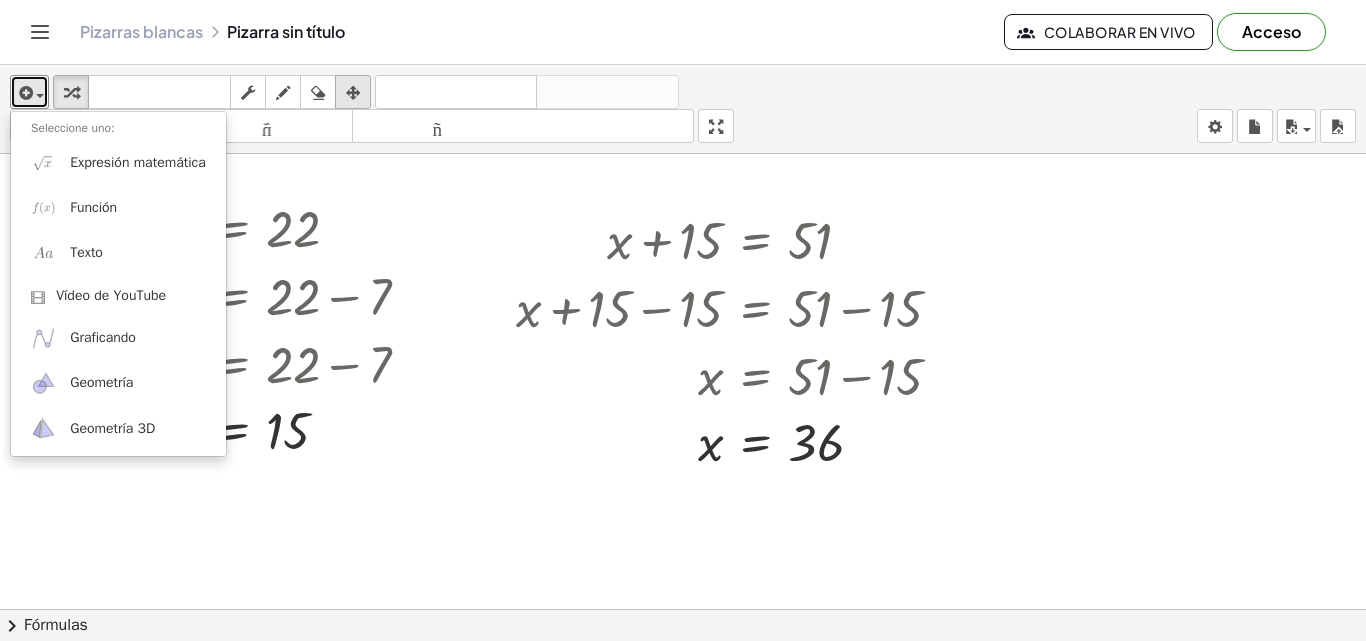 click at bounding box center [353, 92] 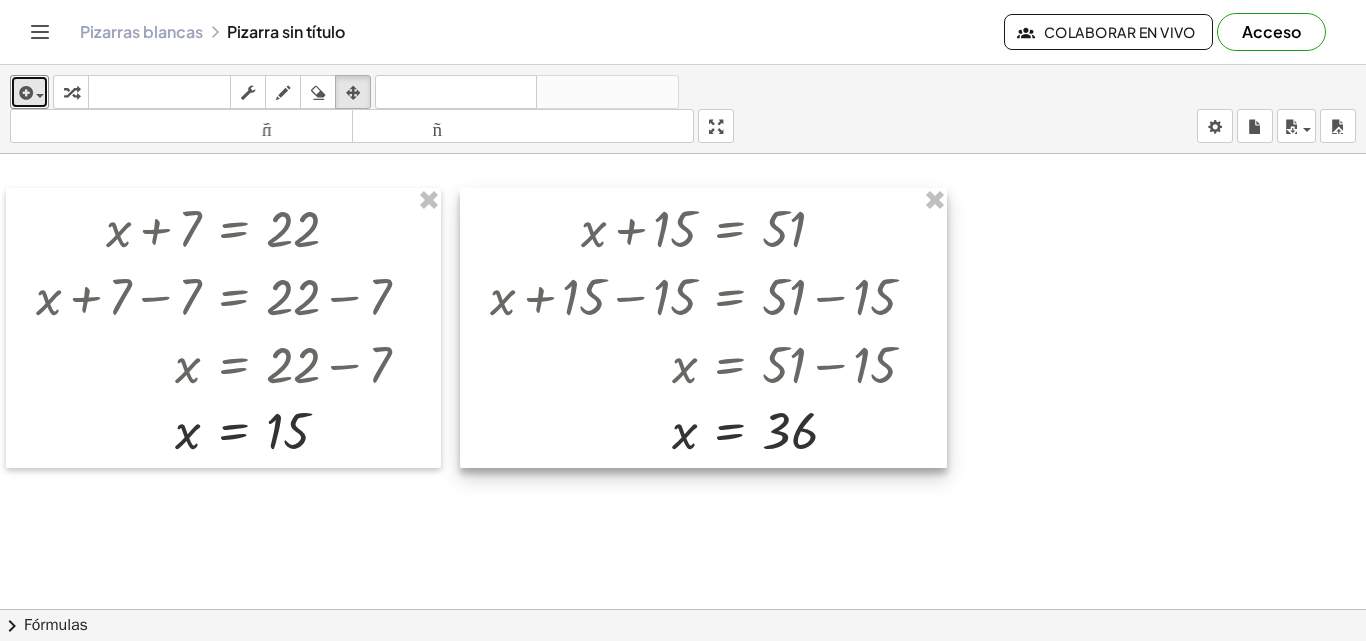 drag, startPoint x: 813, startPoint y: 350, endPoint x: 787, endPoint y: 338, distance: 28.635643 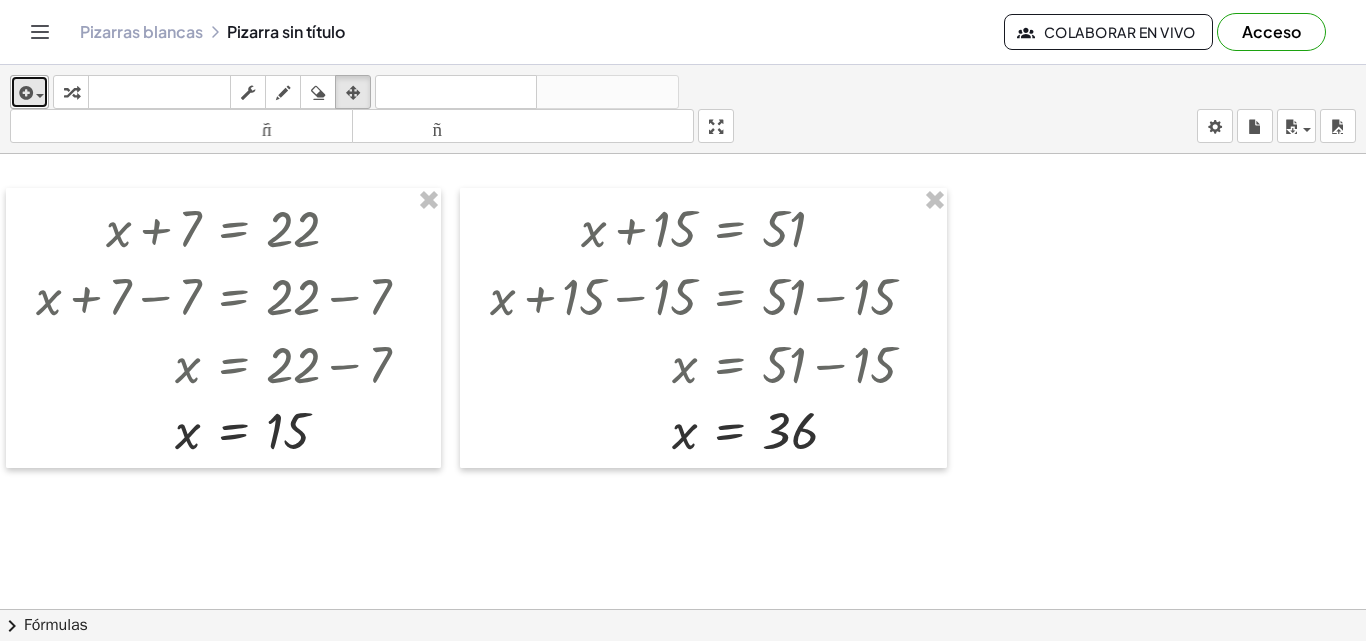 click at bounding box center [24, 93] 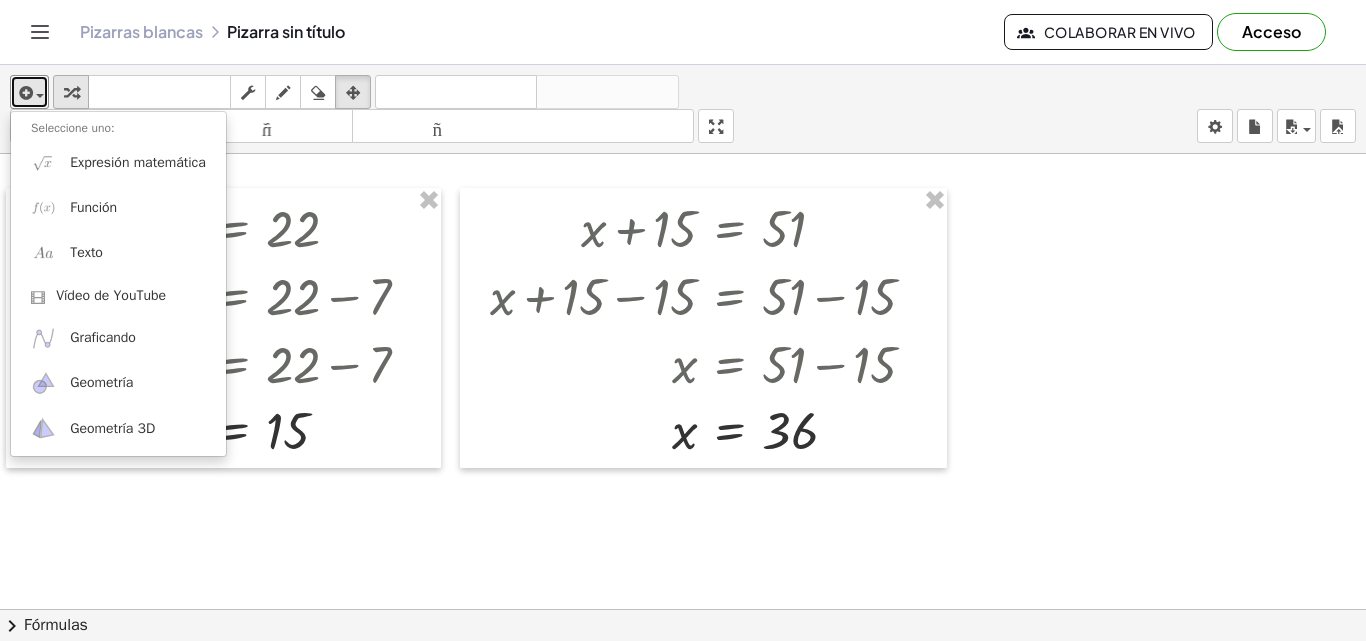 click at bounding box center (71, 93) 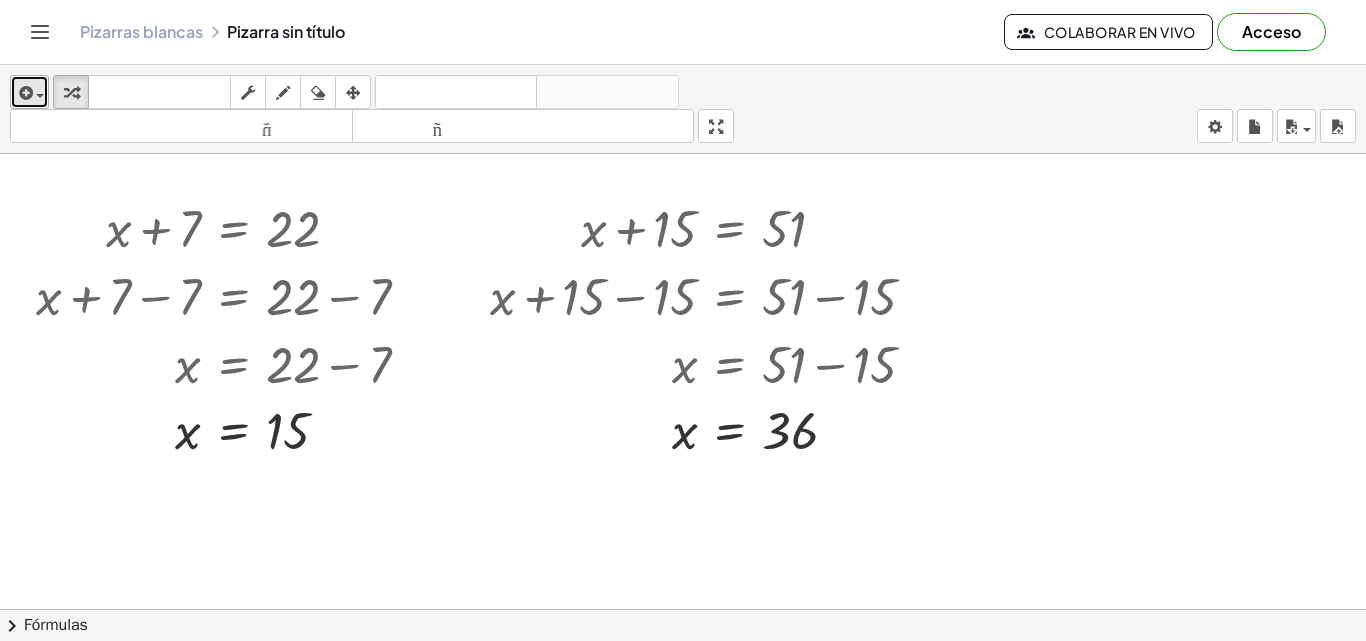 click on "insertar" at bounding box center [29, 92] 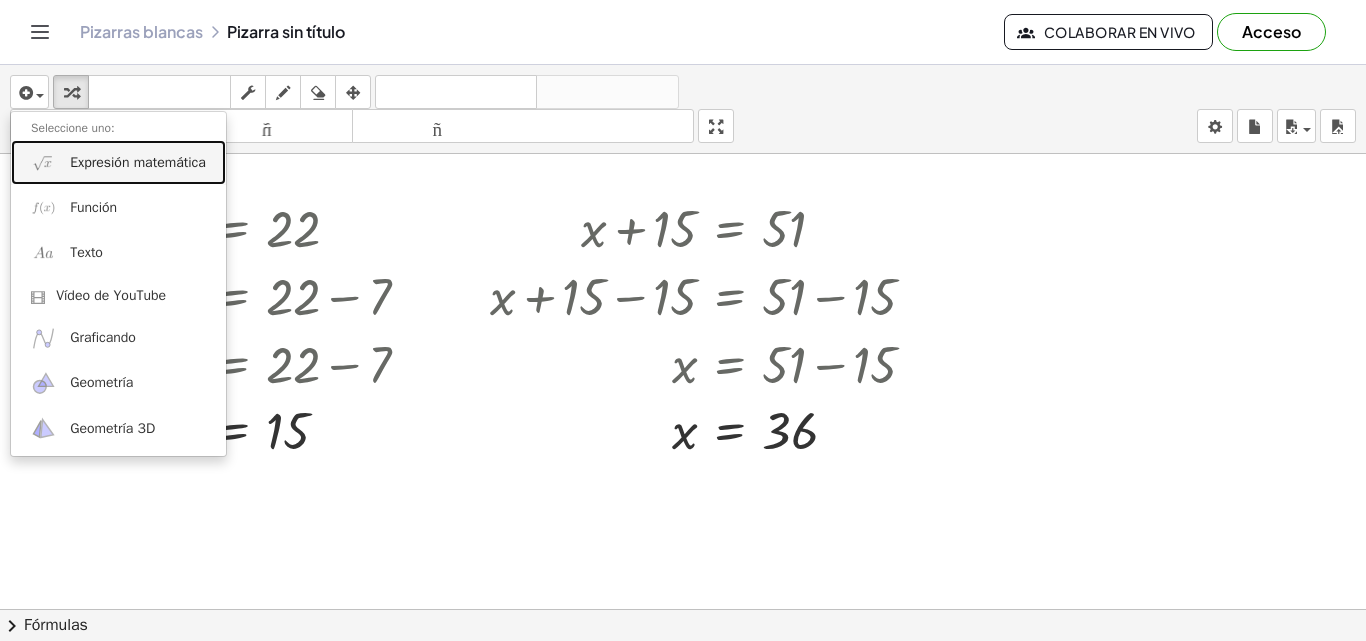 click on "Expresión matemática" at bounding box center [138, 162] 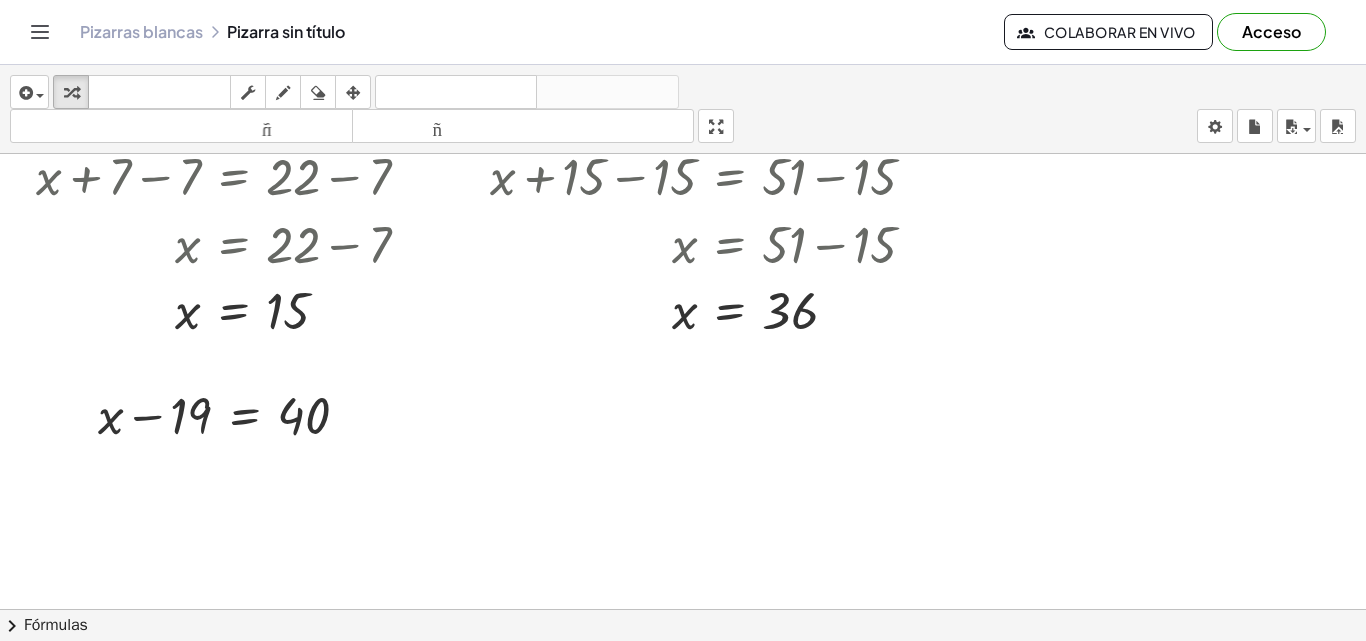 scroll, scrollTop: 0, scrollLeft: 0, axis: both 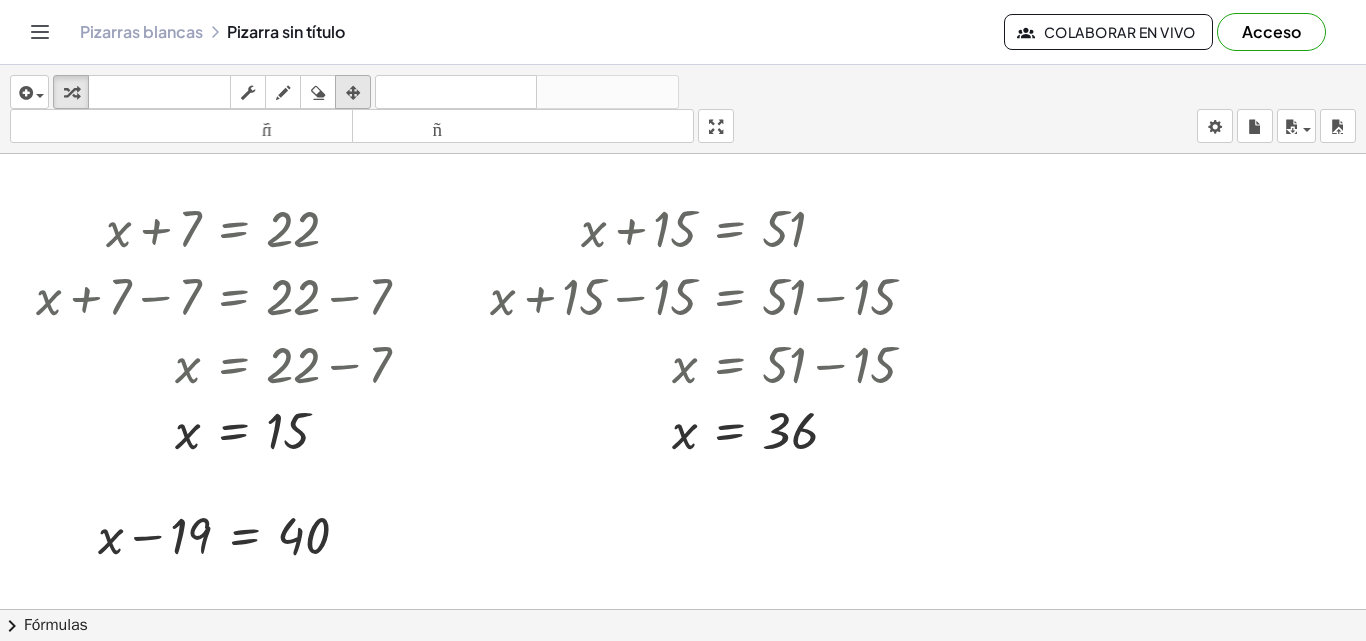click at bounding box center [353, 93] 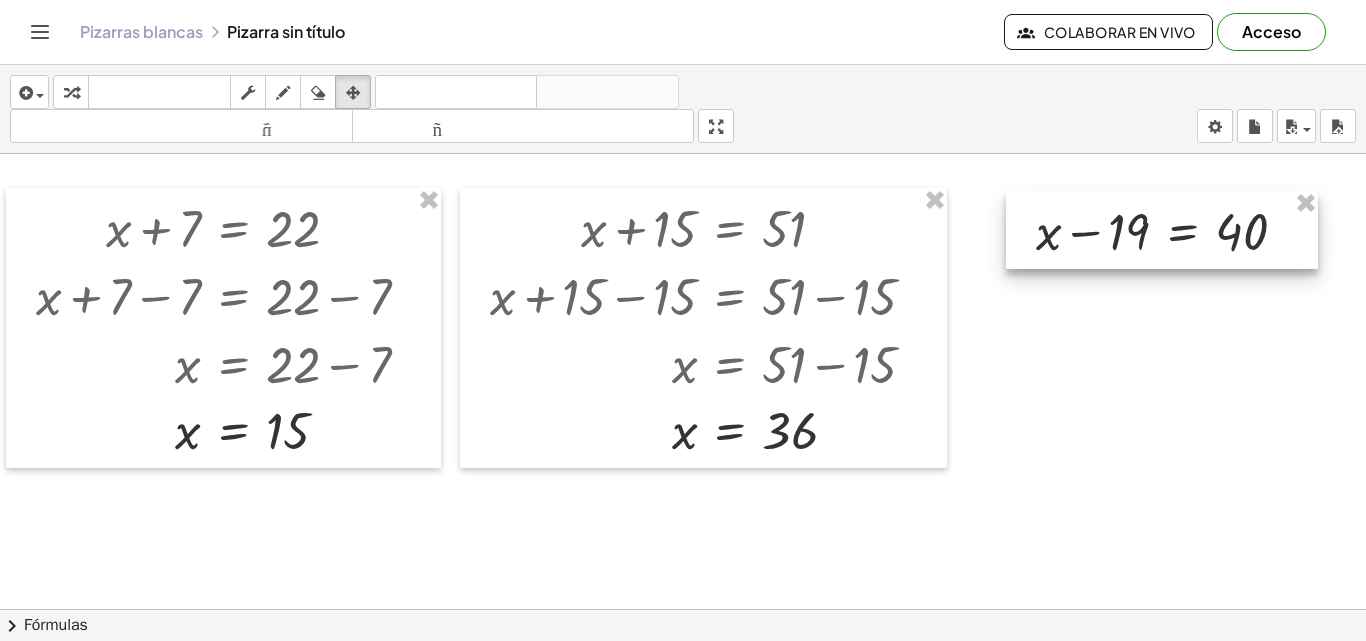 drag, startPoint x: 288, startPoint y: 518, endPoint x: 1222, endPoint y: 214, distance: 982.2281 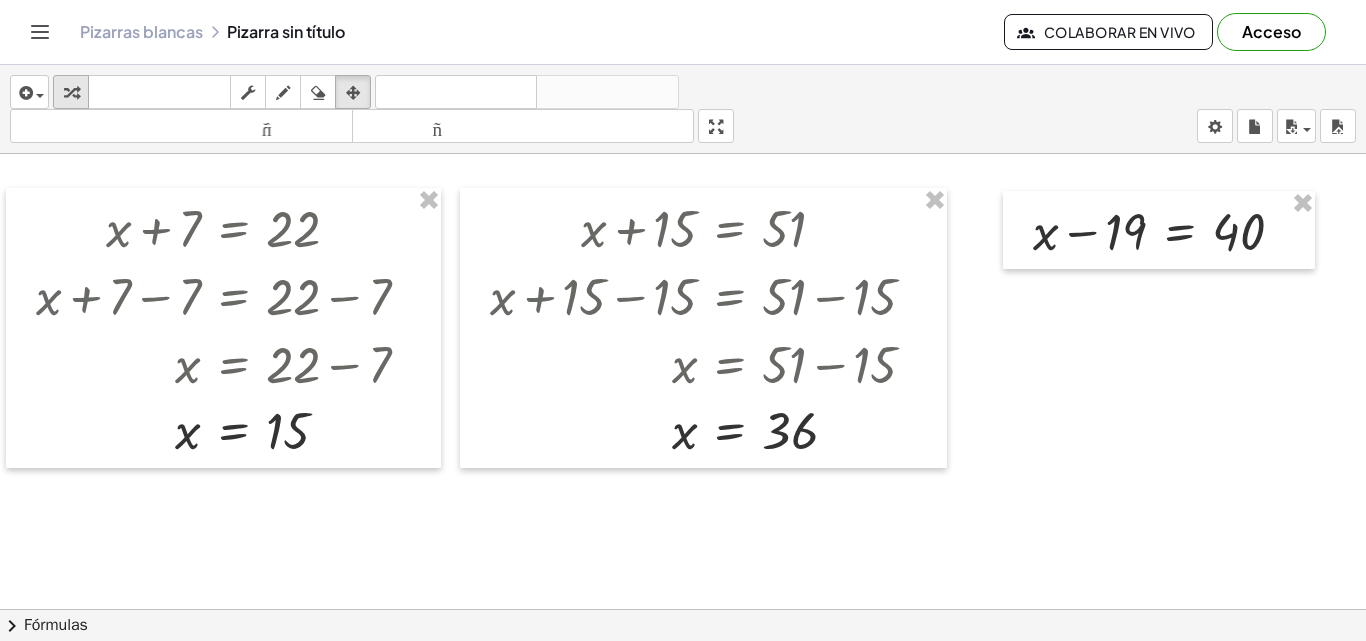 click at bounding box center (71, 93) 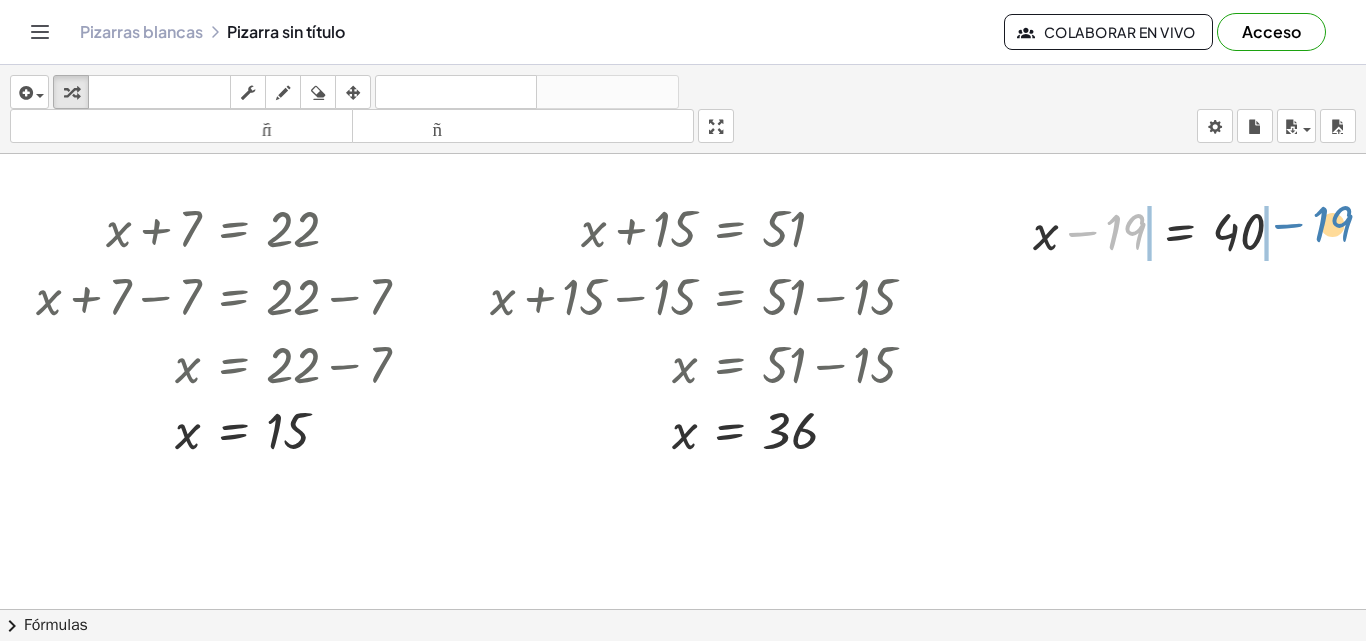 drag, startPoint x: 1120, startPoint y: 226, endPoint x: 1326, endPoint y: 218, distance: 206.15529 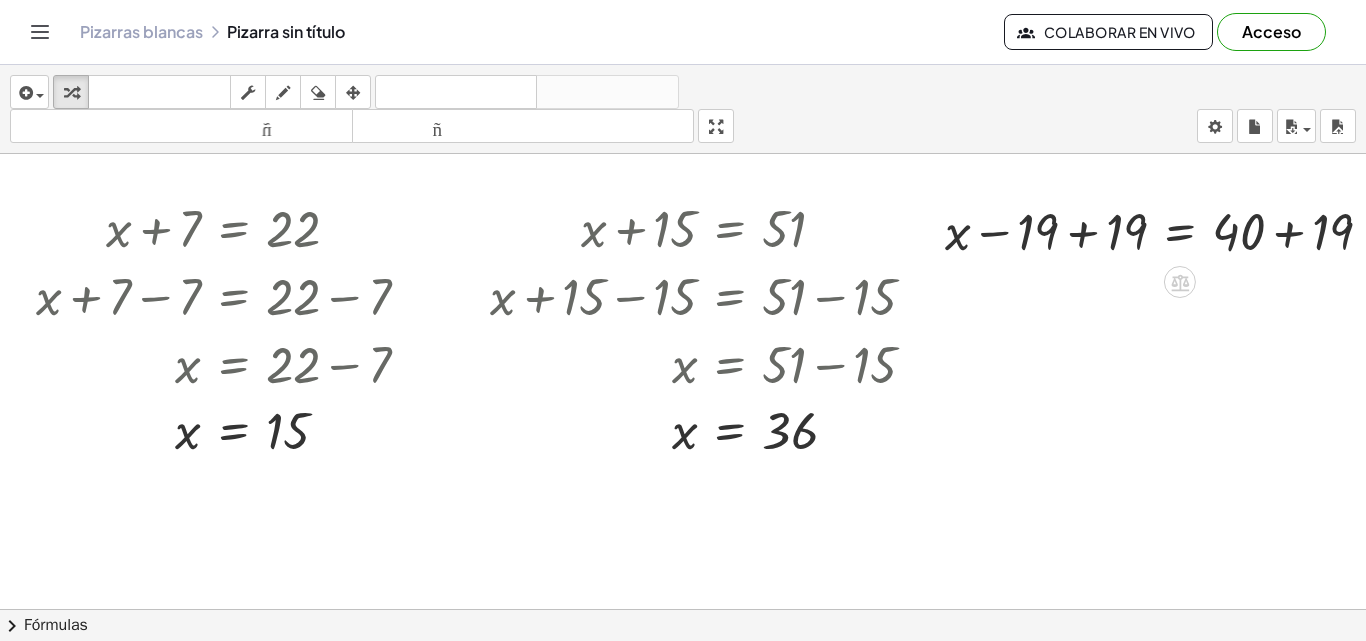 click at bounding box center (1166, 230) 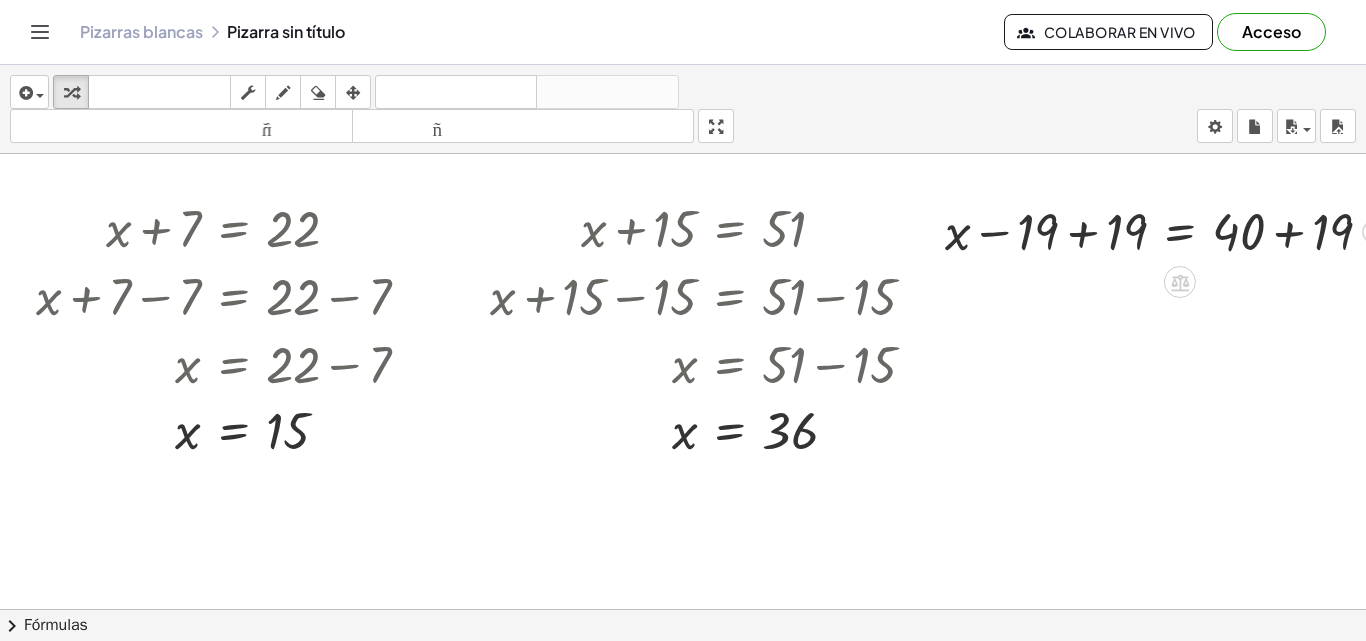 click at bounding box center (1166, 230) 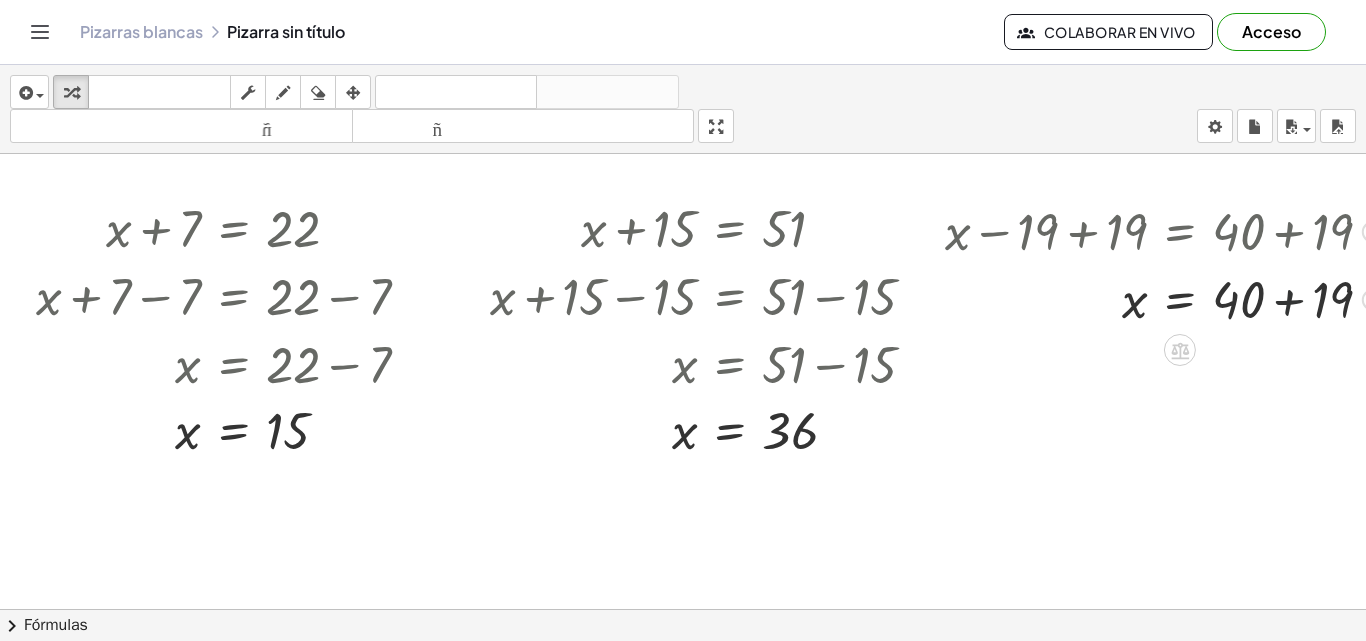 click at bounding box center [1166, 298] 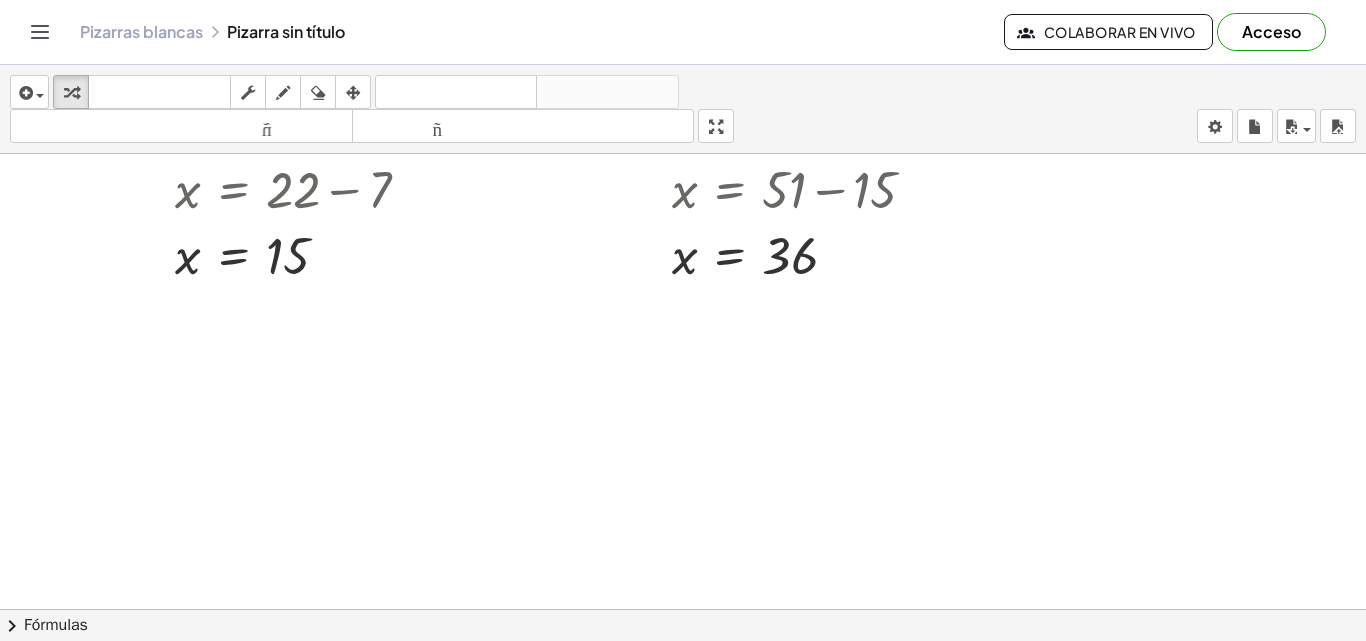 scroll, scrollTop: 0, scrollLeft: 0, axis: both 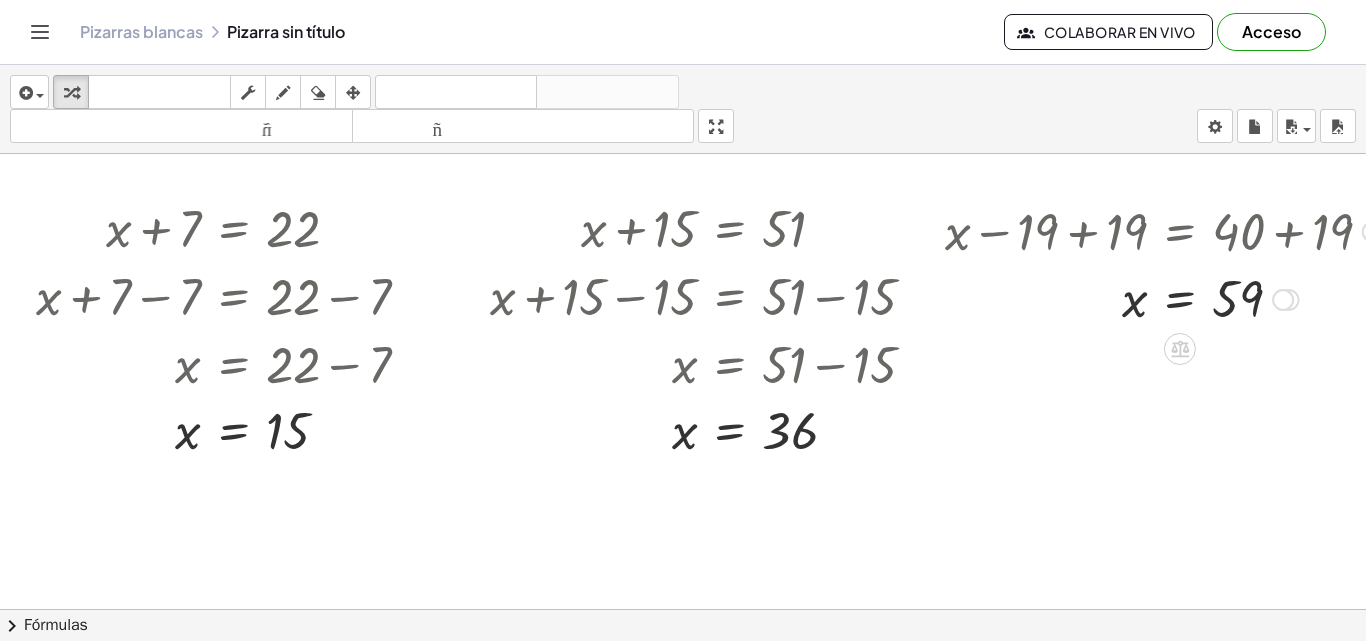 click at bounding box center [1166, 230] 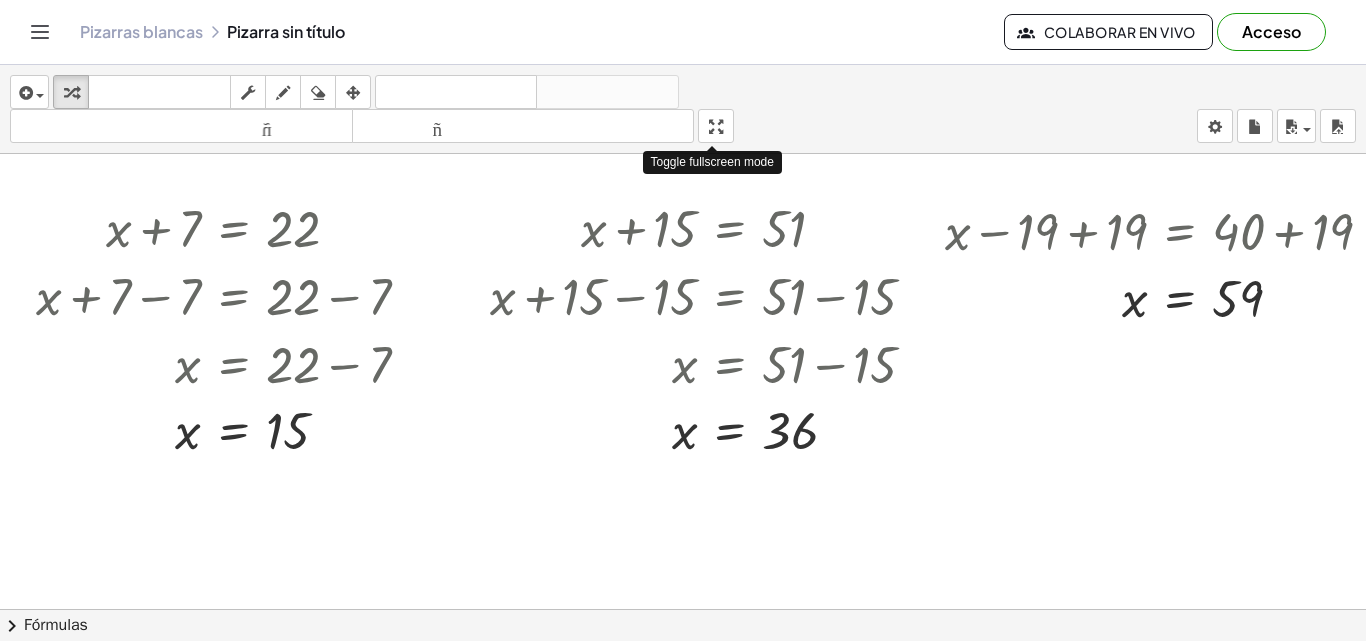 drag, startPoint x: 727, startPoint y: 132, endPoint x: 727, endPoint y: 219, distance: 87 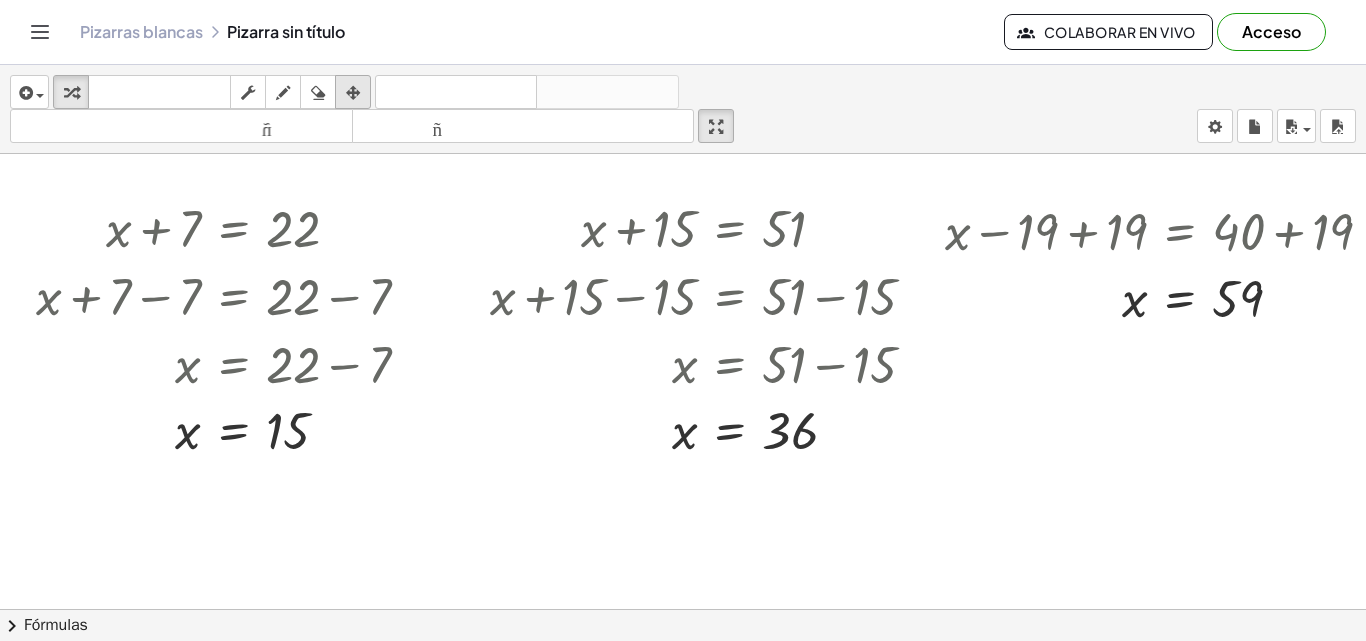 click at bounding box center (353, 93) 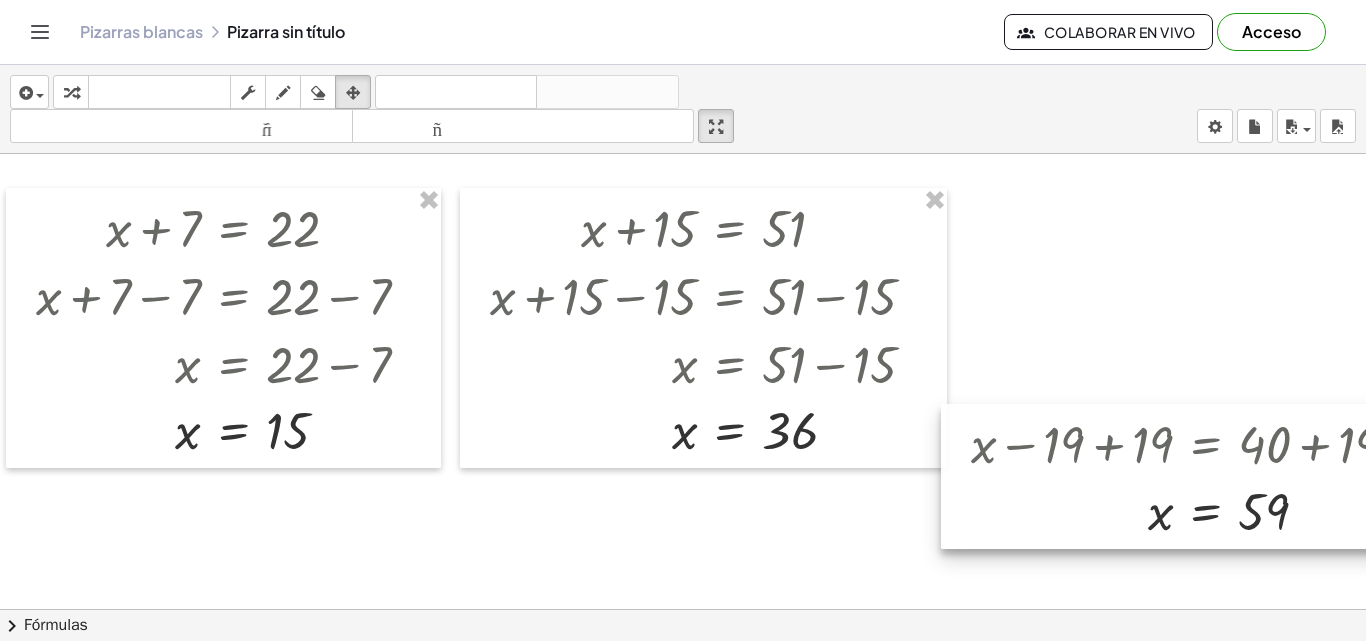 drag, startPoint x: 1207, startPoint y: 270, endPoint x: 1233, endPoint y: 483, distance: 214.581 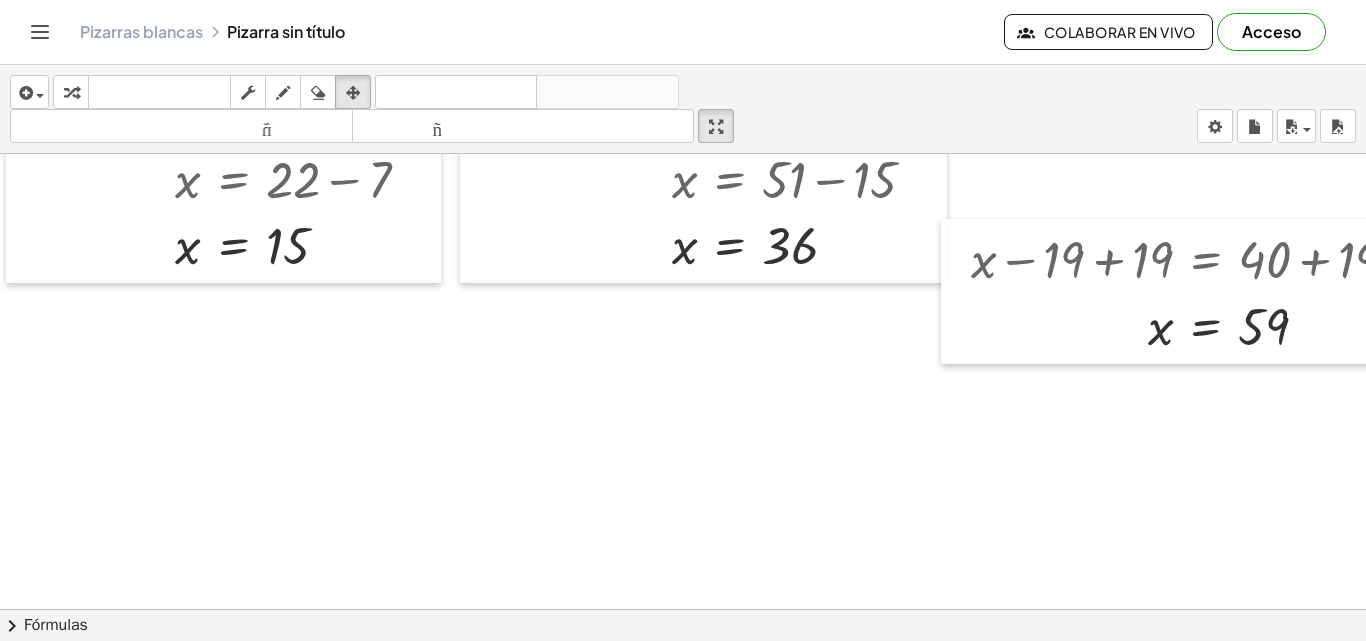 scroll, scrollTop: 190, scrollLeft: 0, axis: vertical 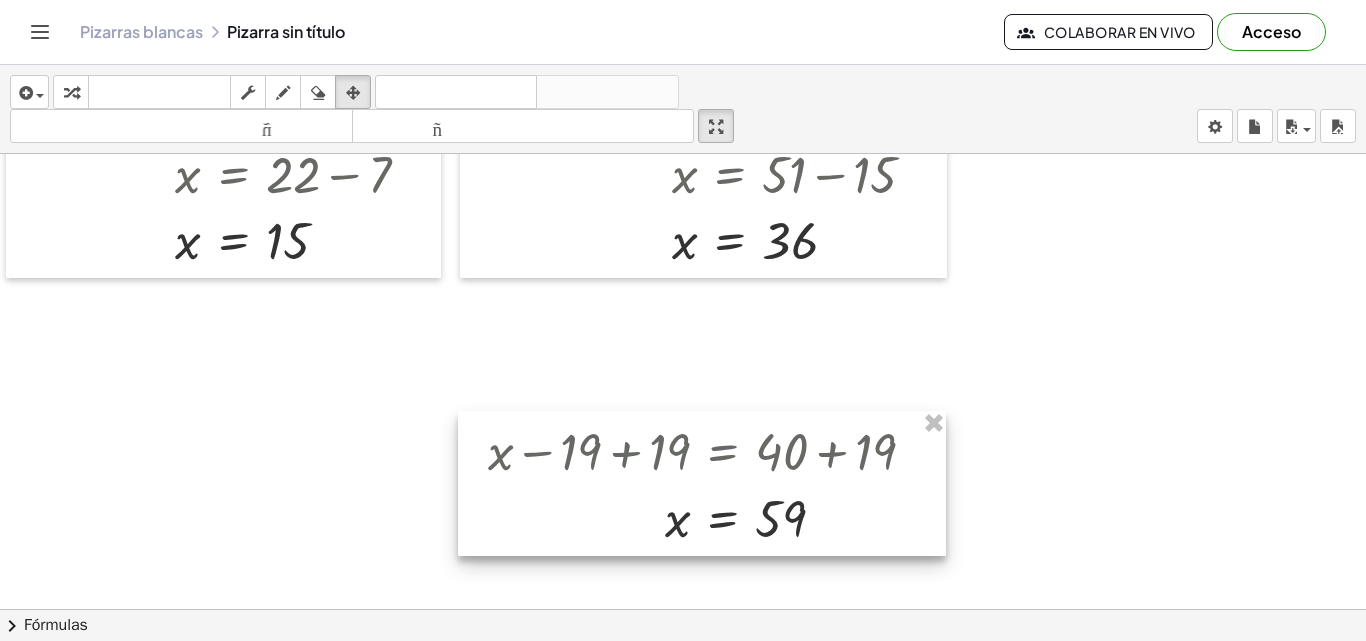 drag, startPoint x: 1127, startPoint y: 271, endPoint x: 644, endPoint y: 468, distance: 521.6301 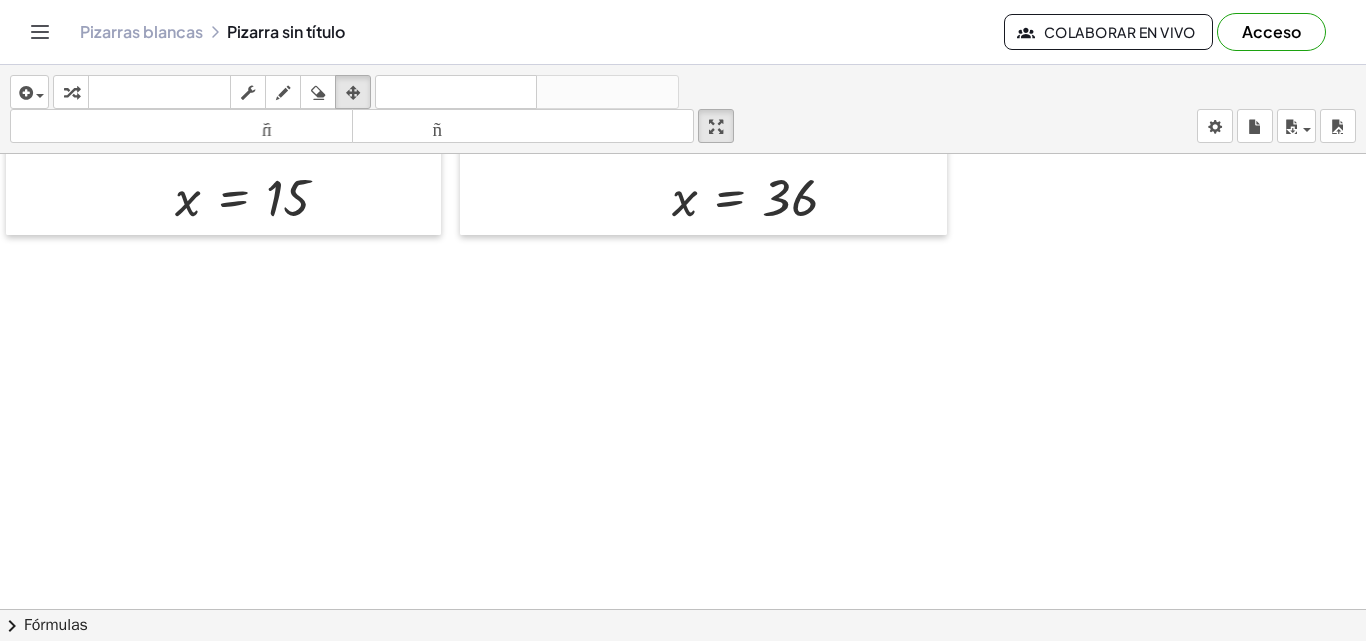 scroll, scrollTop: 237, scrollLeft: 0, axis: vertical 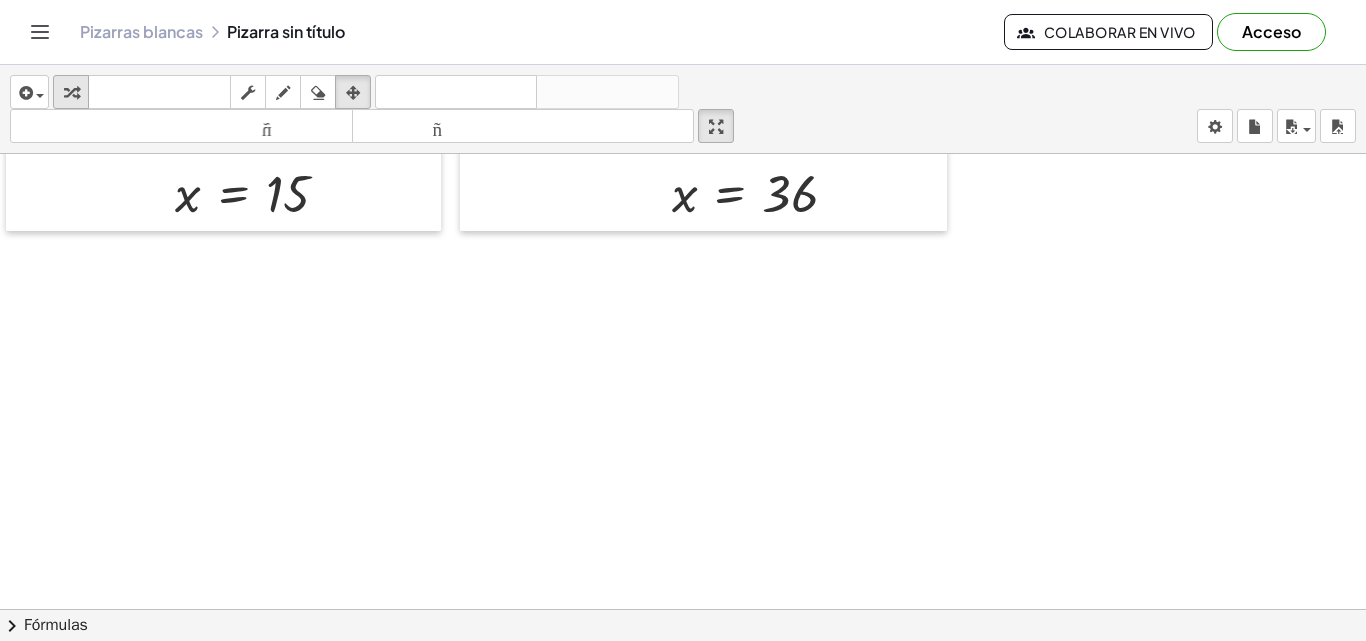 click at bounding box center [71, 92] 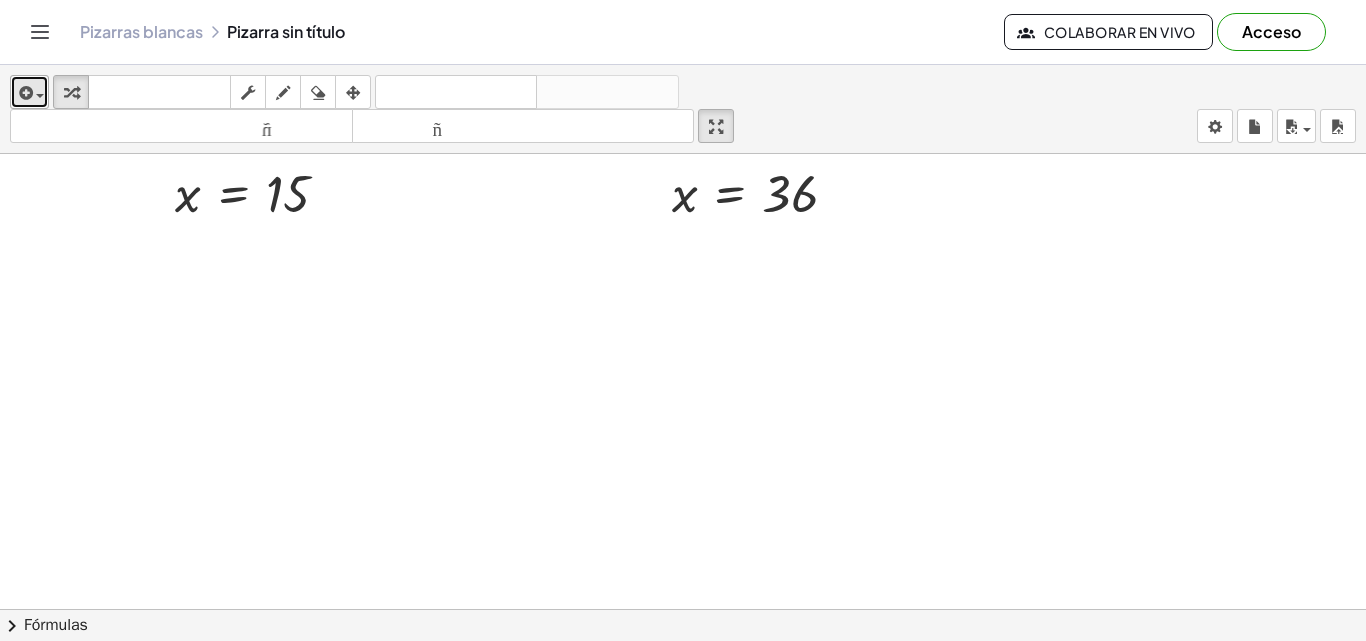 click at bounding box center [29, 92] 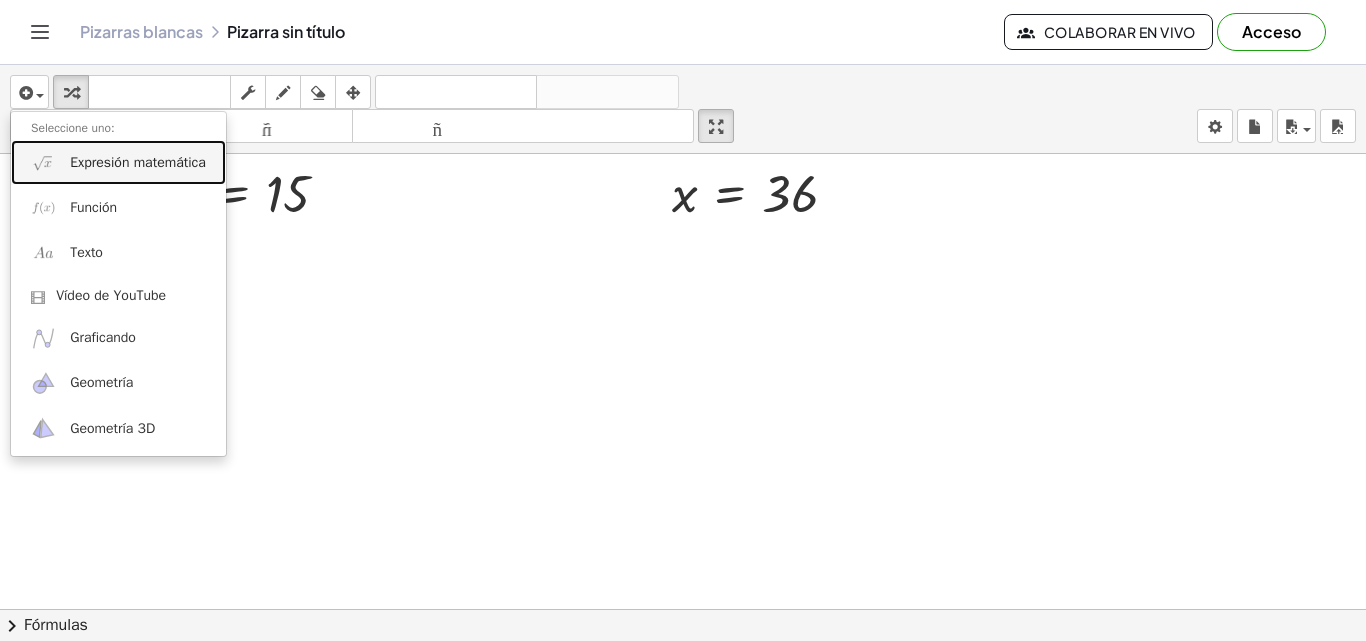 click on "Expresión matemática" at bounding box center (138, 162) 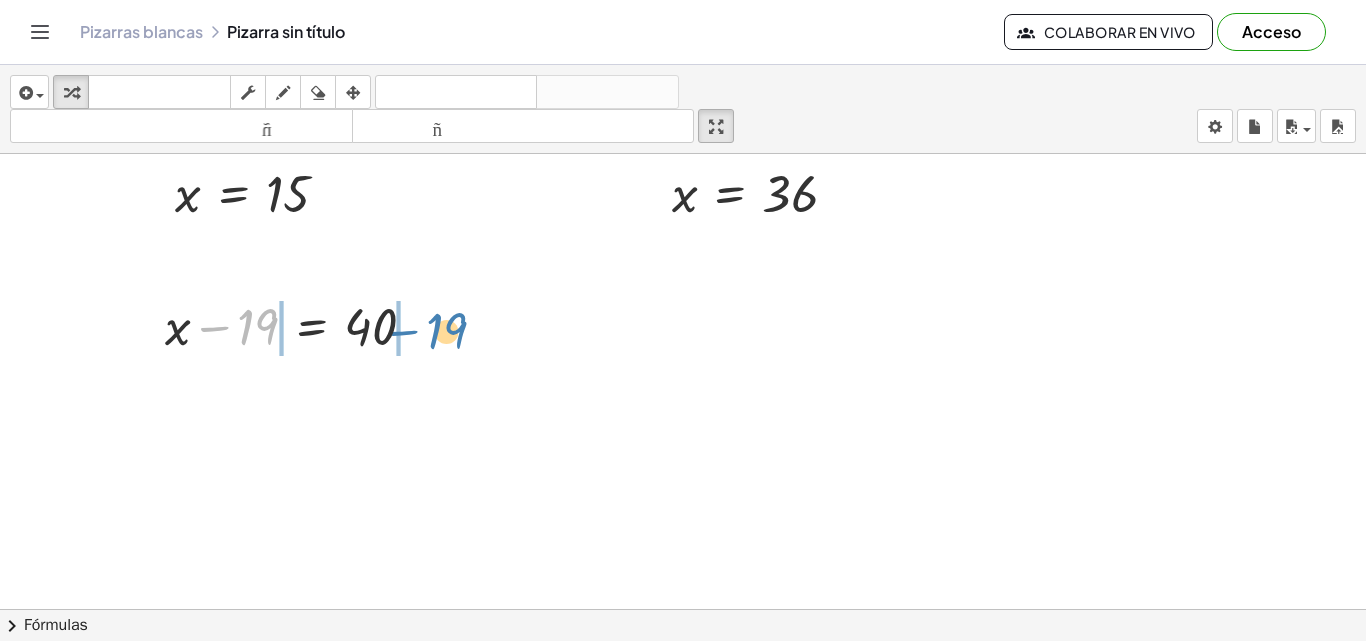 drag, startPoint x: 279, startPoint y: 331, endPoint x: 463, endPoint y: 335, distance: 184.04347 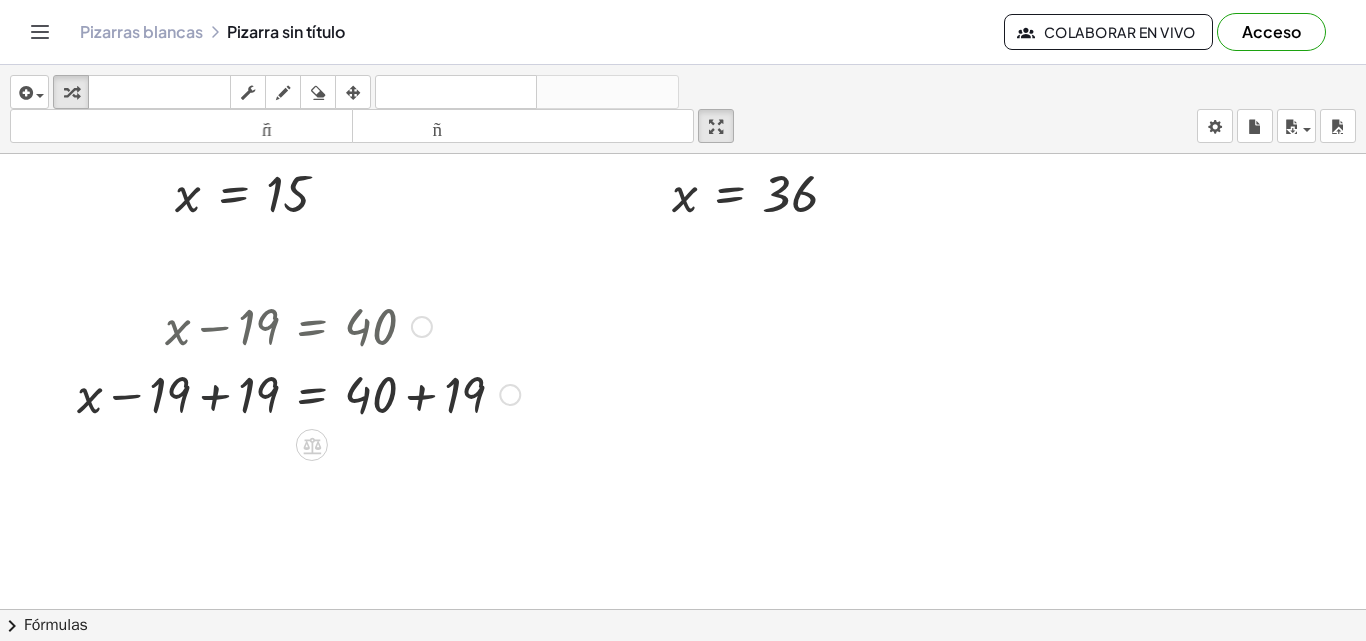 click at bounding box center (298, 393) 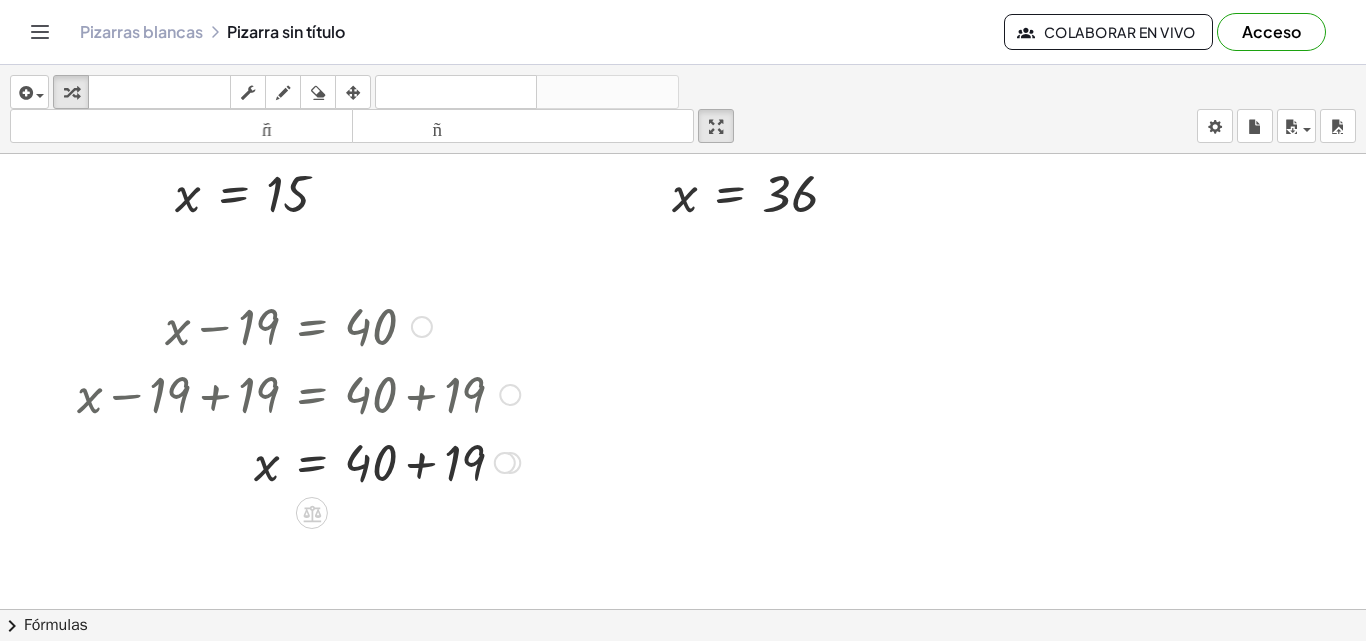 click at bounding box center [298, 461] 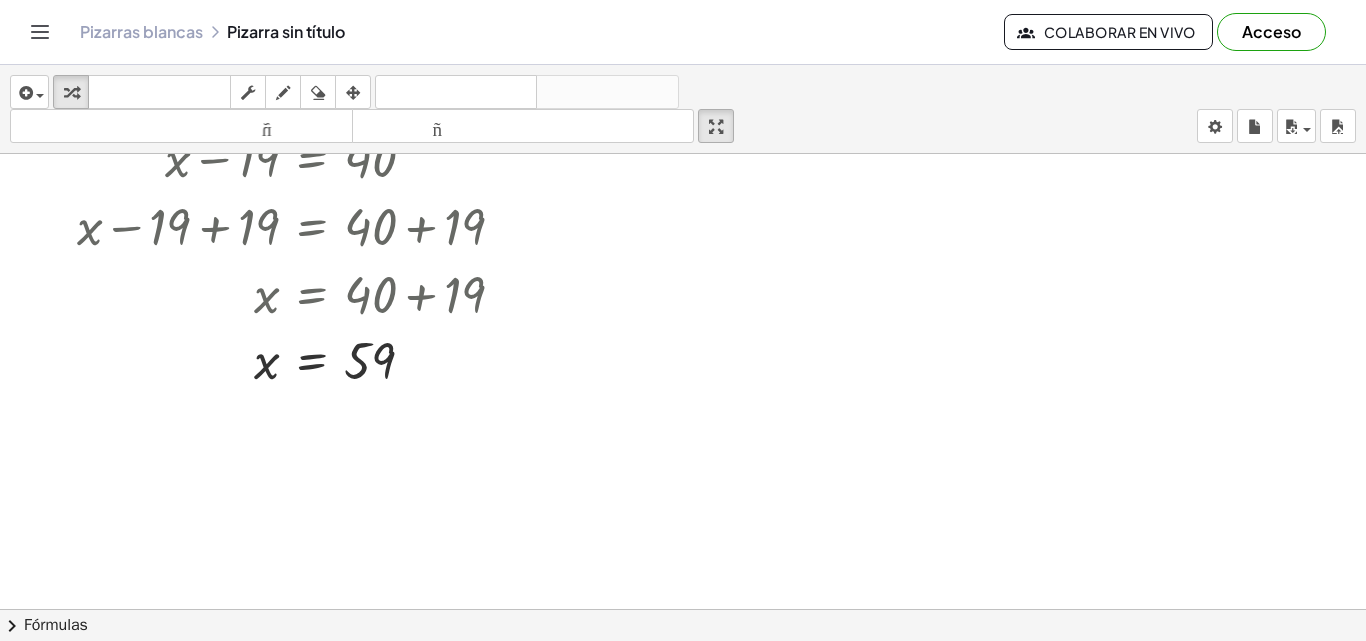 scroll, scrollTop: 401, scrollLeft: 0, axis: vertical 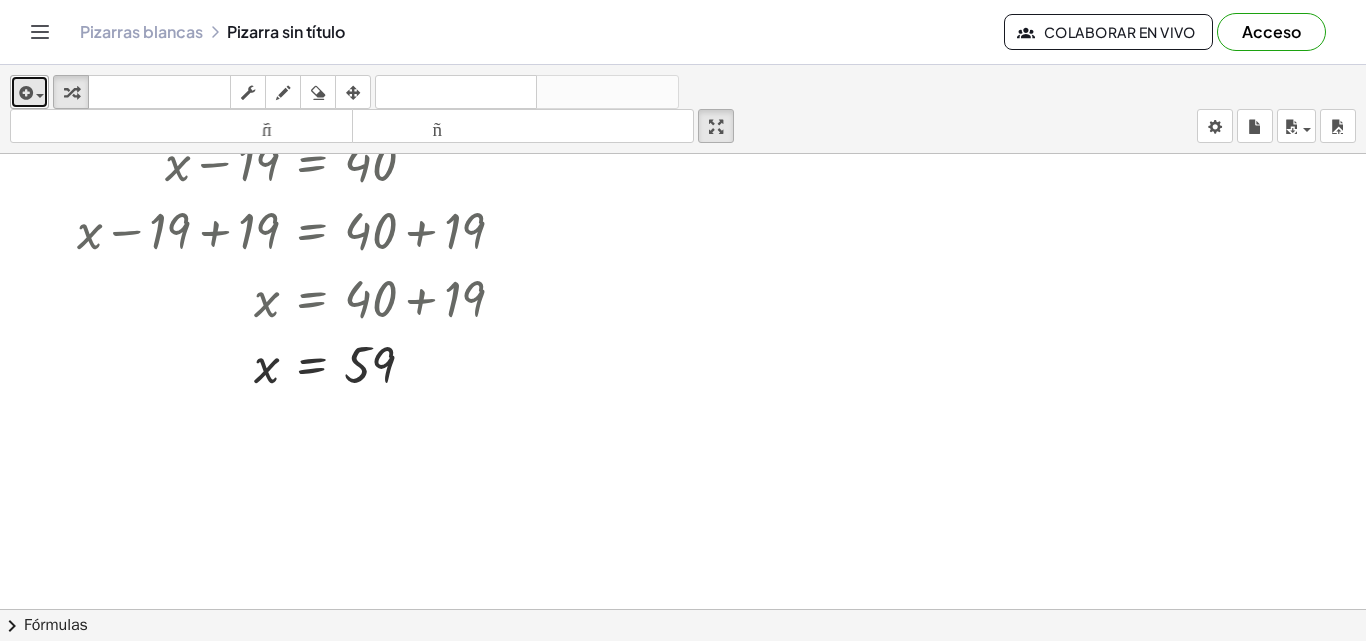 click at bounding box center (24, 93) 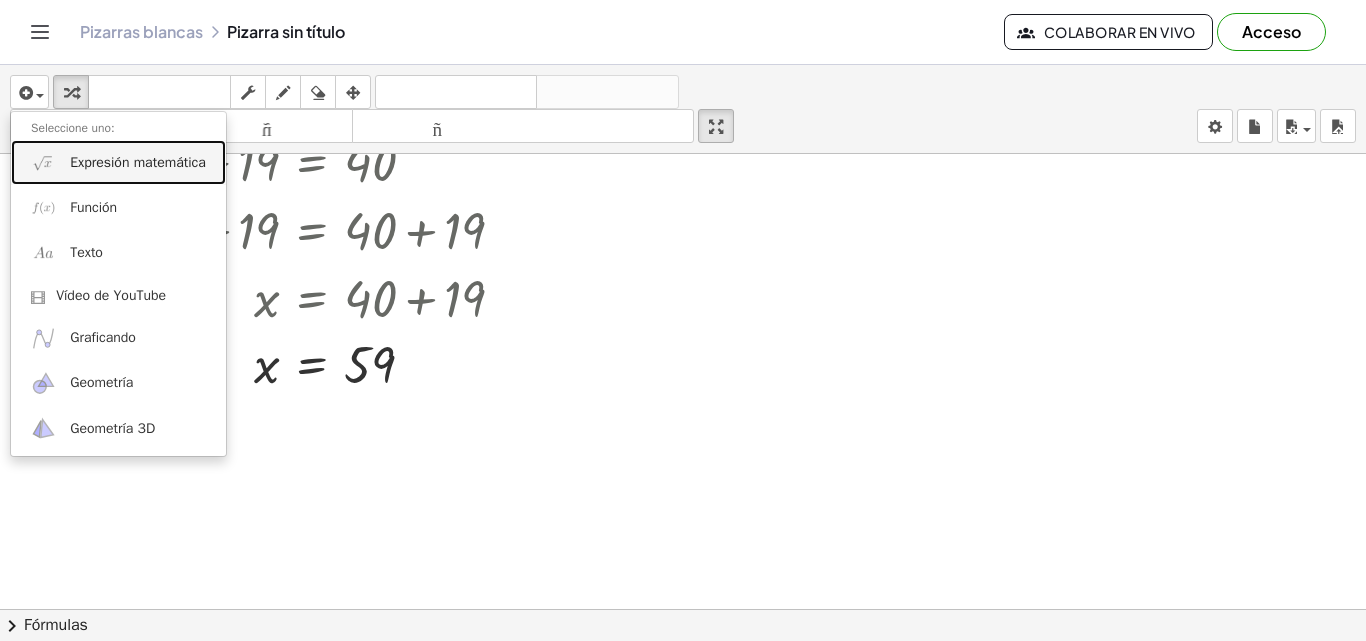 click on "Expresión matemática" at bounding box center (138, 162) 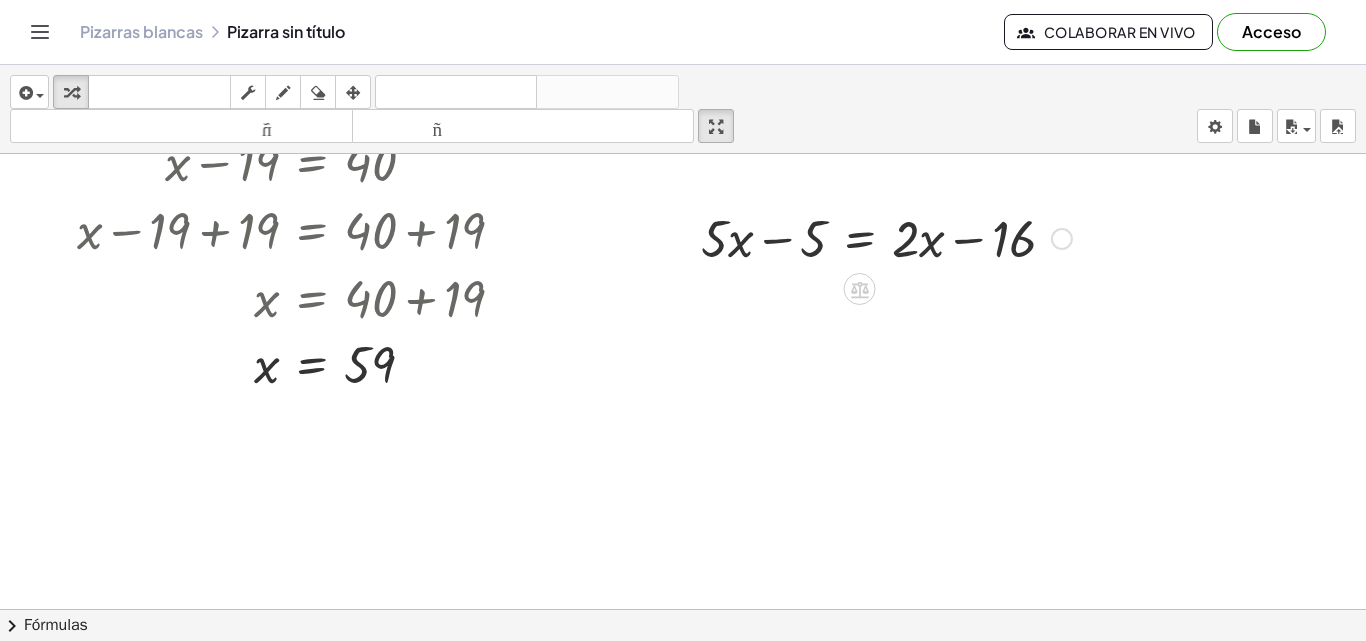click at bounding box center [886, 237] 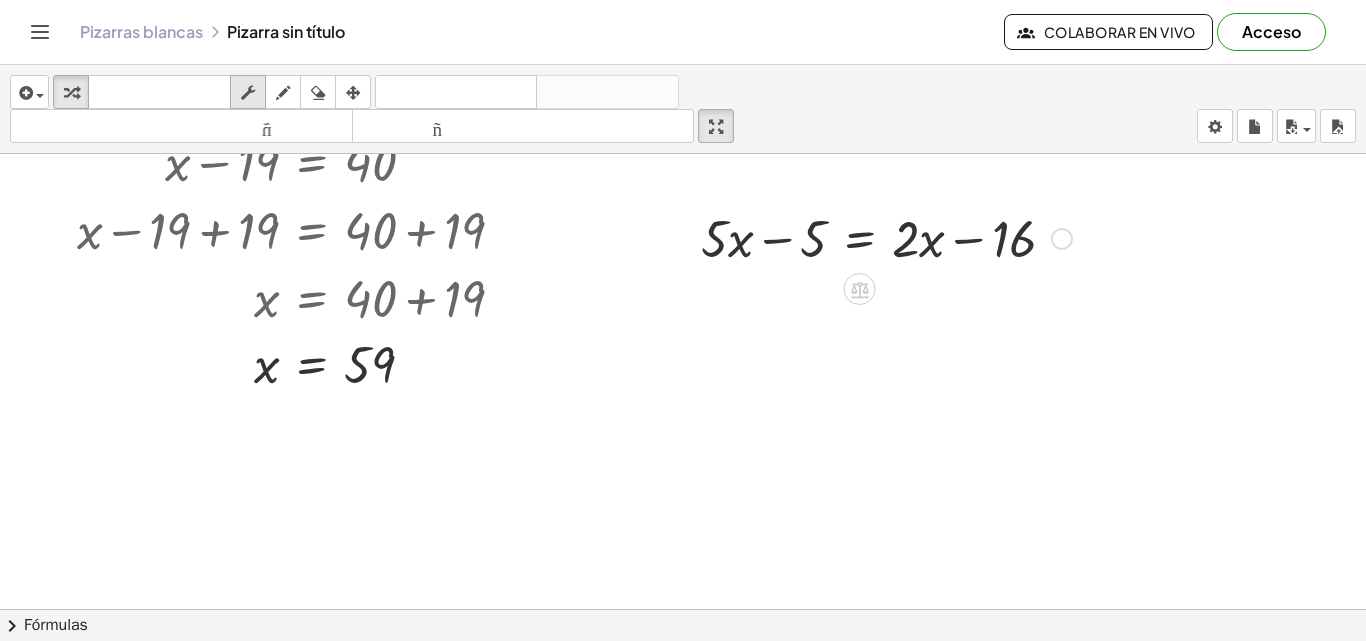 drag, startPoint x: 936, startPoint y: 241, endPoint x: 244, endPoint y: 90, distance: 708.28314 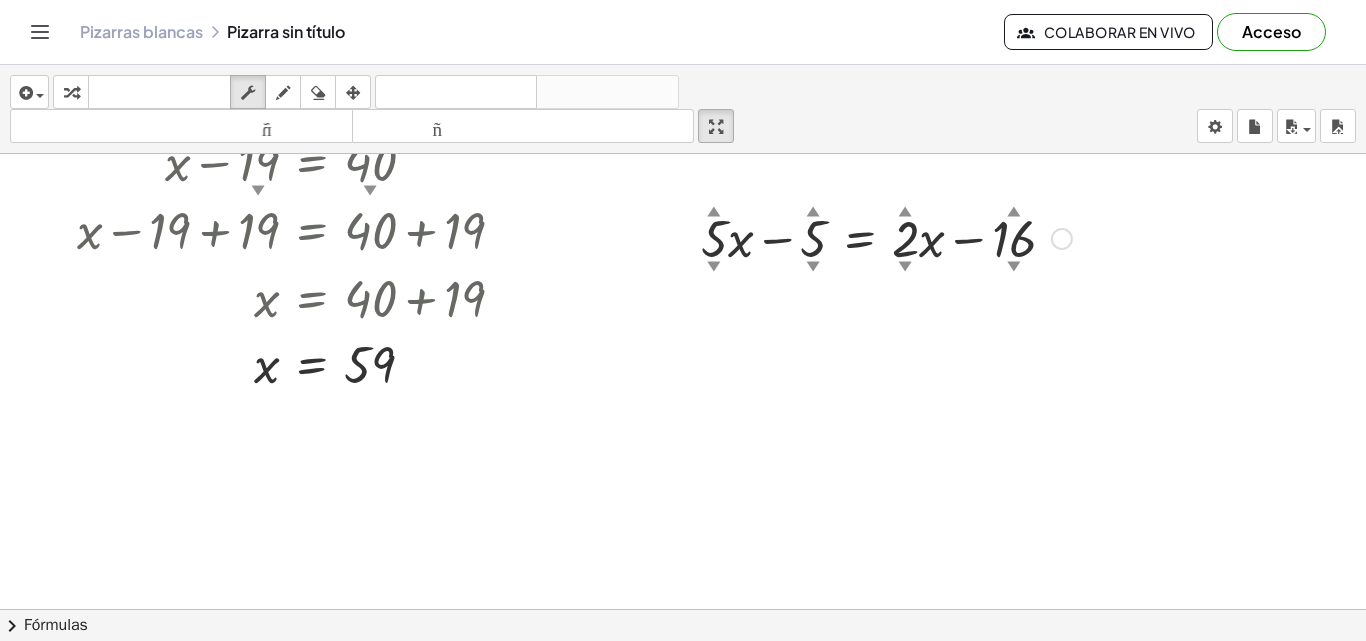 click at bounding box center [886, 237] 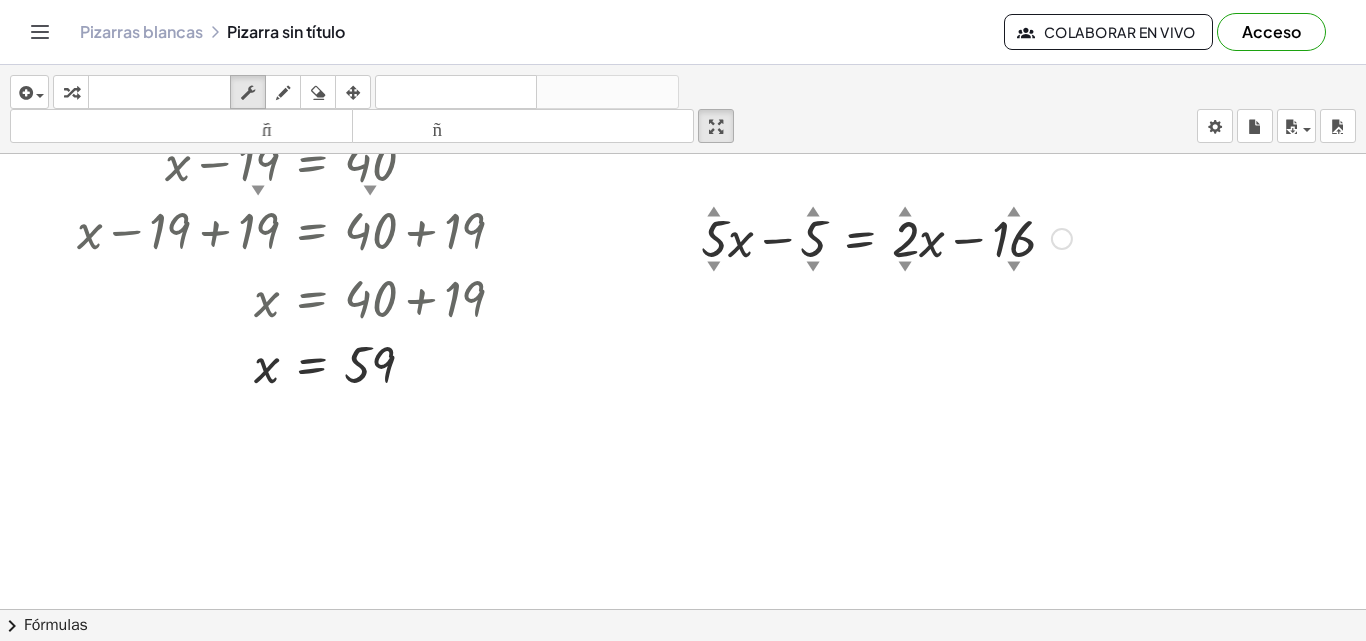 click at bounding box center (886, 237) 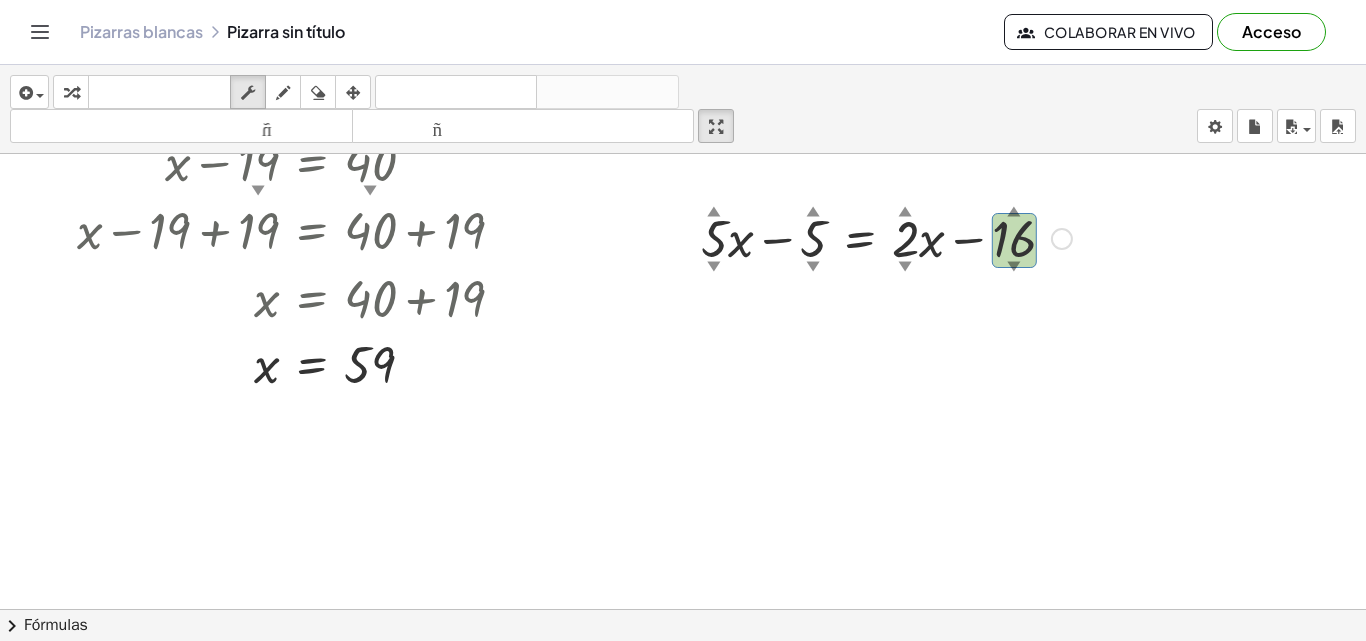 click at bounding box center [886, 237] 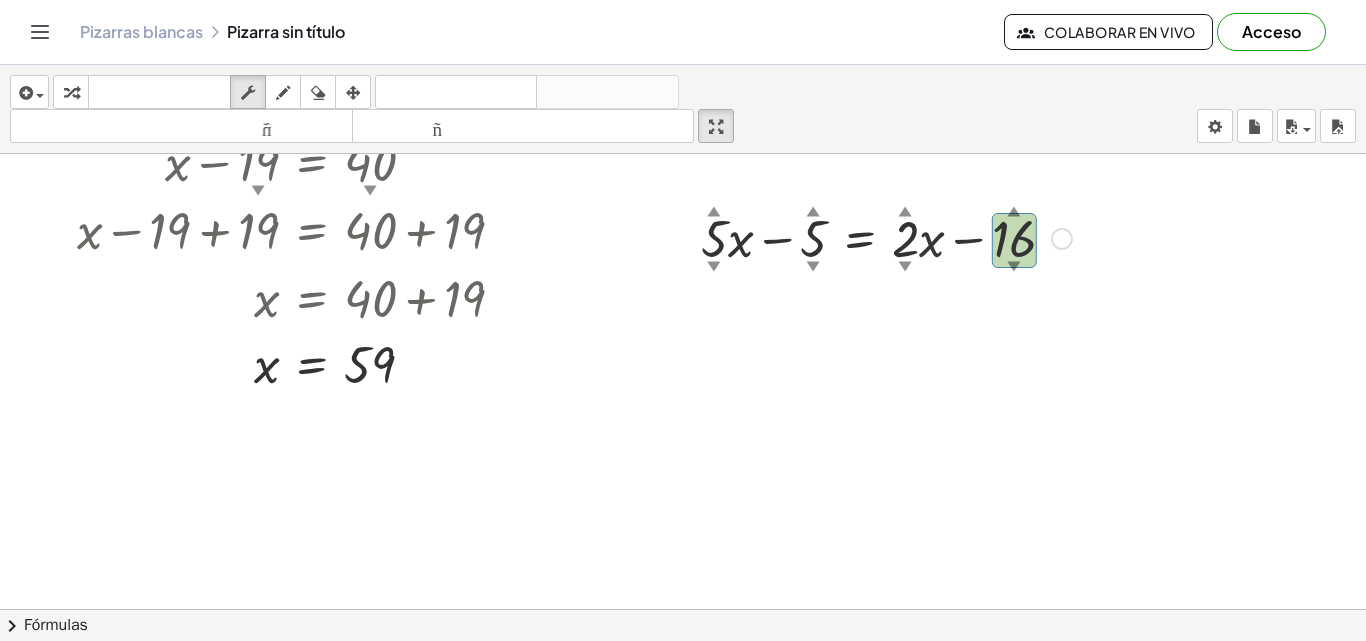 click at bounding box center [886, 237] 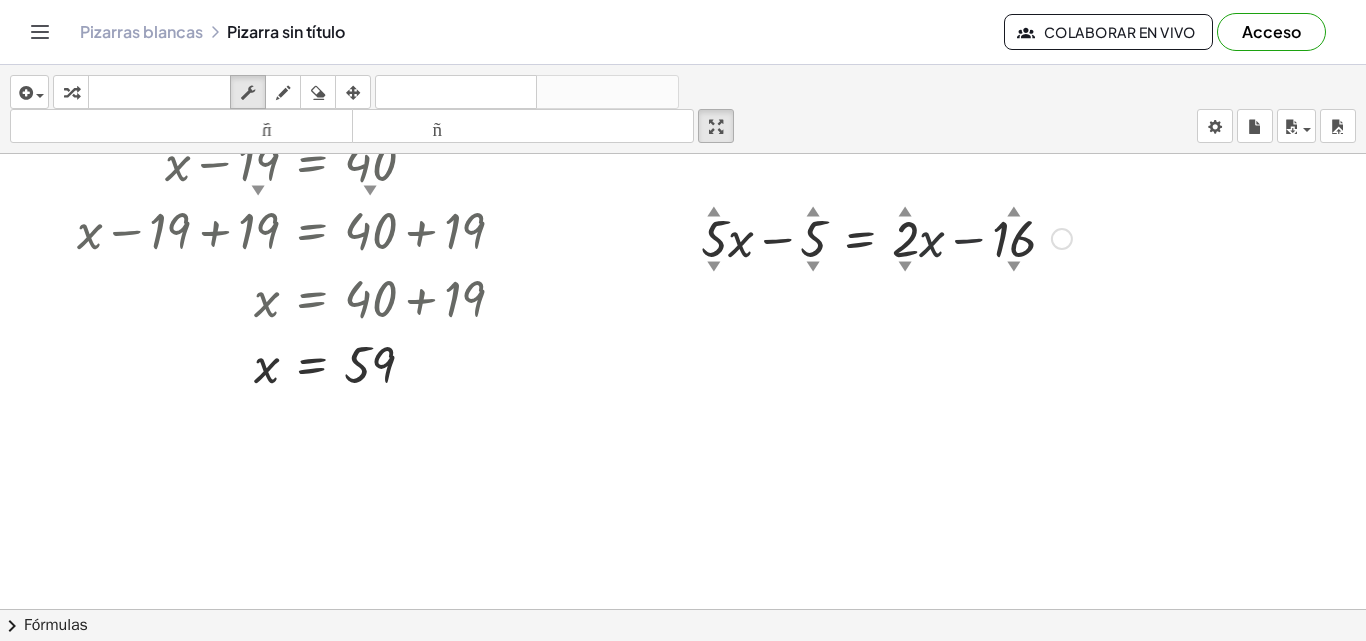 click at bounding box center [886, 237] 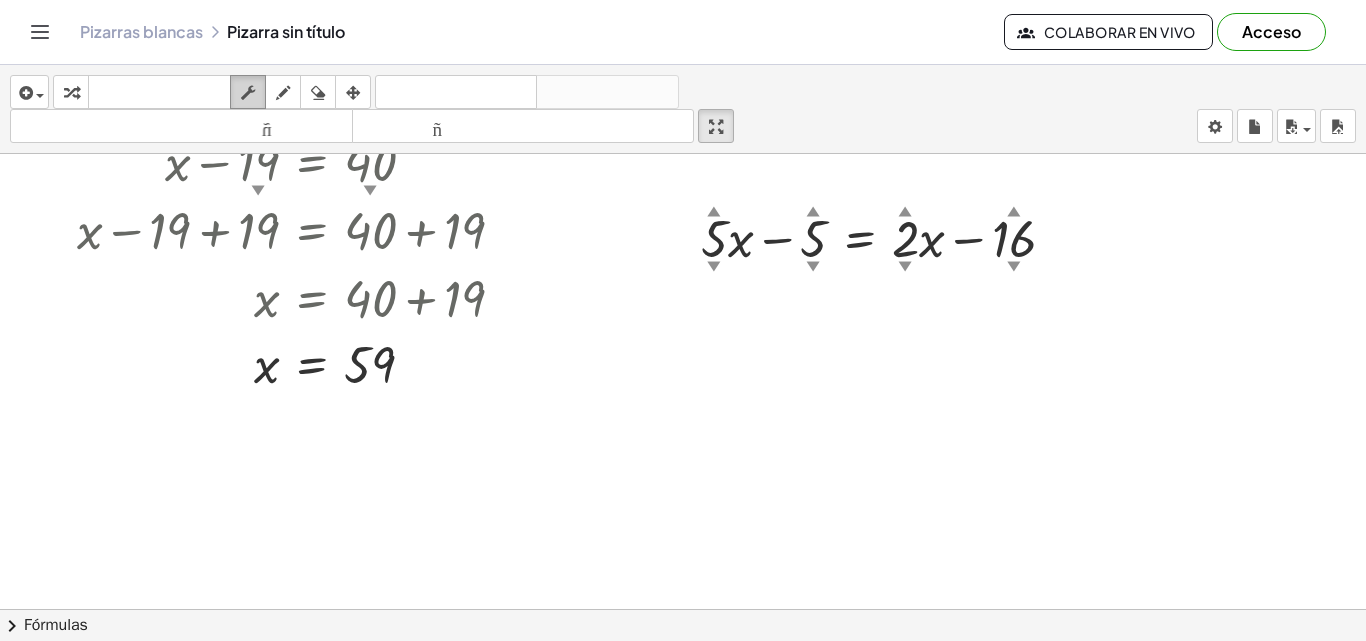 click on "fregar" at bounding box center [248, 92] 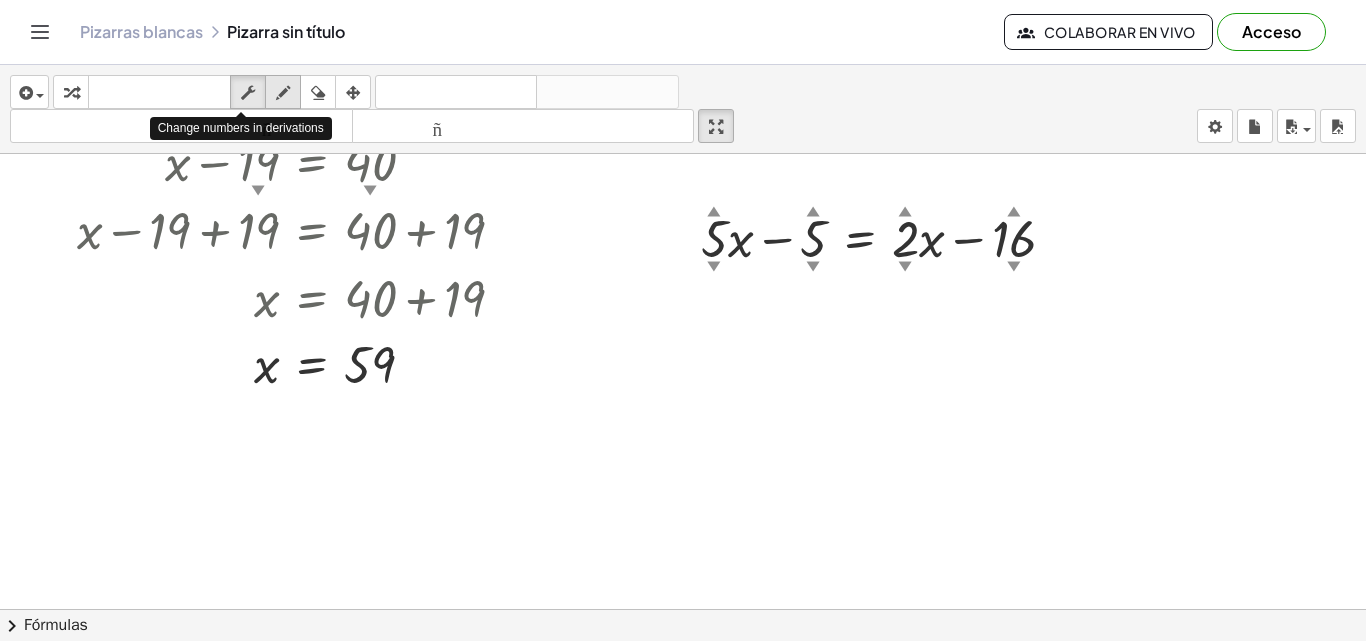 click on "dibujar" at bounding box center [283, 92] 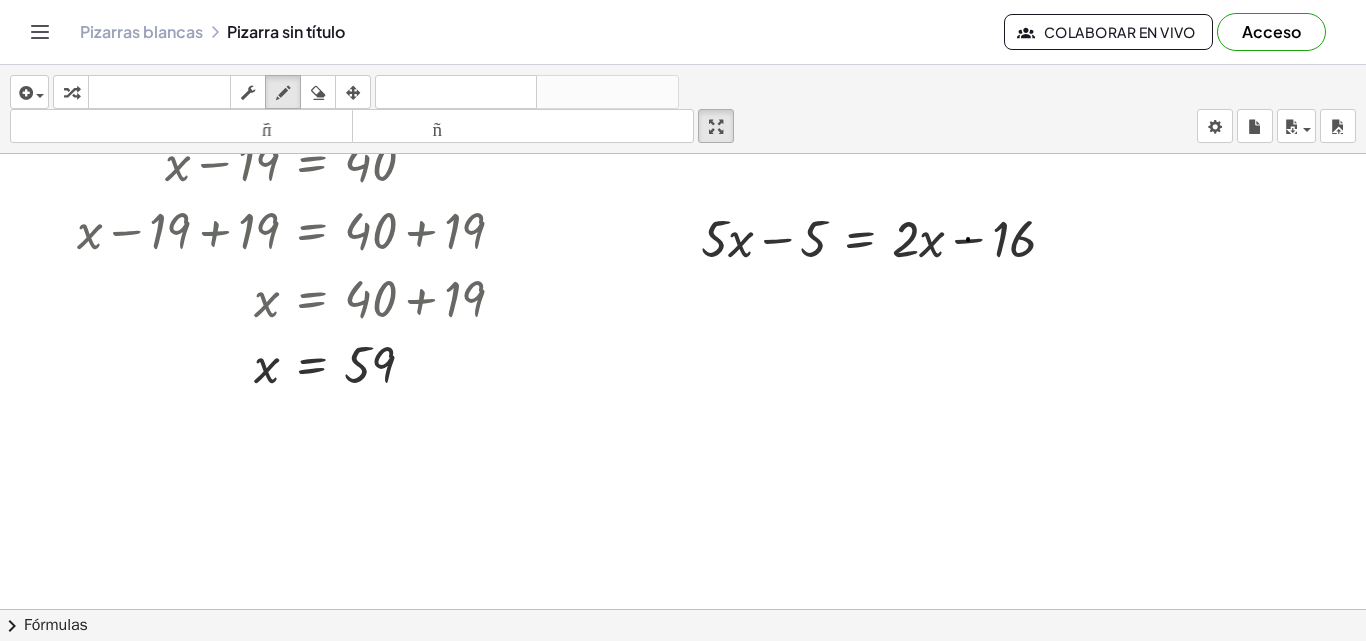click at bounding box center [717, 208] 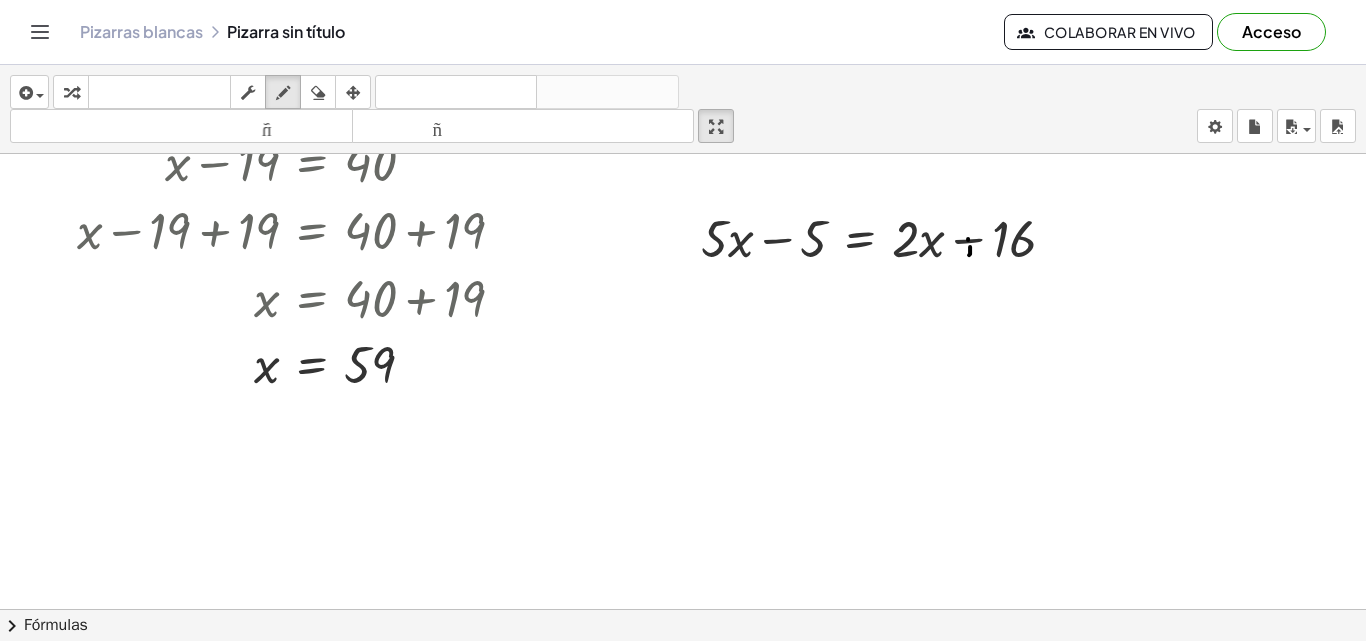 click at bounding box center (717, 208) 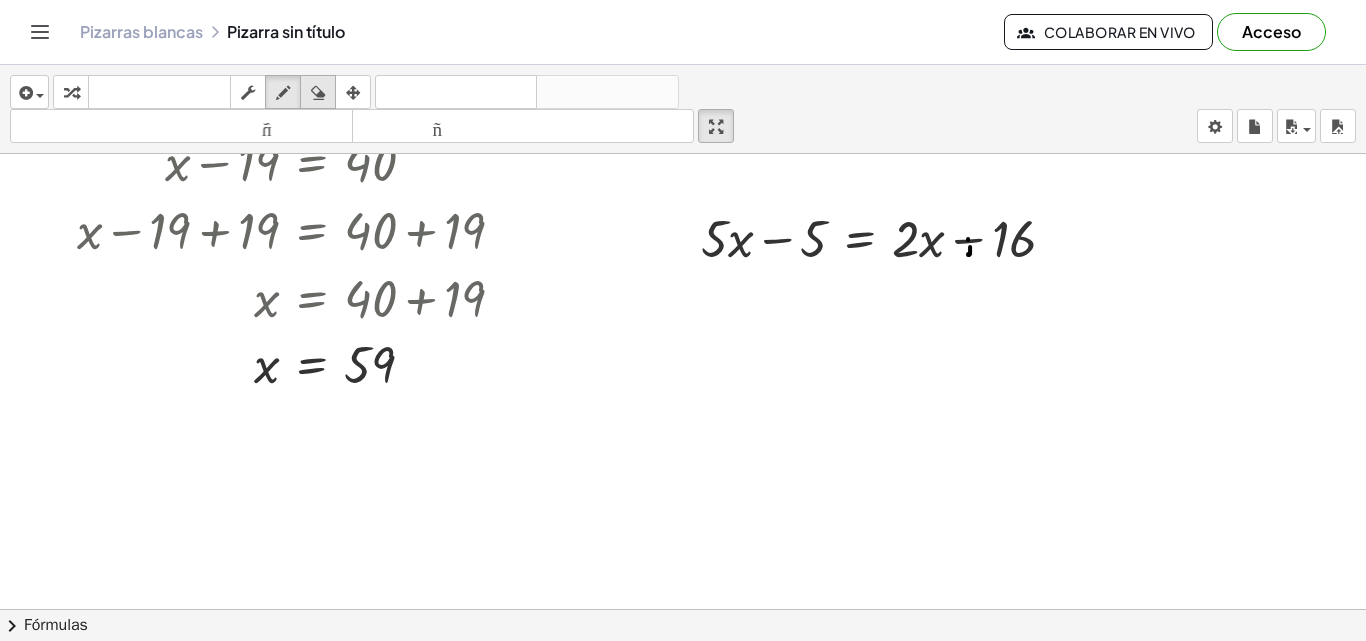 click at bounding box center (318, 93) 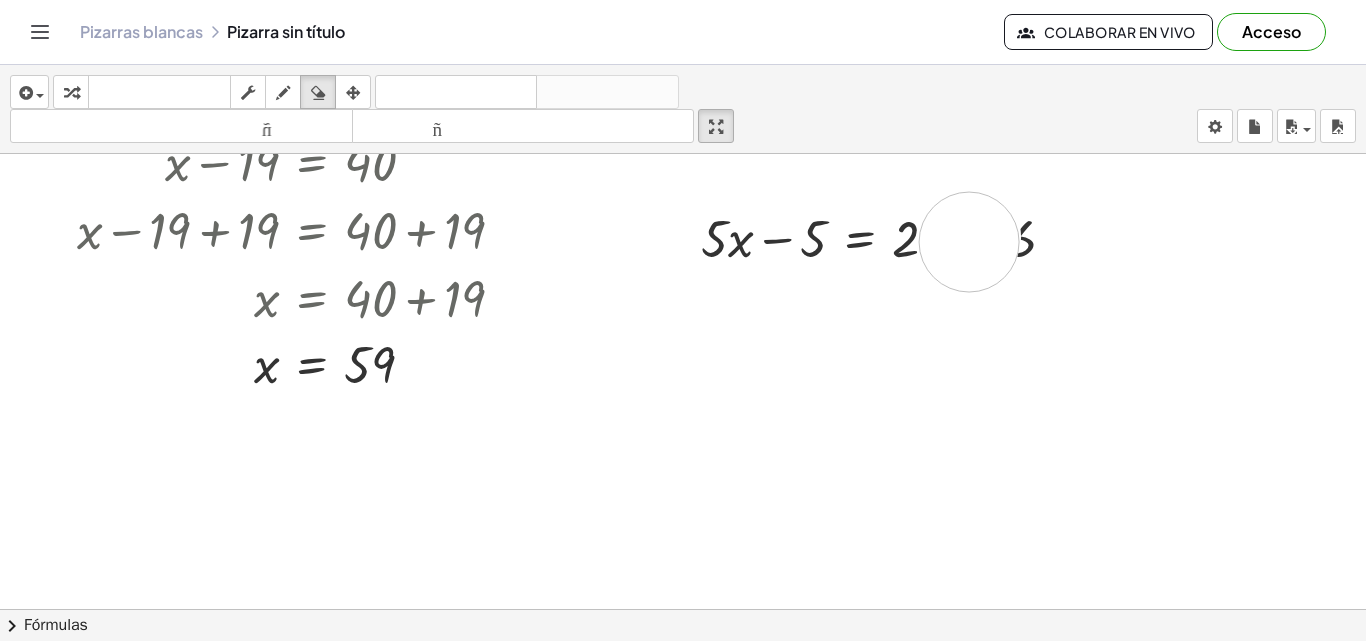 click at bounding box center [717, 208] 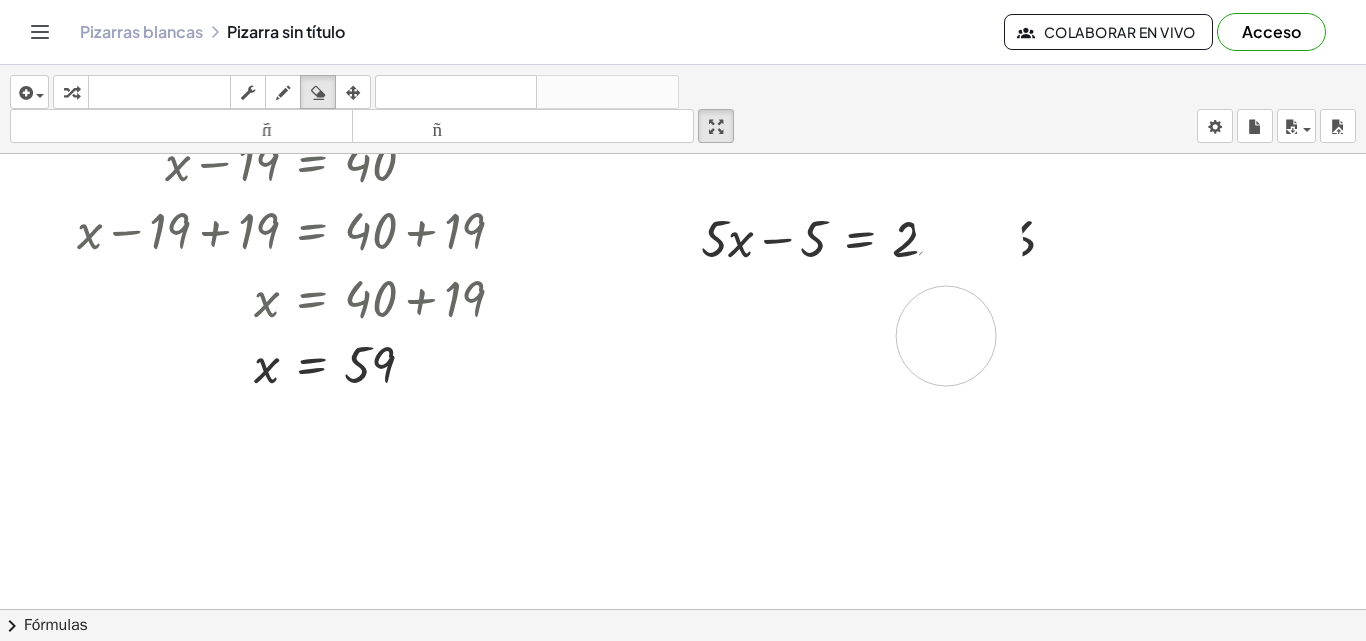 drag, startPoint x: 964, startPoint y: 219, endPoint x: 945, endPoint y: 340, distance: 122.48265 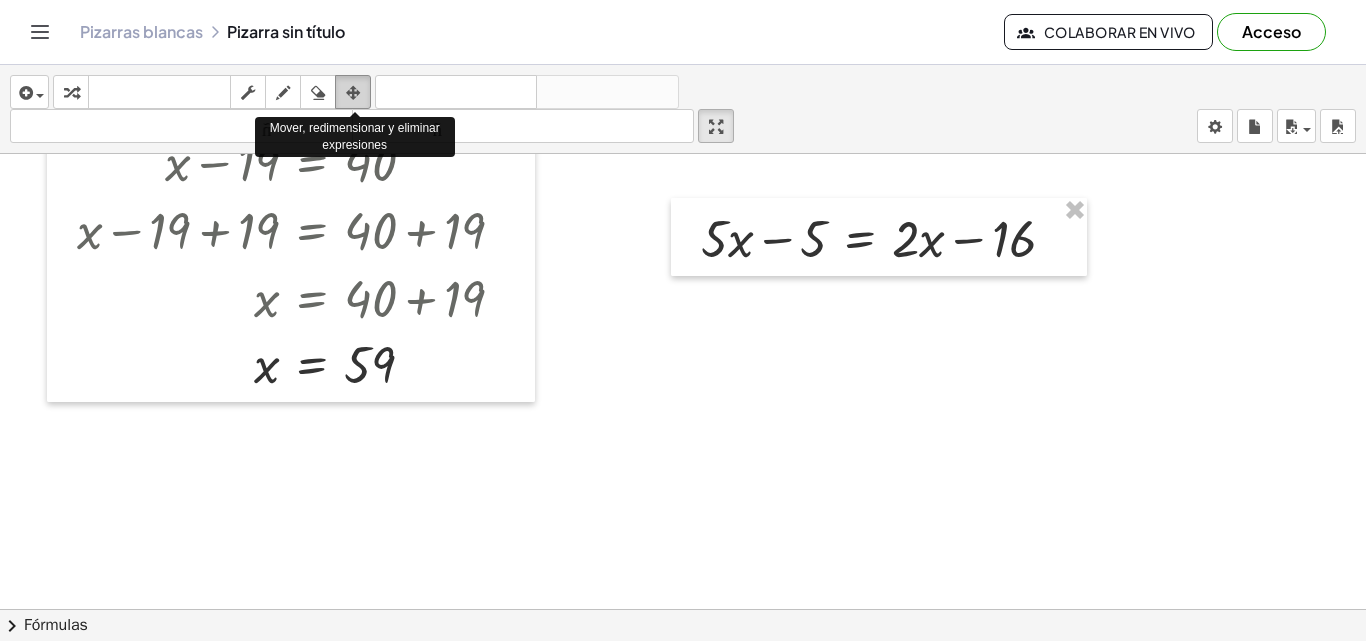 click at bounding box center (353, 93) 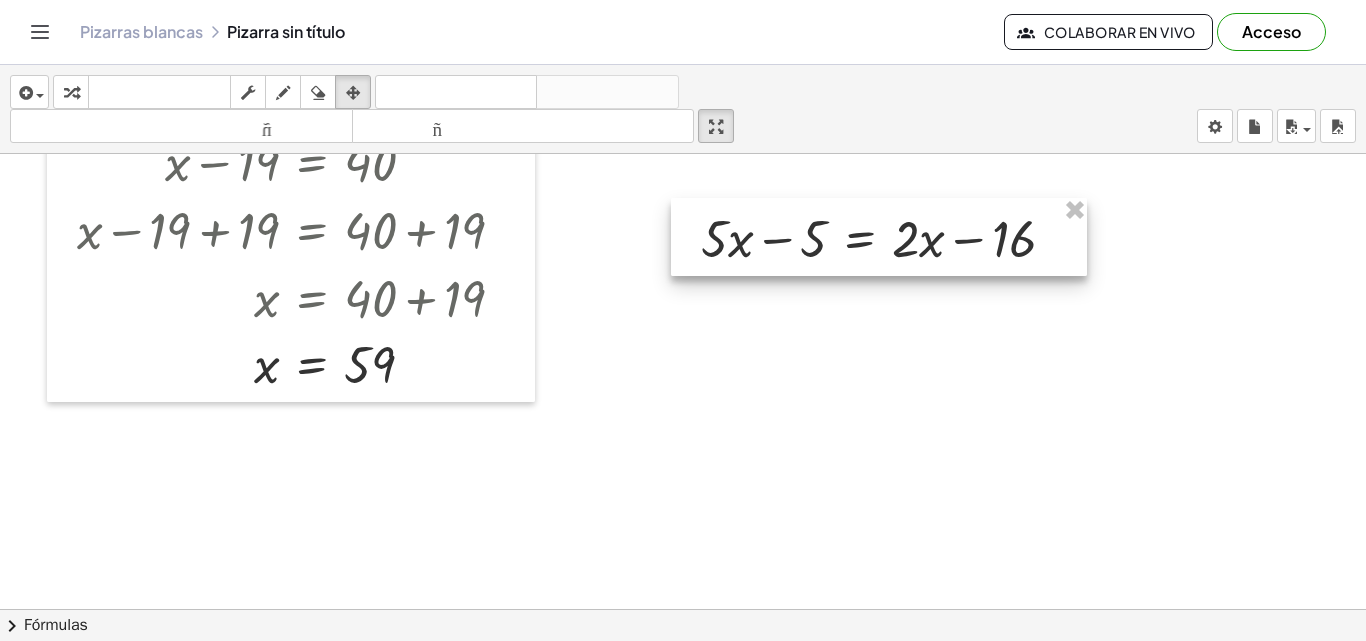 click at bounding box center (879, 237) 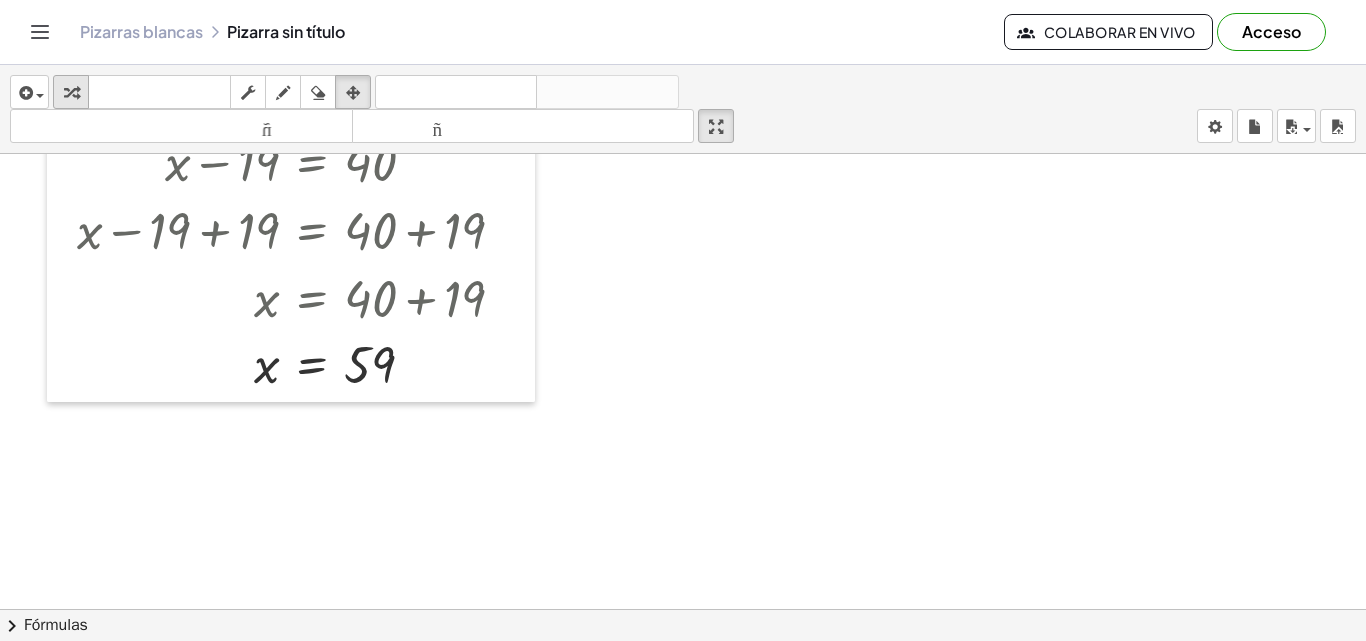 click at bounding box center [71, 92] 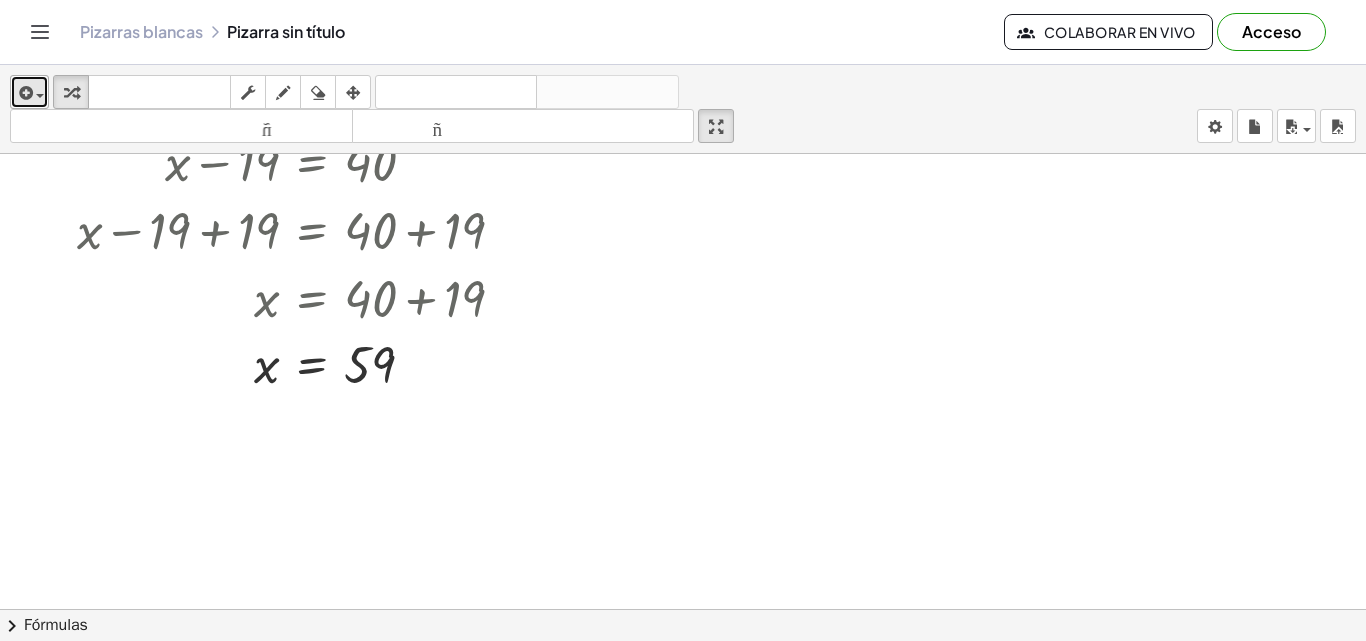 click at bounding box center [24, 93] 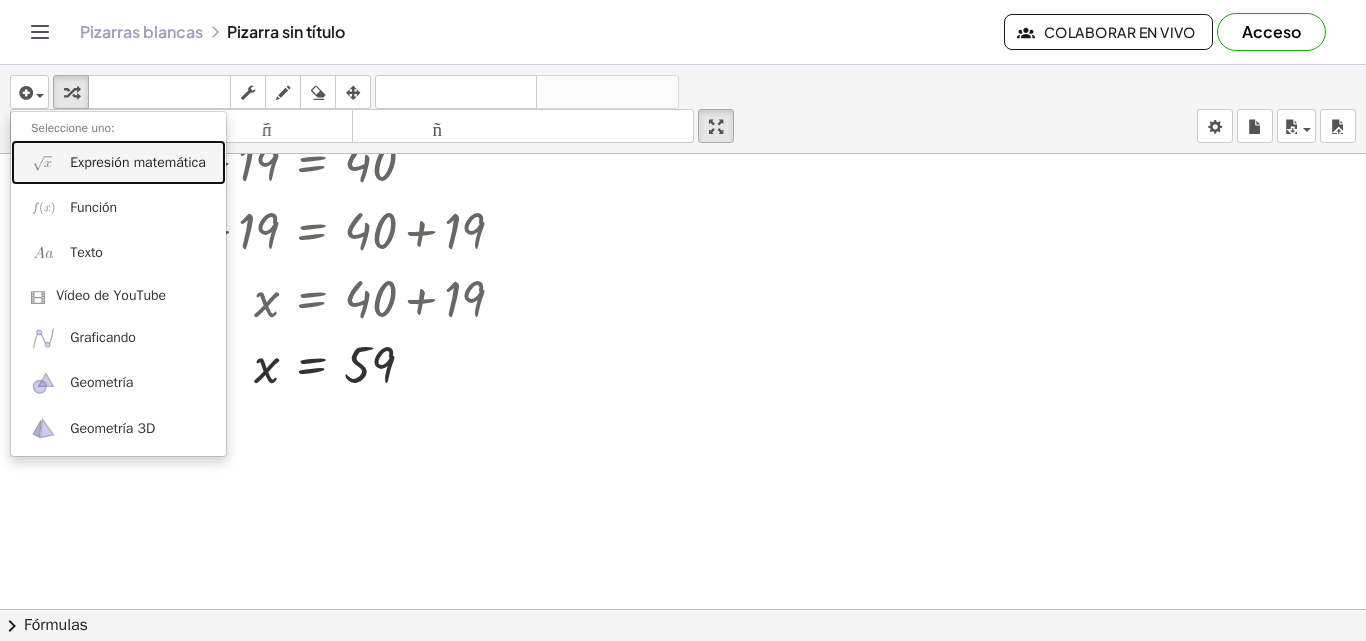 click on "Expresión matemática" at bounding box center (138, 162) 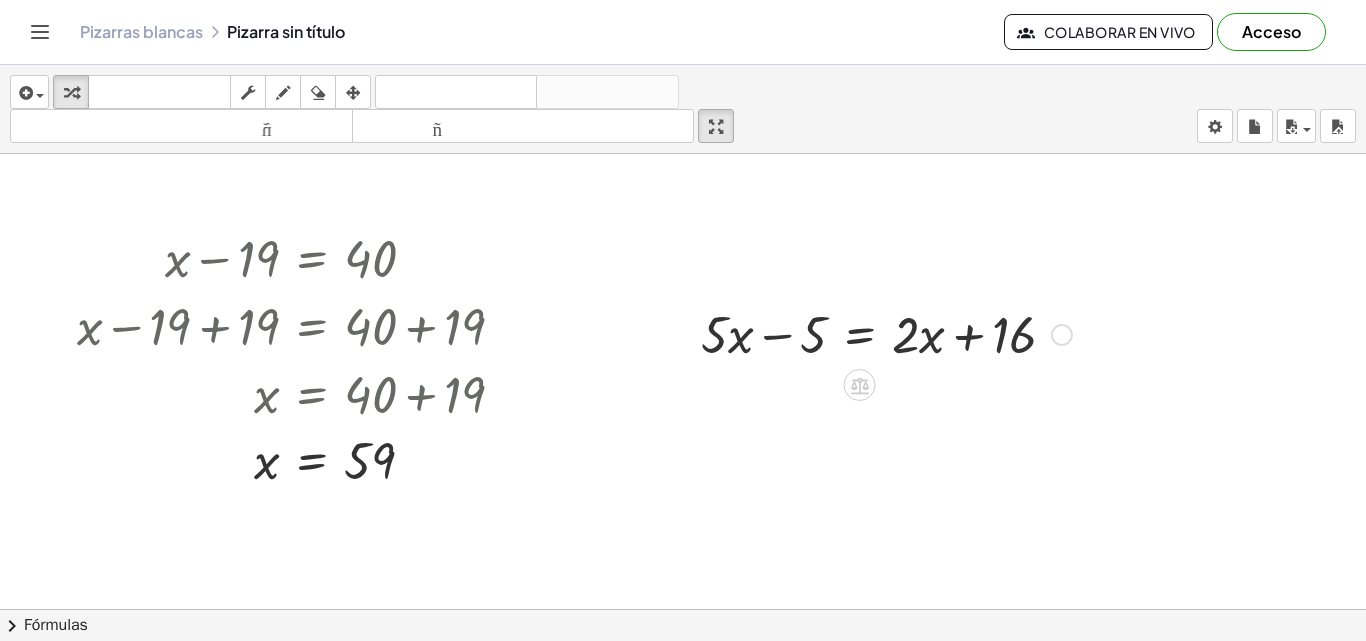 scroll, scrollTop: 274, scrollLeft: 0, axis: vertical 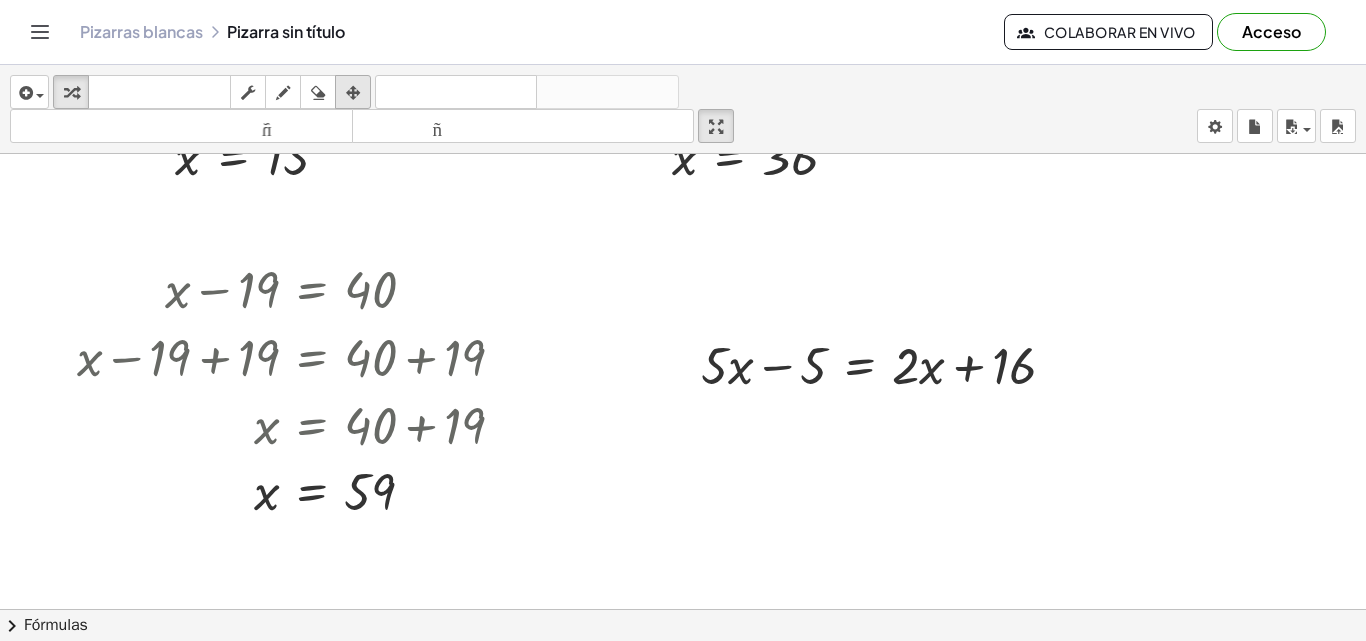 click at bounding box center (353, 93) 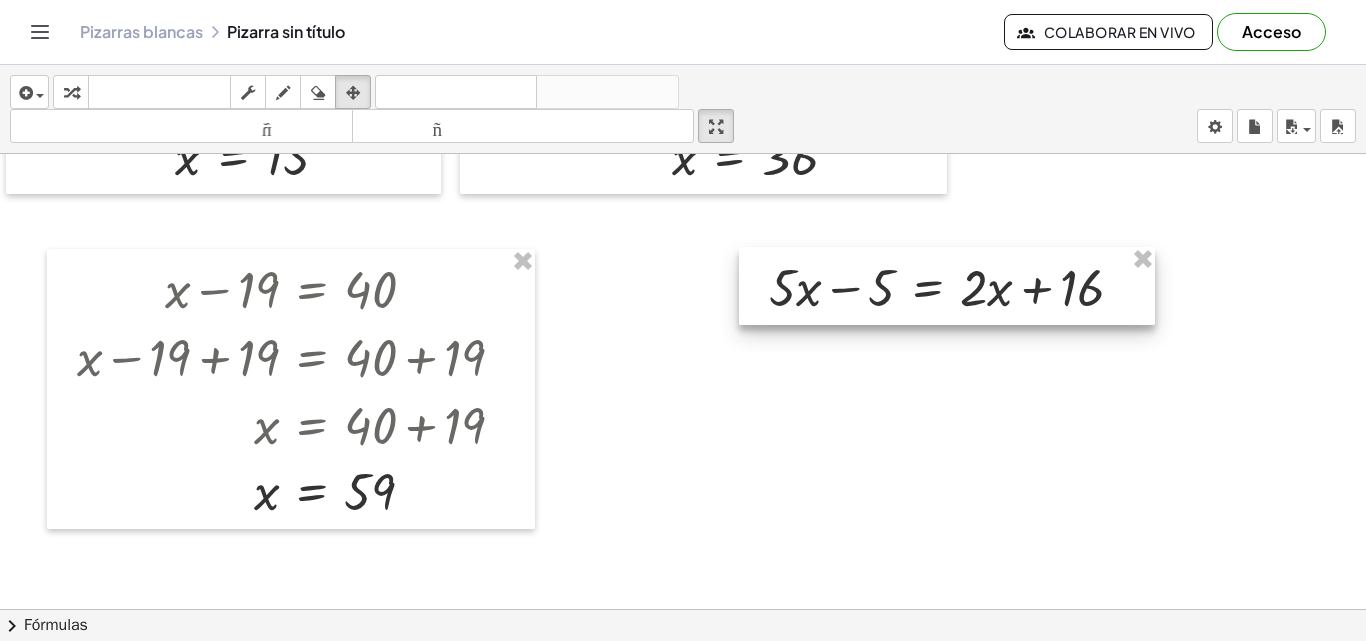 drag, startPoint x: 771, startPoint y: 344, endPoint x: 841, endPoint y: 280, distance: 94.847244 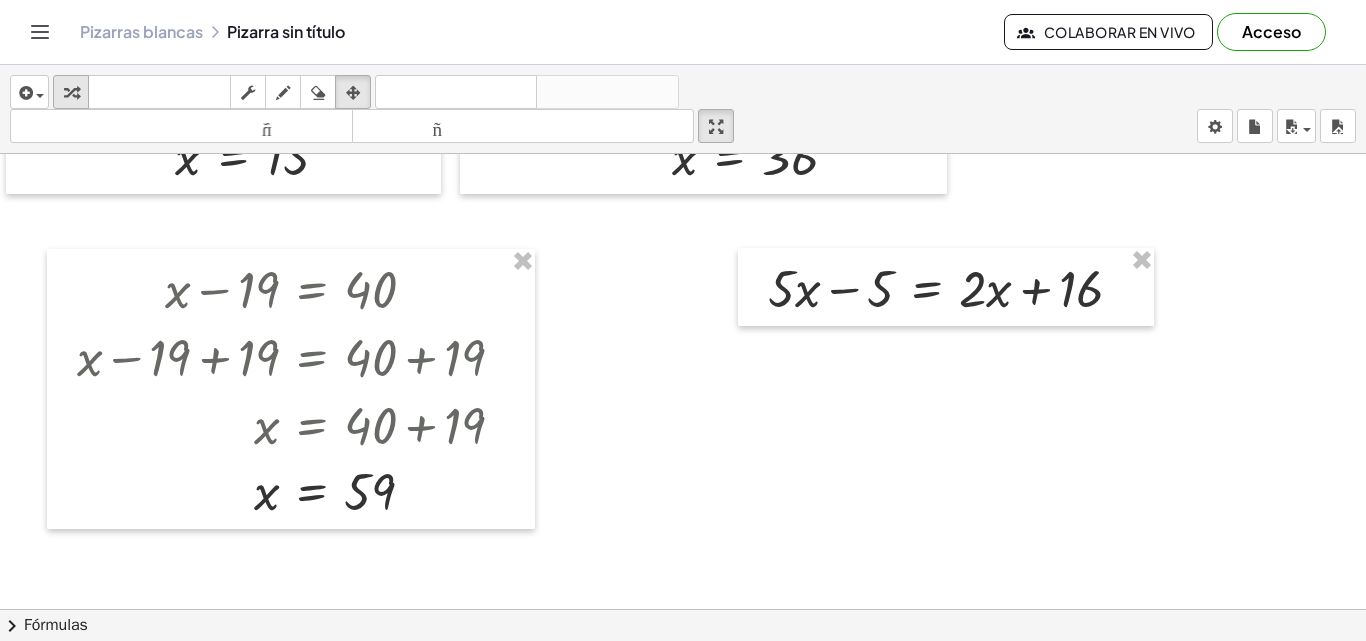 click at bounding box center [71, 93] 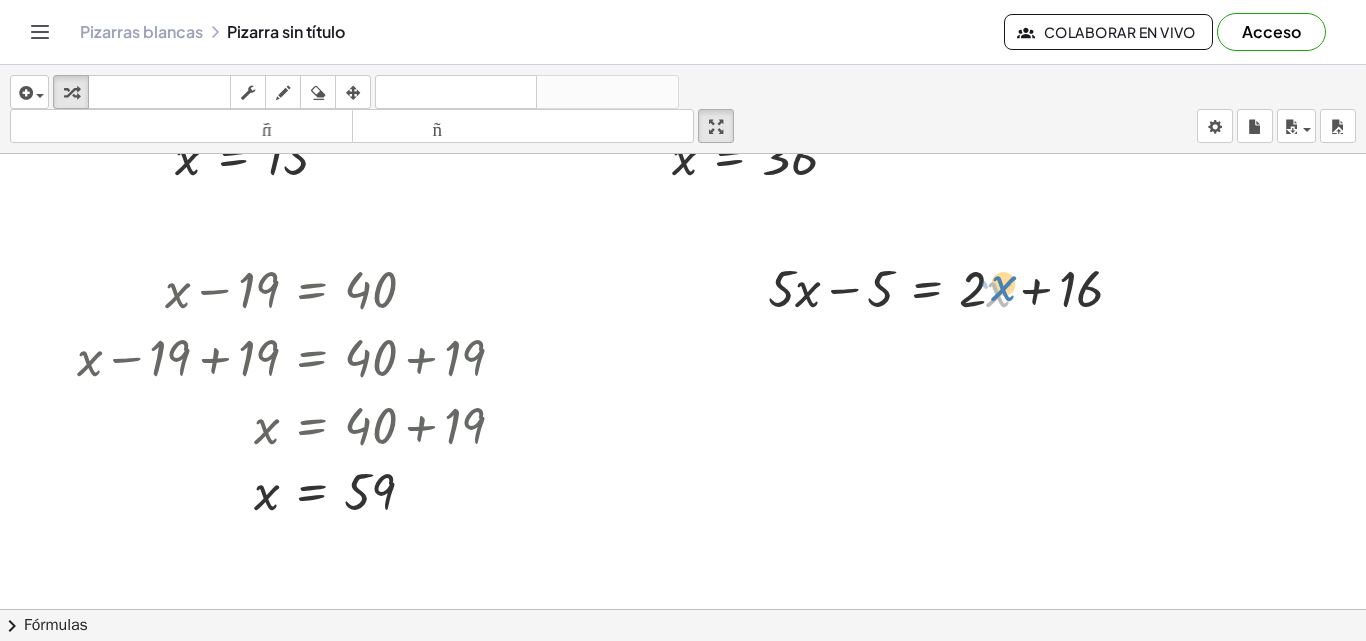 click at bounding box center (953, 287) 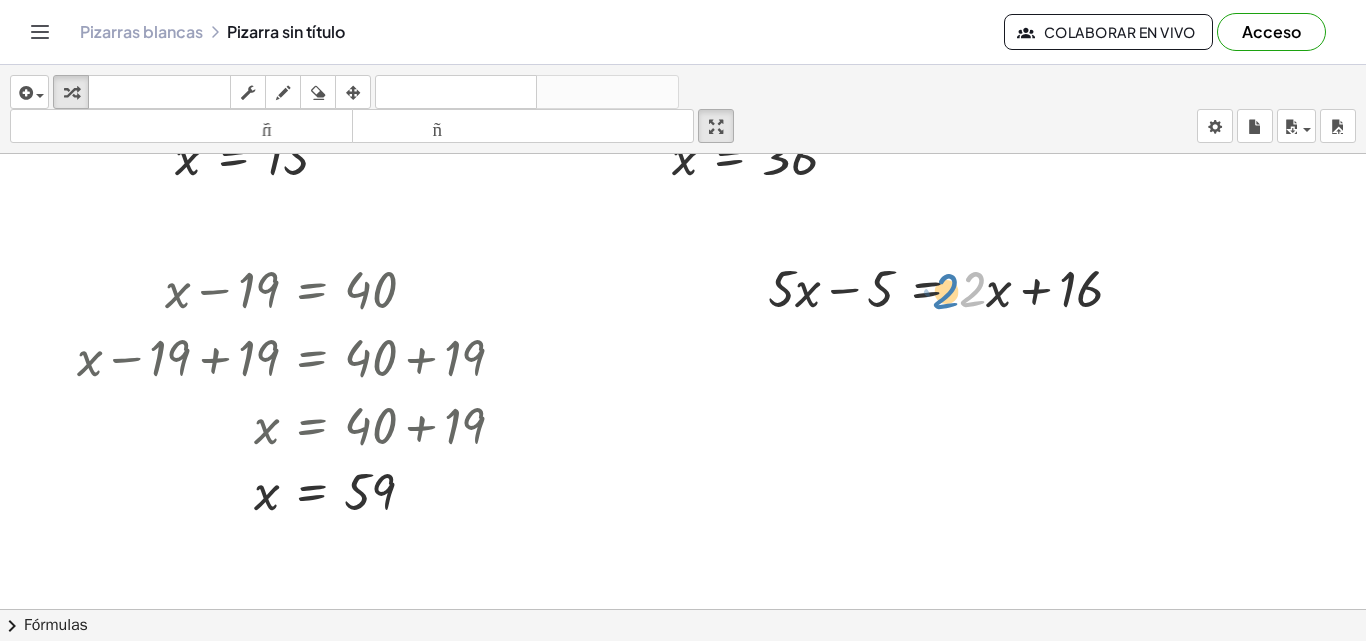 click at bounding box center (953, 287) 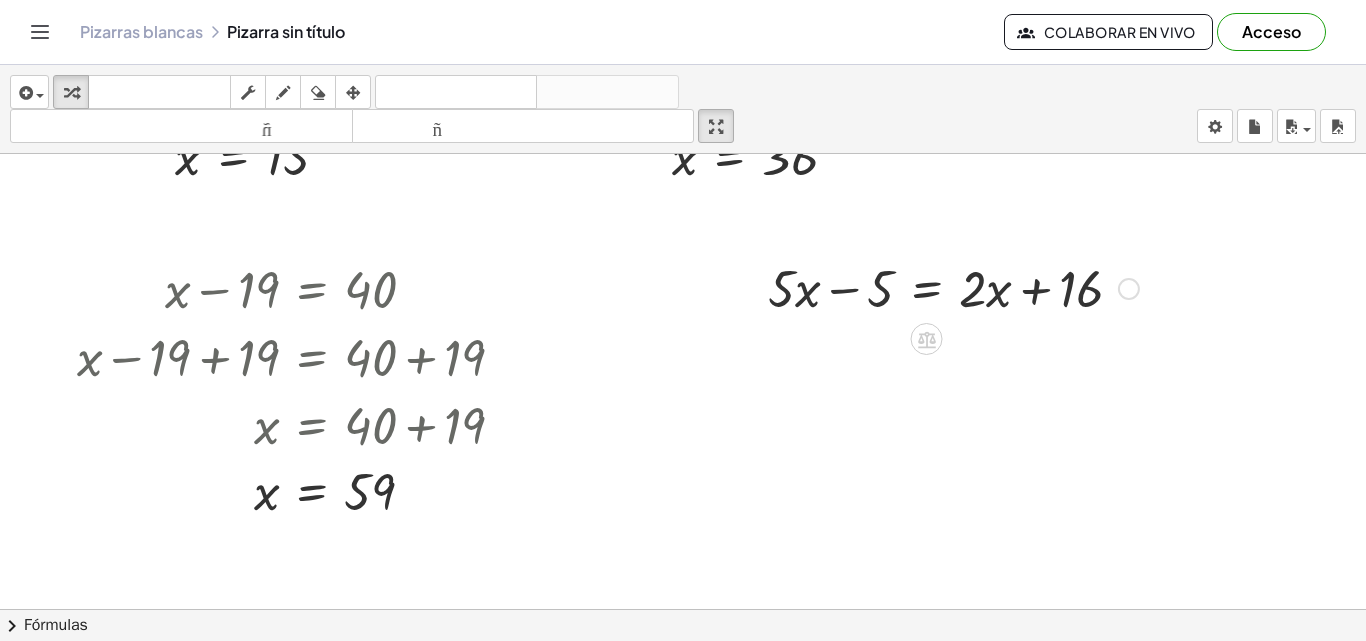 click at bounding box center [953, 287] 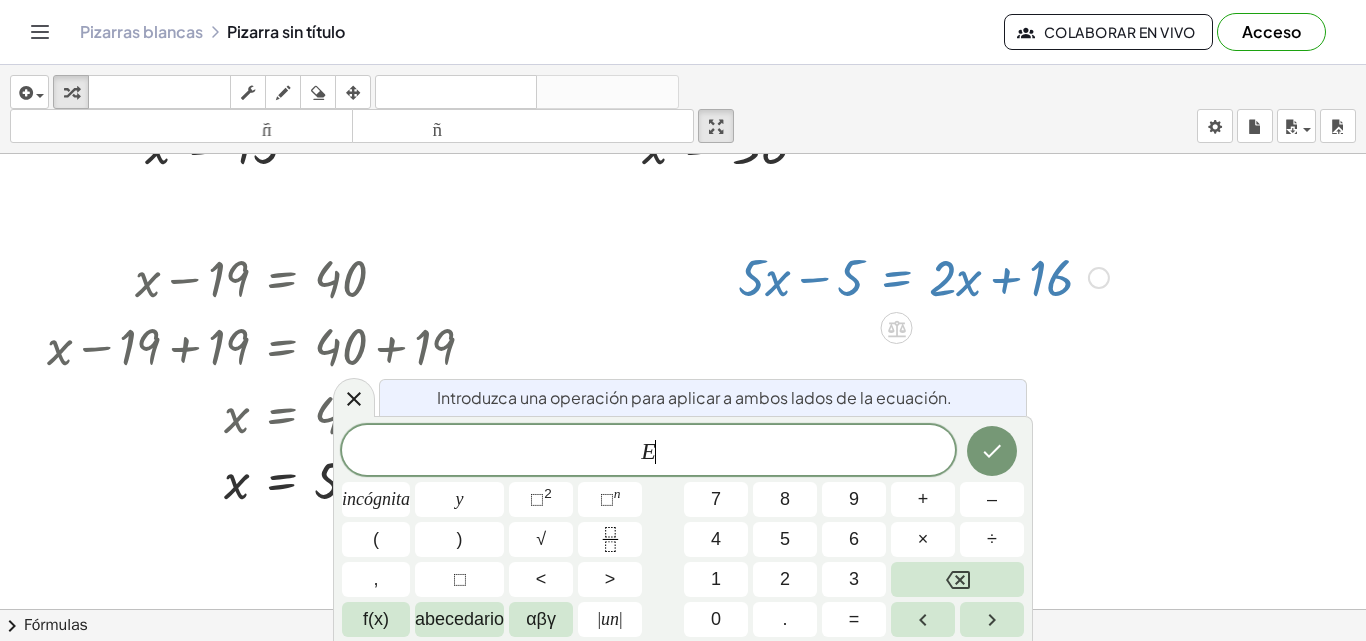 scroll, scrollTop: 301, scrollLeft: 29, axis: both 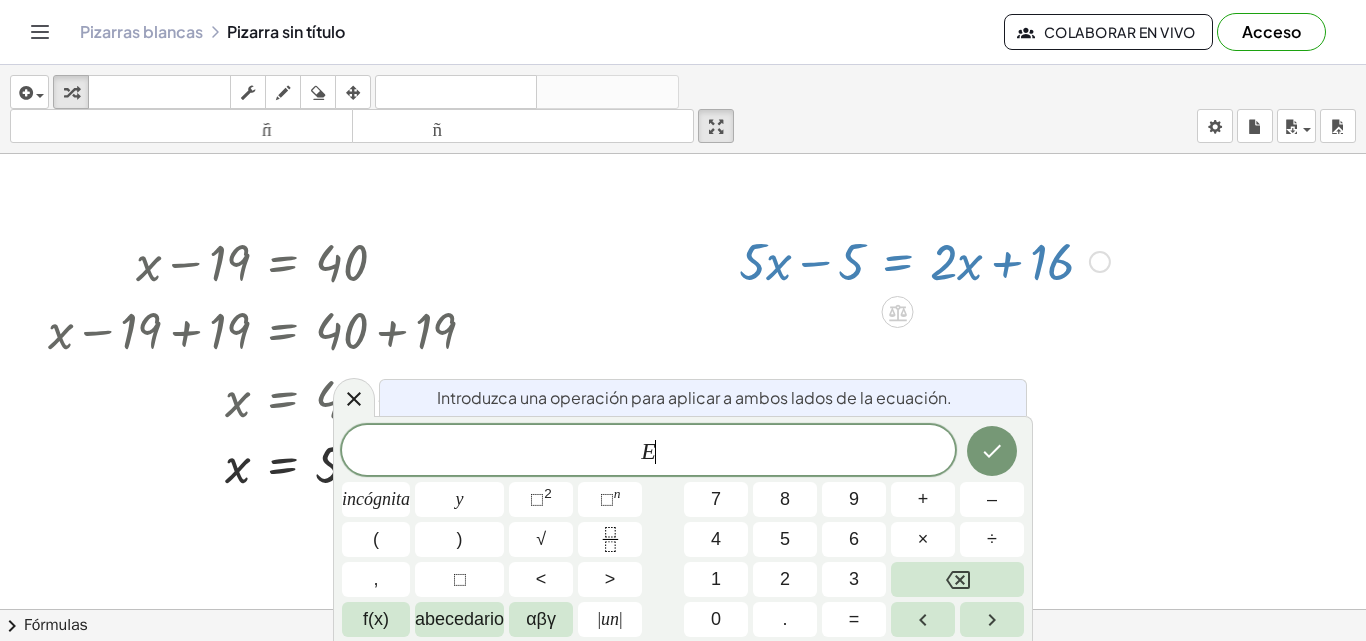 click at bounding box center [688, 308] 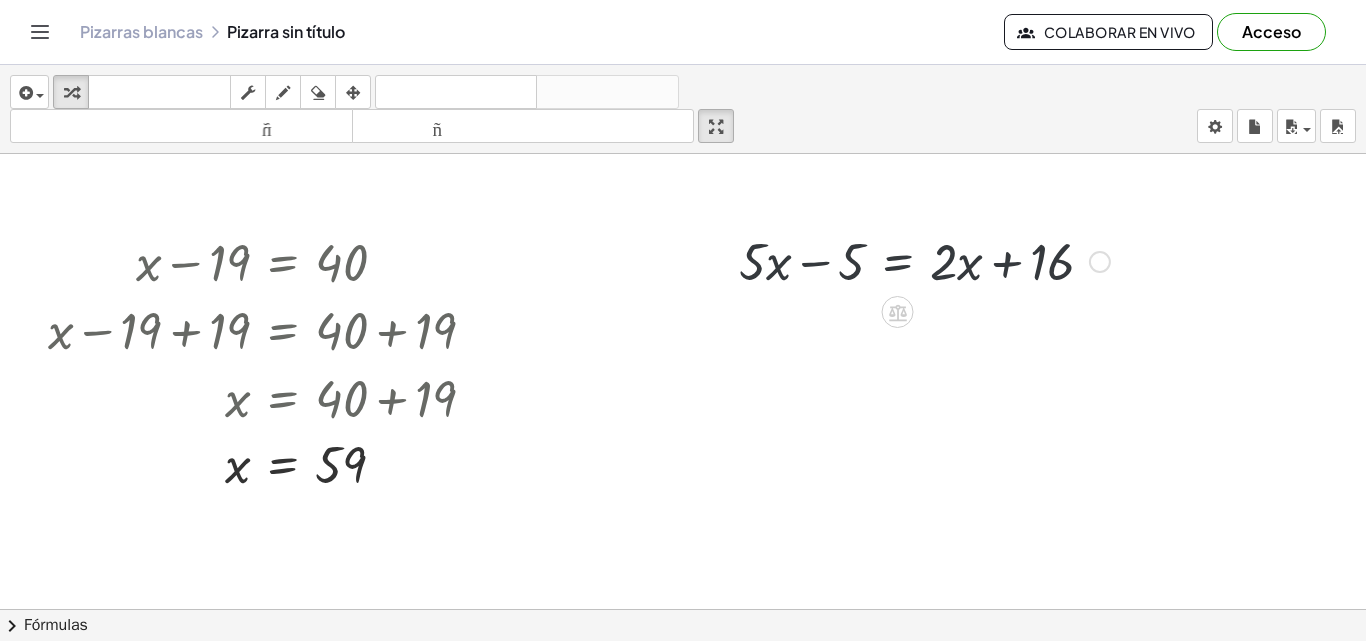 scroll, scrollTop: 274, scrollLeft: 29, axis: both 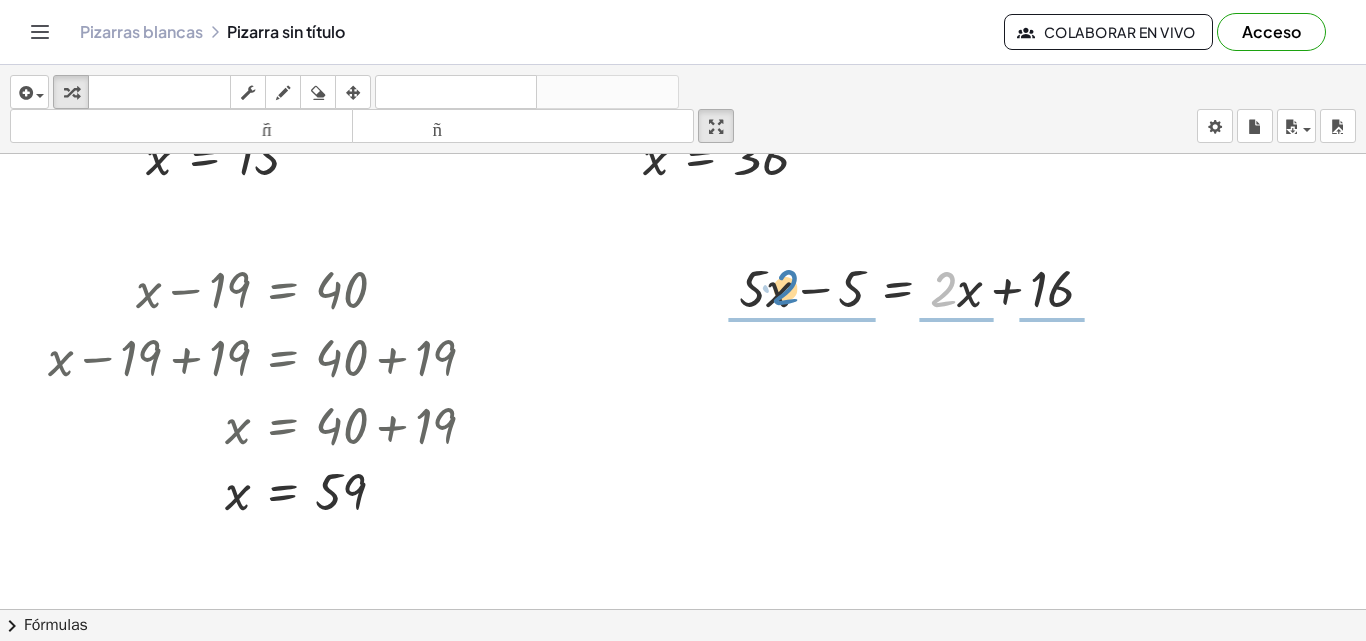 drag, startPoint x: 955, startPoint y: 295, endPoint x: 797, endPoint y: 293, distance: 158.01266 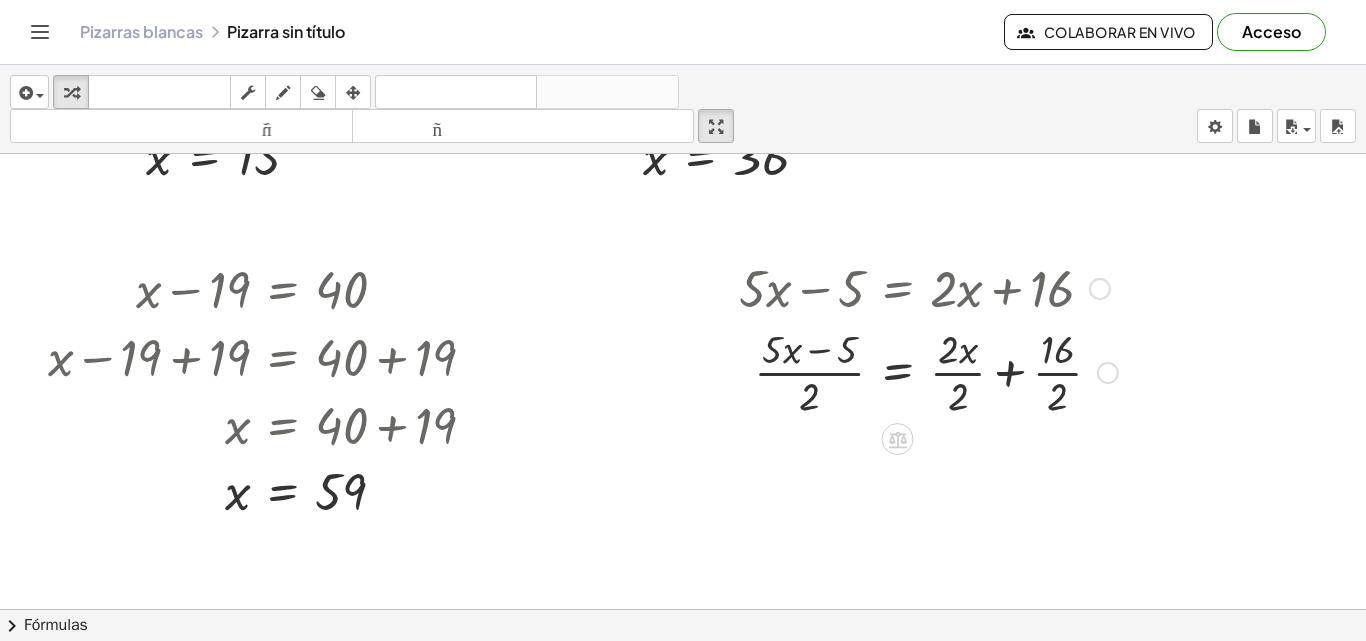 drag, startPoint x: 797, startPoint y: 293, endPoint x: 772, endPoint y: 404, distance: 113.78049 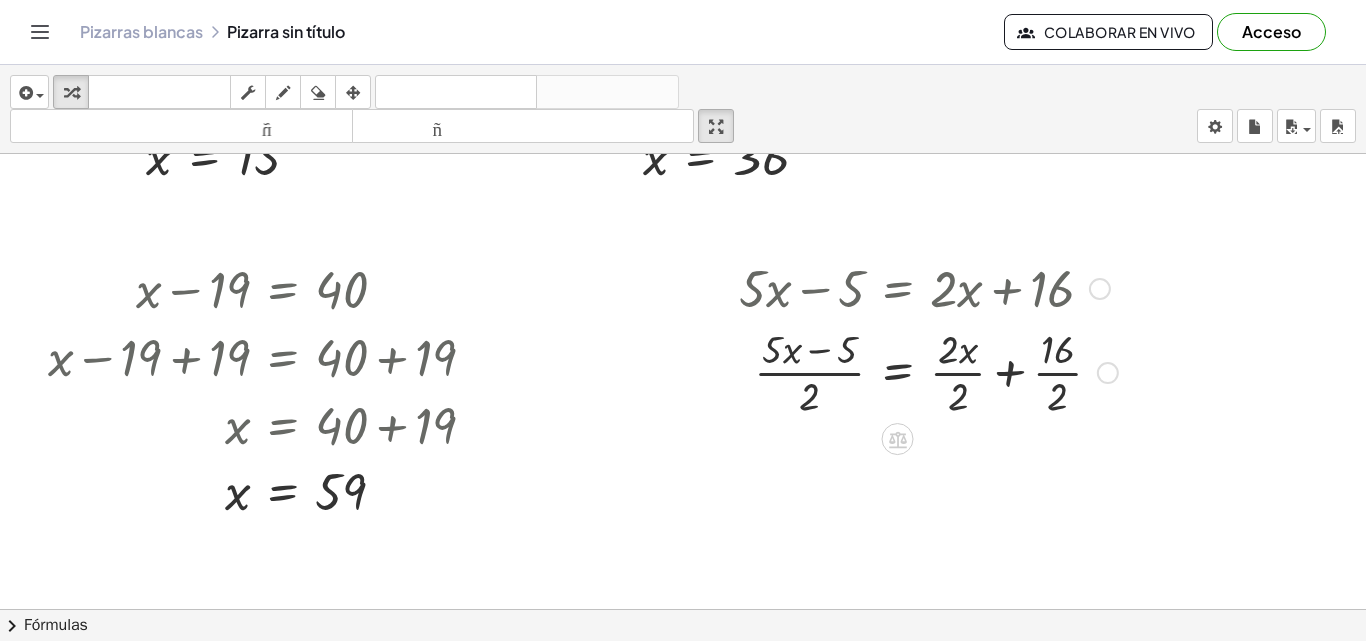 click at bounding box center [928, 371] 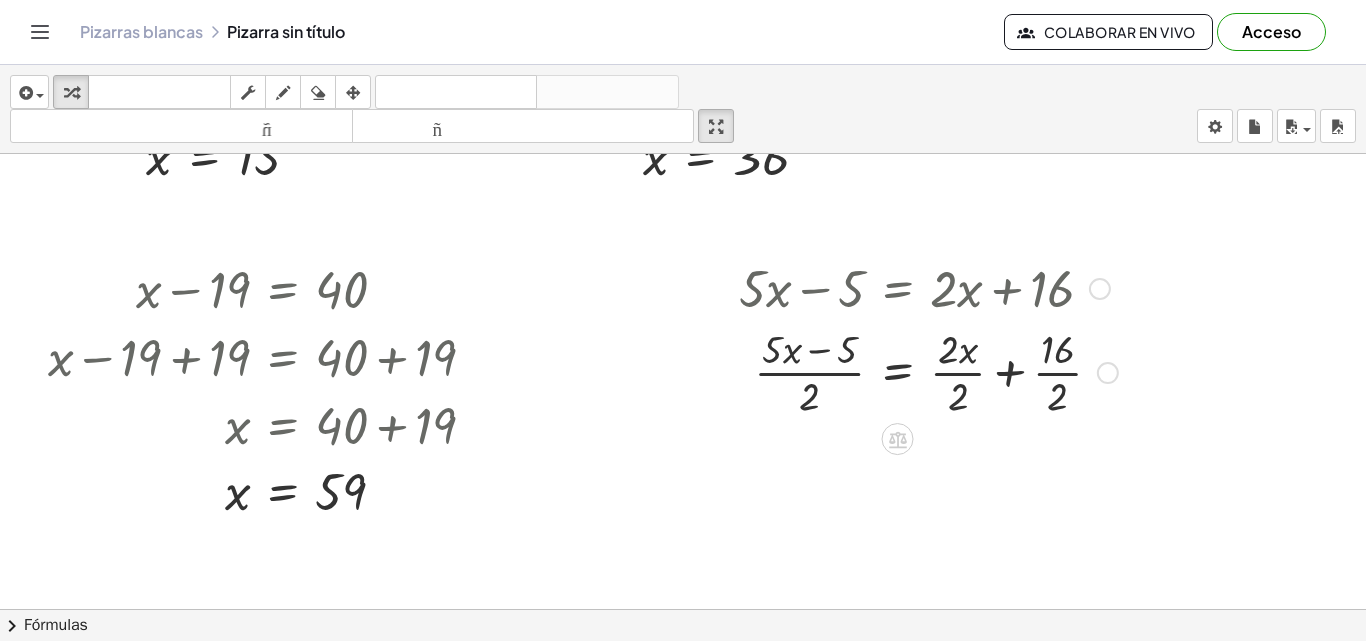 click at bounding box center [928, 287] 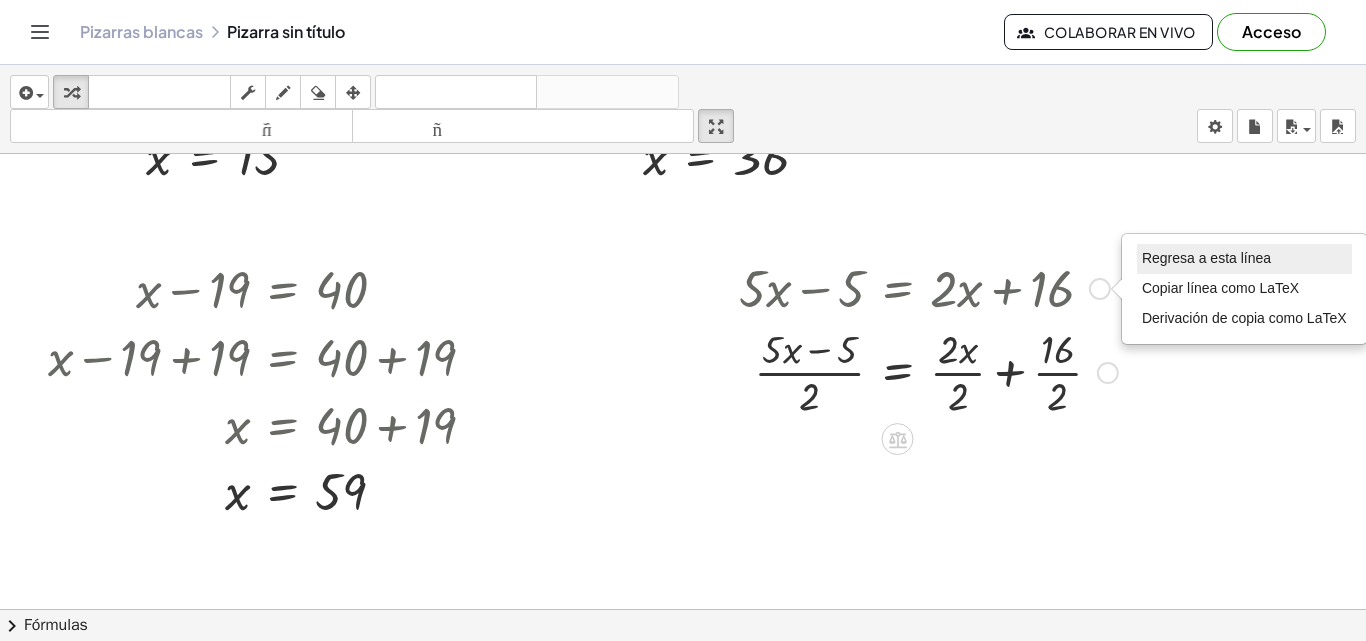 click on "Regresa a esta línea" at bounding box center [1244, 259] 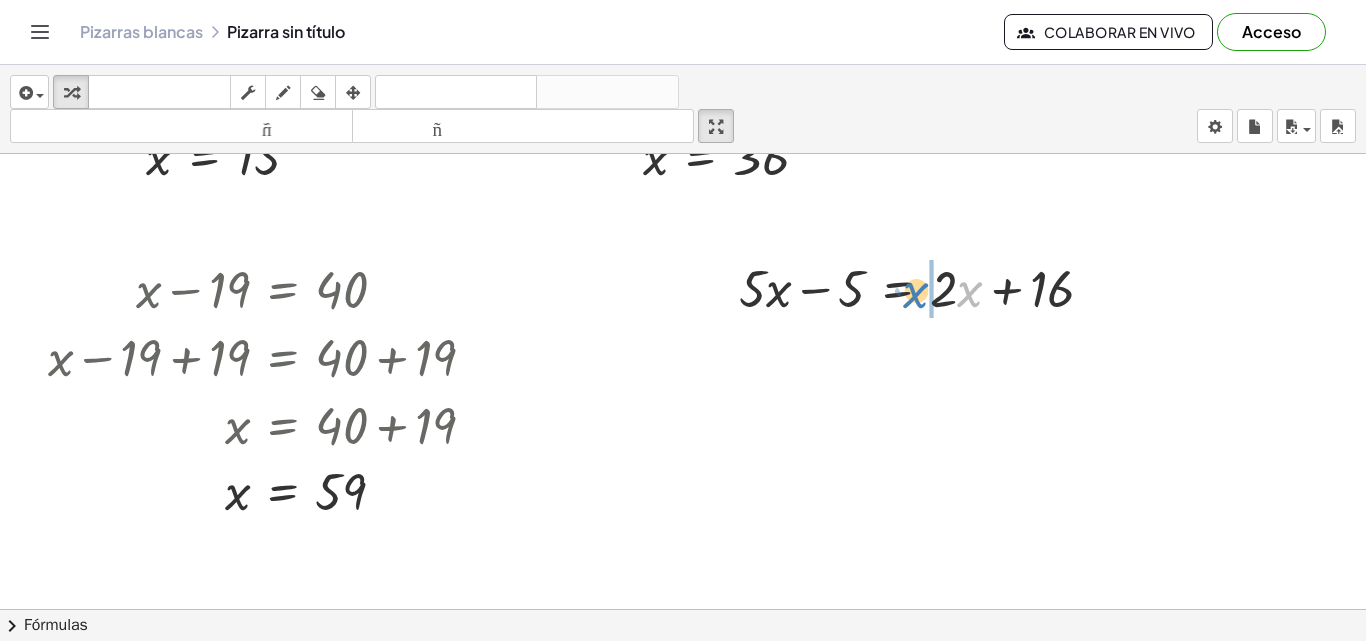 click at bounding box center (924, 287) 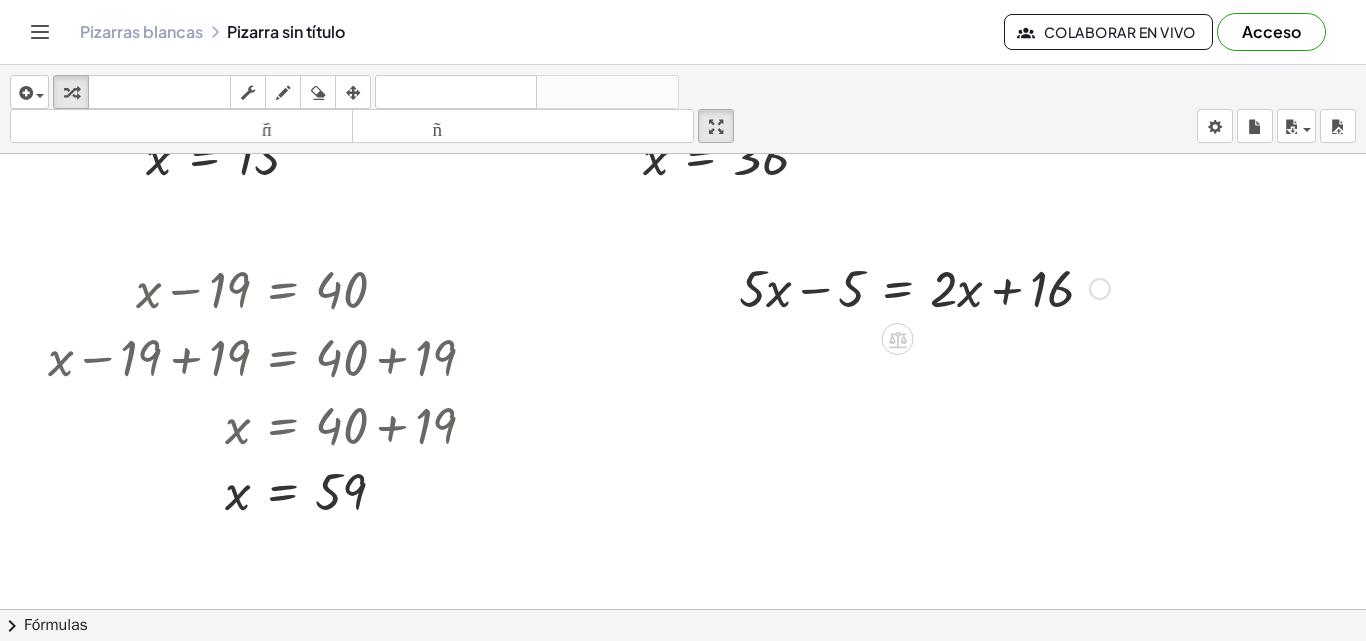 drag, startPoint x: 953, startPoint y: 287, endPoint x: 934, endPoint y: 297, distance: 21.470911 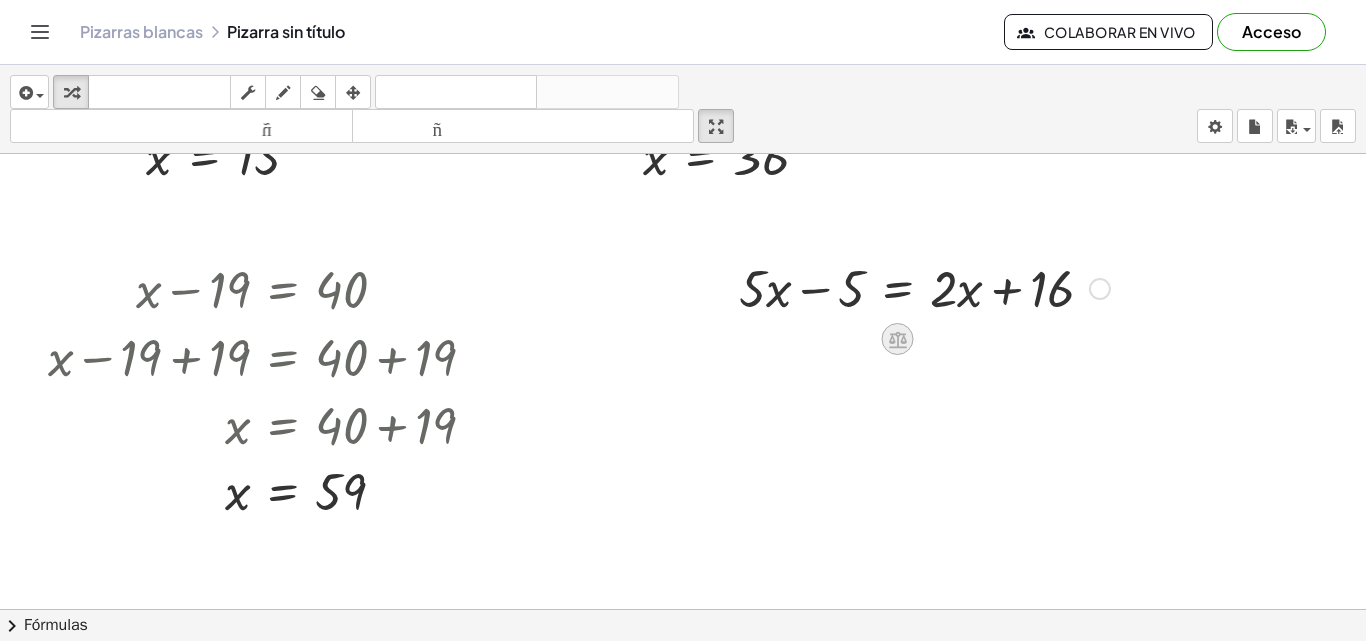 drag, startPoint x: 934, startPoint y: 297, endPoint x: 905, endPoint y: 331, distance: 44.687805 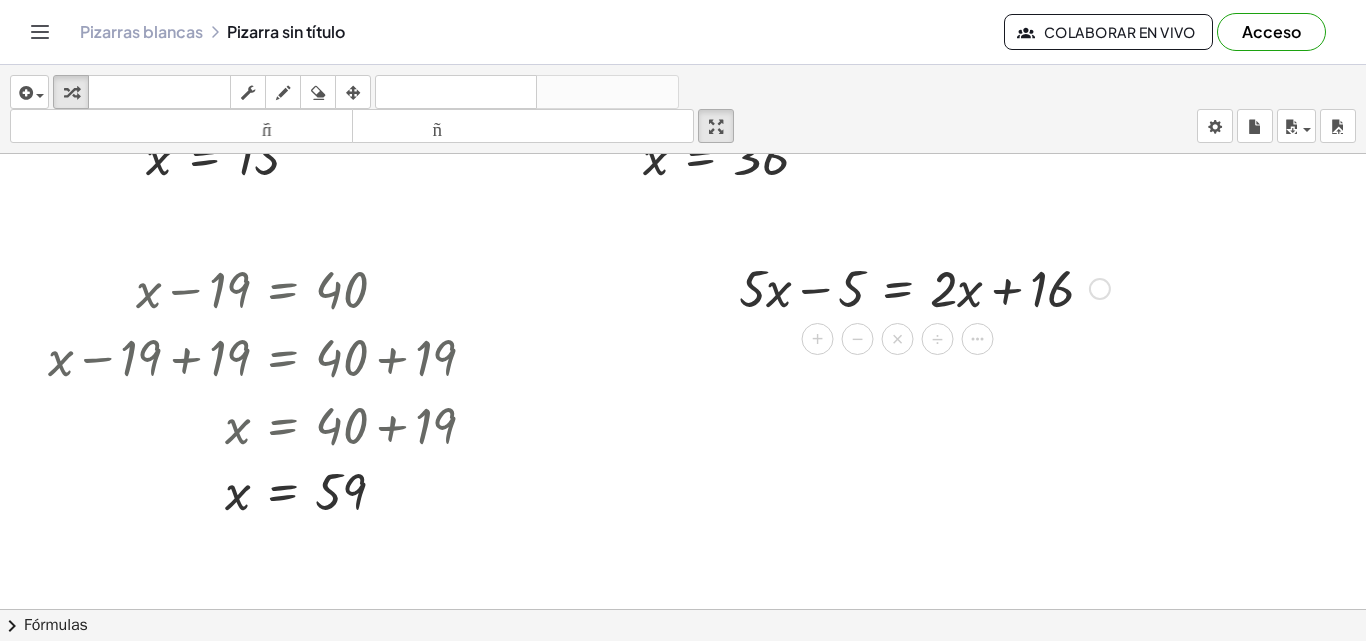 click at bounding box center [924, 287] 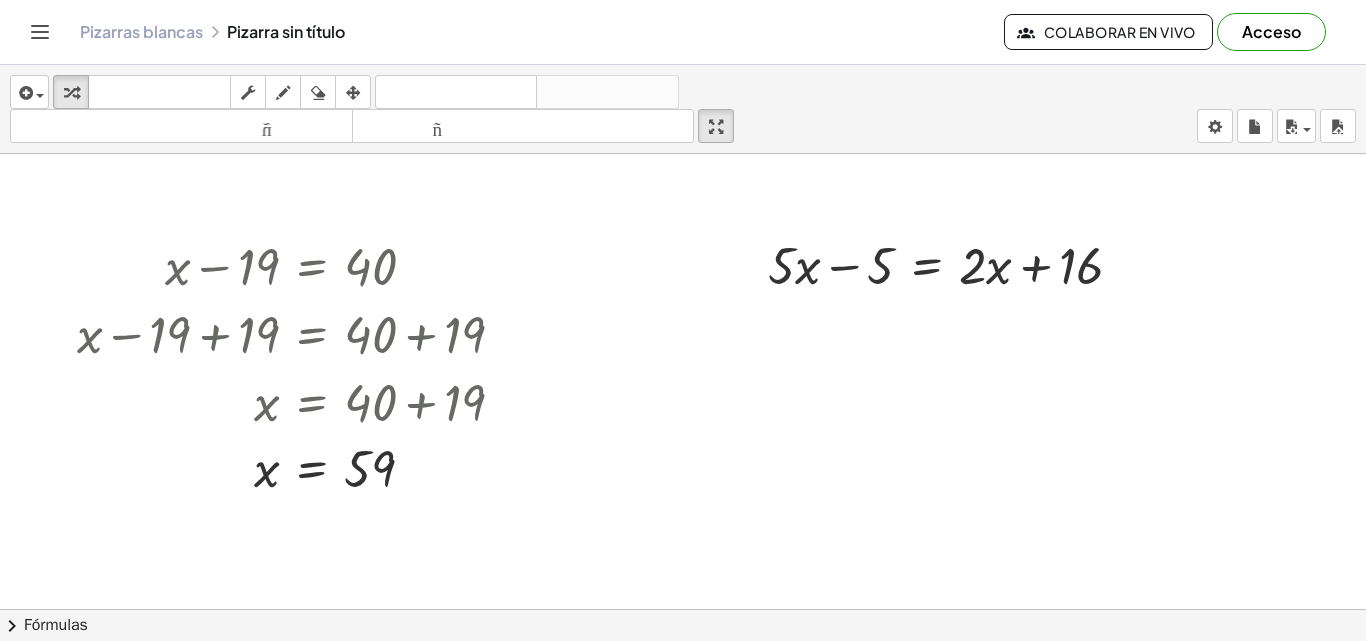 drag, startPoint x: 961, startPoint y: 291, endPoint x: 905, endPoint y: 313, distance: 60.166435 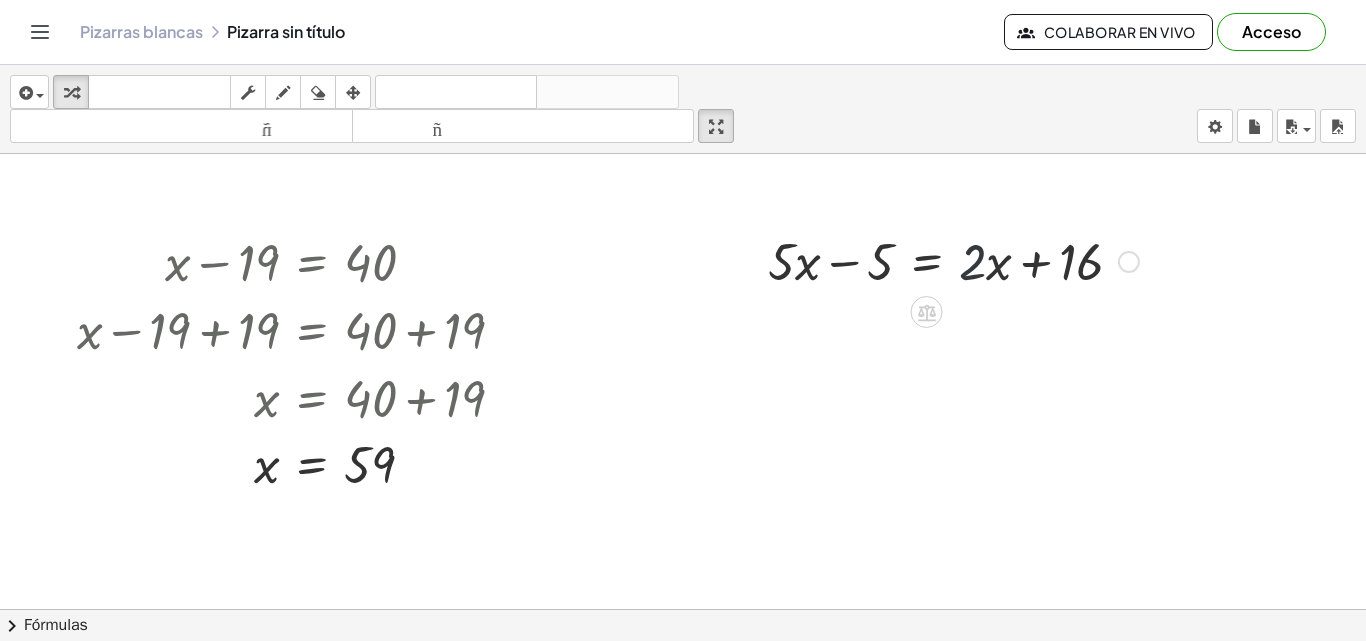 click at bounding box center (953, 260) 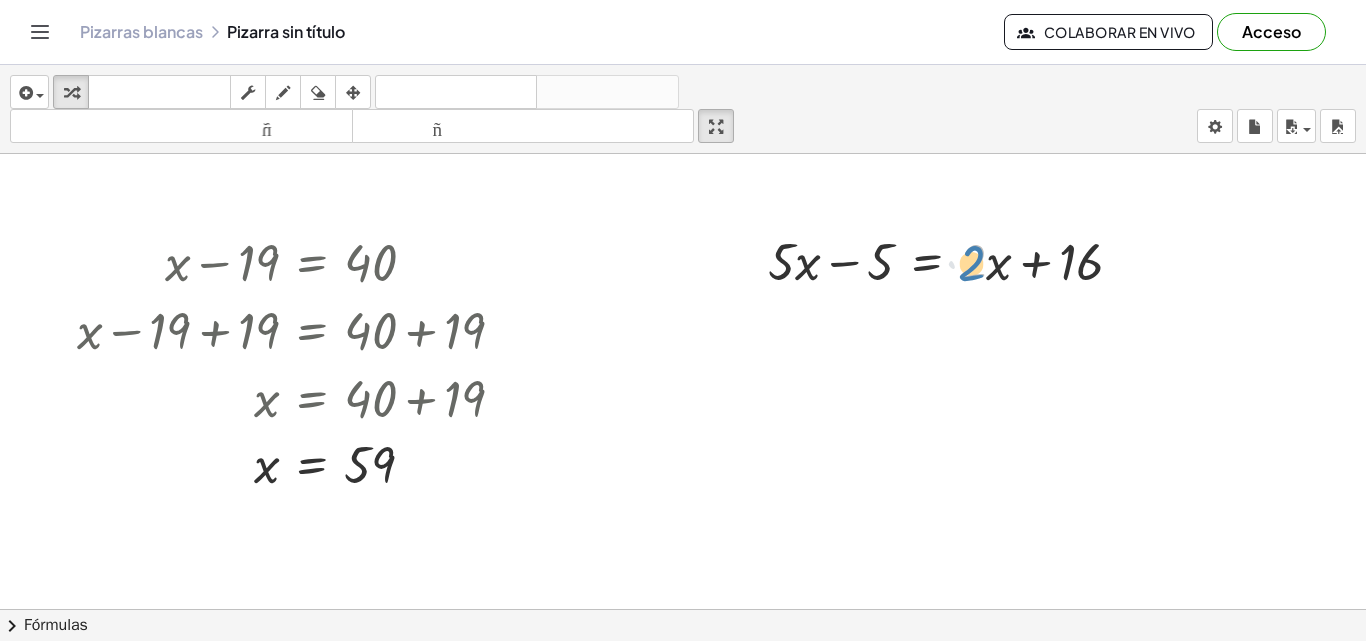 drag, startPoint x: 978, startPoint y: 267, endPoint x: 995, endPoint y: 268, distance: 17.029387 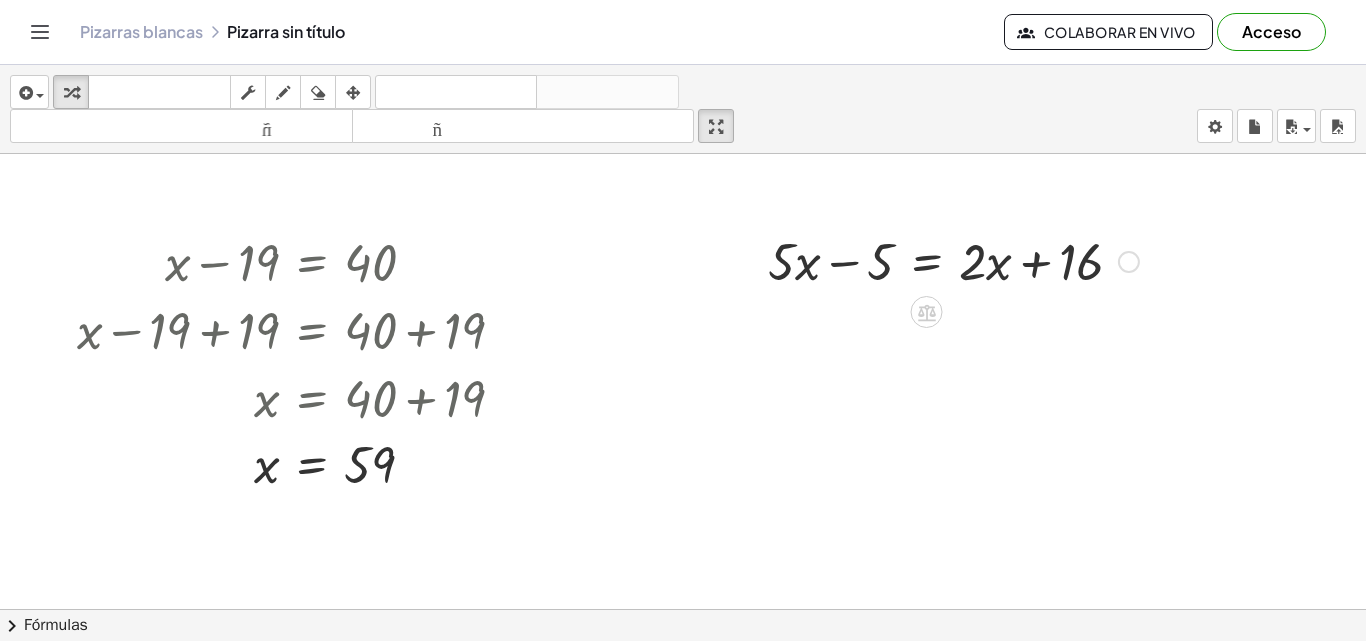 drag, startPoint x: 976, startPoint y: 263, endPoint x: 936, endPoint y: 278, distance: 42.72002 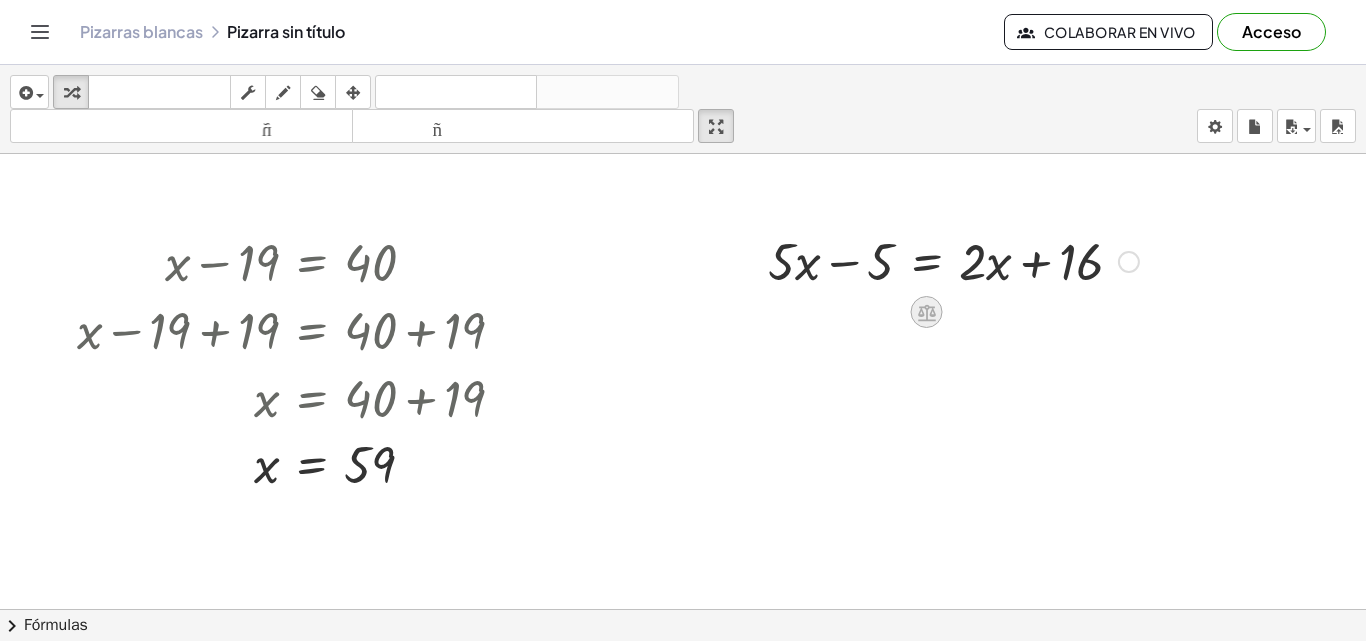 click 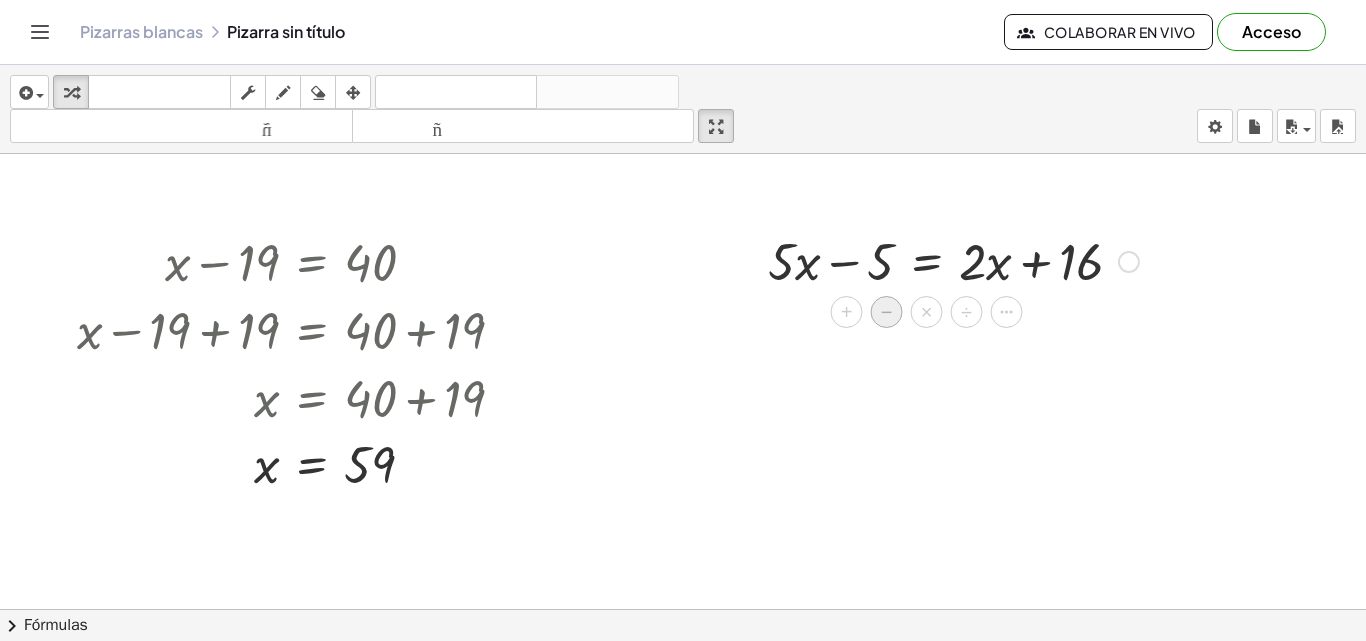 click on "−" at bounding box center (887, 312) 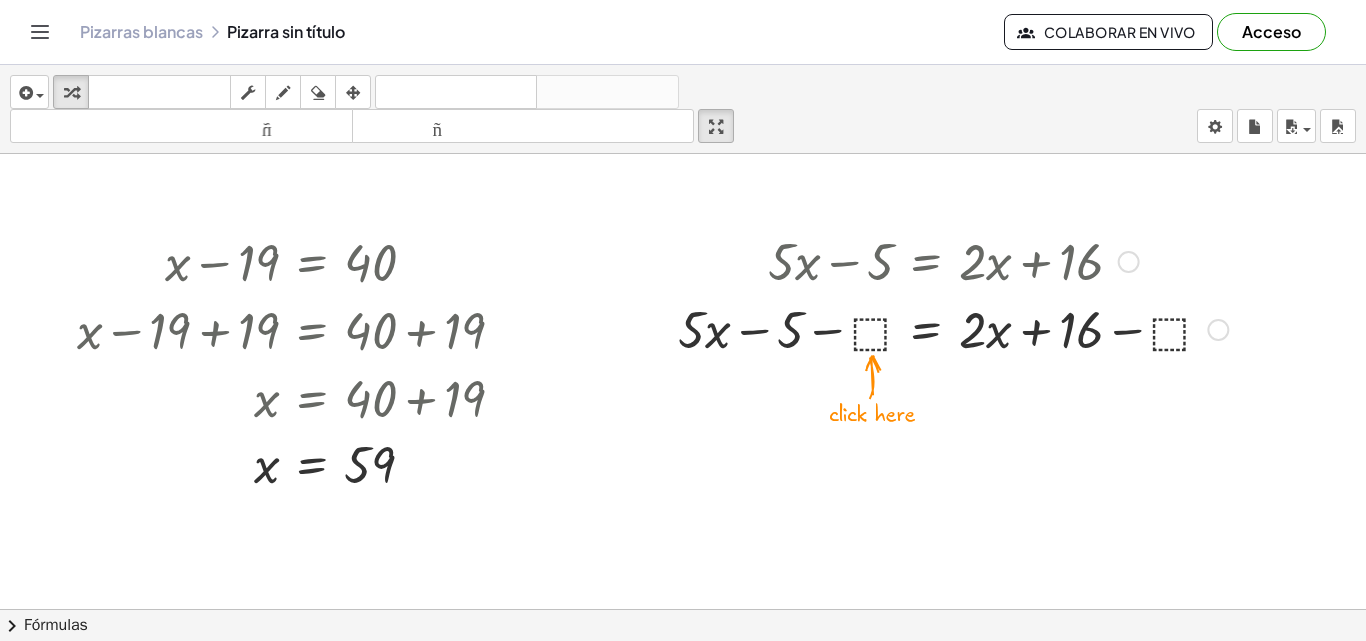 click at bounding box center (953, 328) 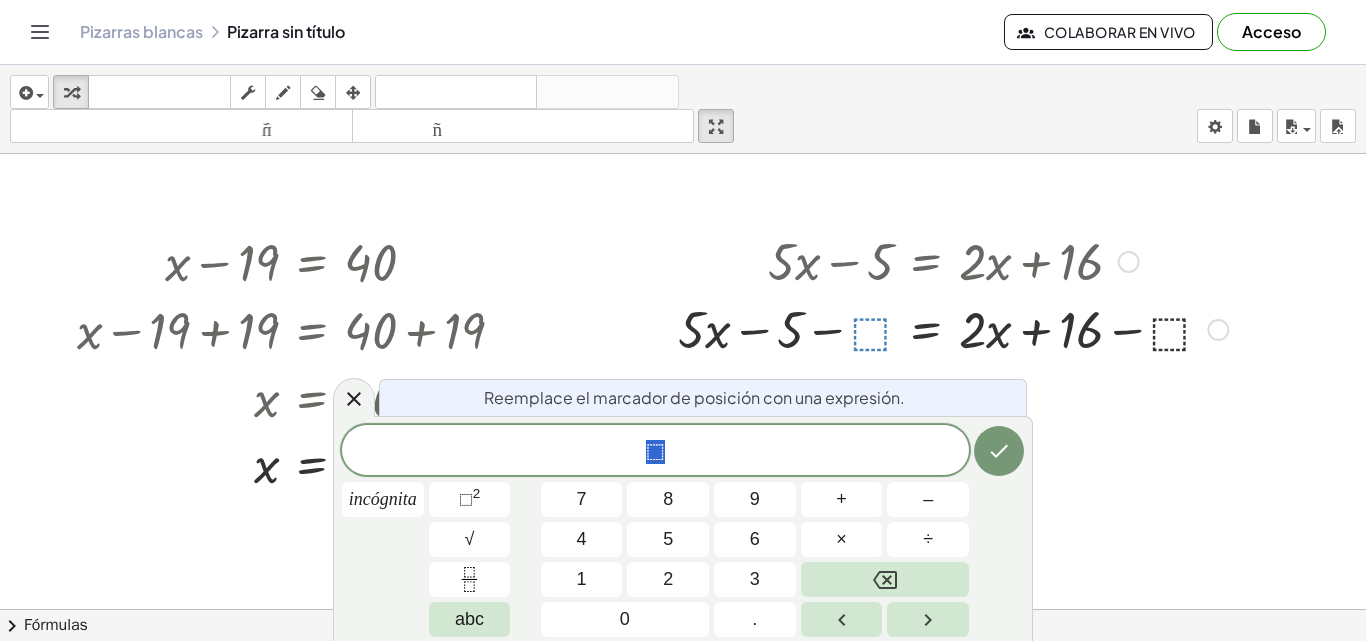 click at bounding box center (953, 328) 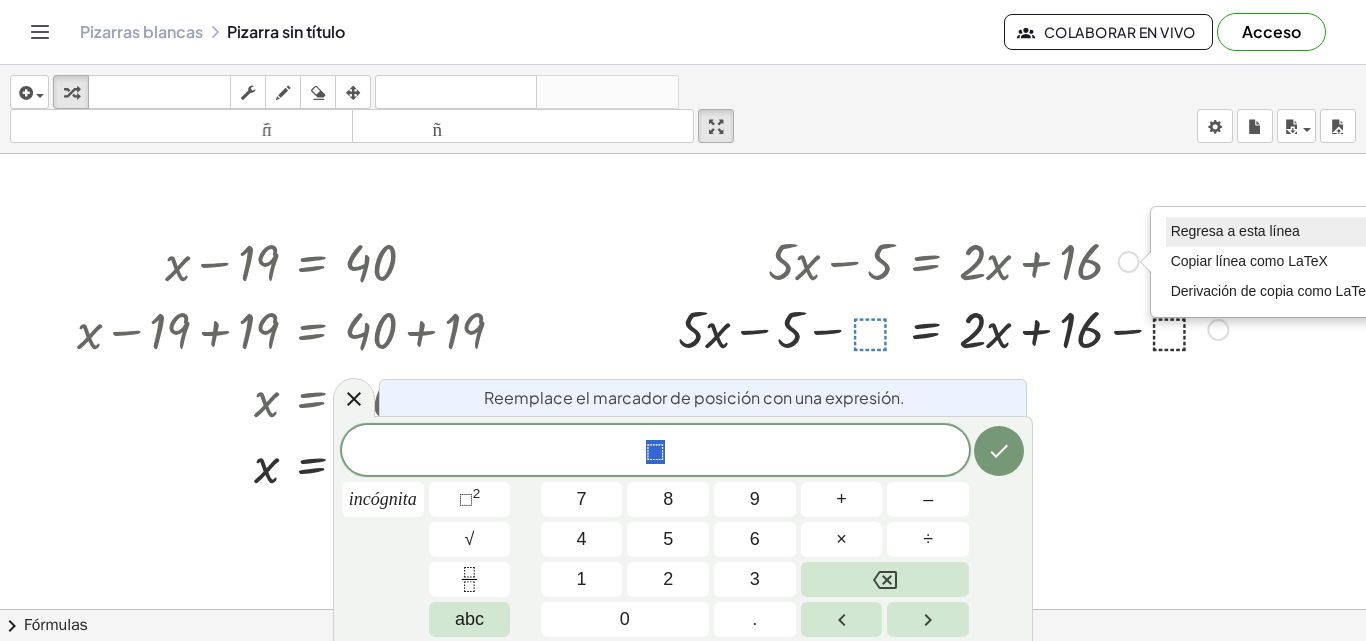 click on "Regresa a esta línea" at bounding box center [1235, 231] 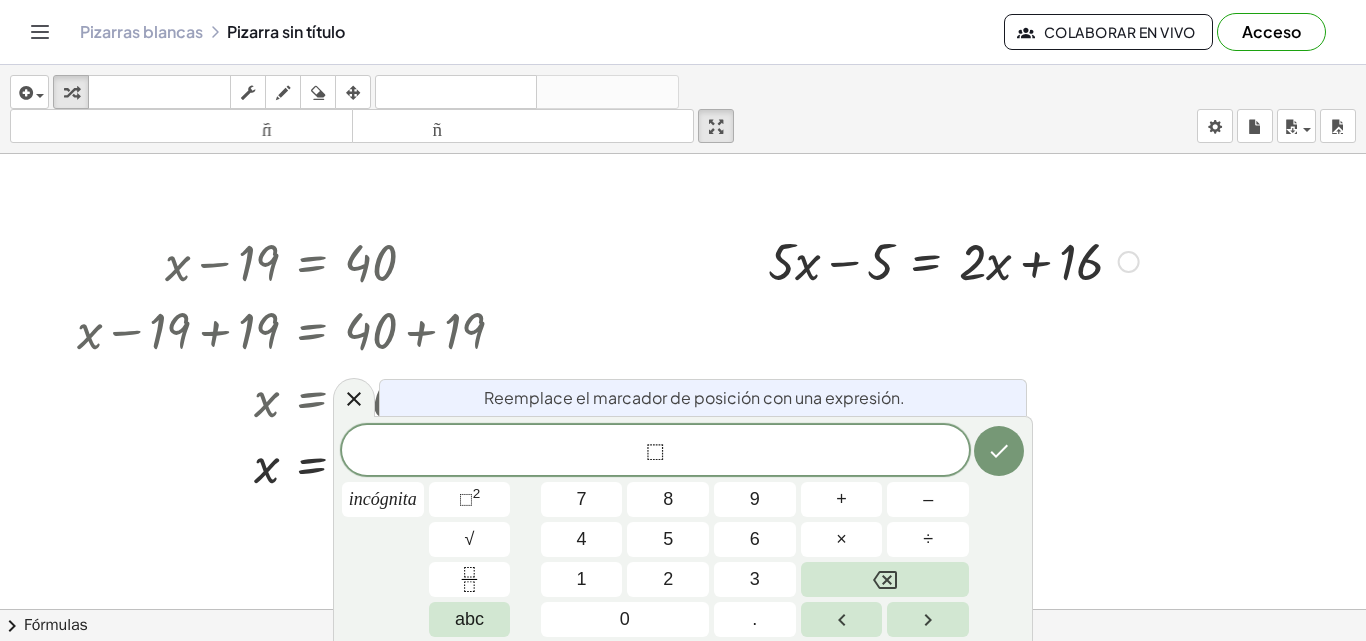 click on "+ · [NUMBER] · [VARIABLE] − [NUMBER] = + · [NUMBER] · [VARIABLE] + [NUMBER] + · [NUMBER] · [VARIABLE] − [NUMBER] + [NUMBER] = + · [NUMBER] · [VARIABLE] + [NUMBER] + [NUMBER] + · [NUMBER] · [VARIABLE] + [NUMBER] = + · [NUMBER] · [VARIABLE] + [NUMBER] + [NUMBER] · [NUMBER] · [VARIABLE] = + · [NUMBER] · [VARIABLE] + [NUMBER] + [NUMBER] · [NUMBER] · [VARIABLE] = + · [NUMBER] · [VARIABLE] + [NUMBER] Regresa a esta línea Copiar línea como LaTeX Derivación de copia como LaTeX" at bounding box center (945, 294) 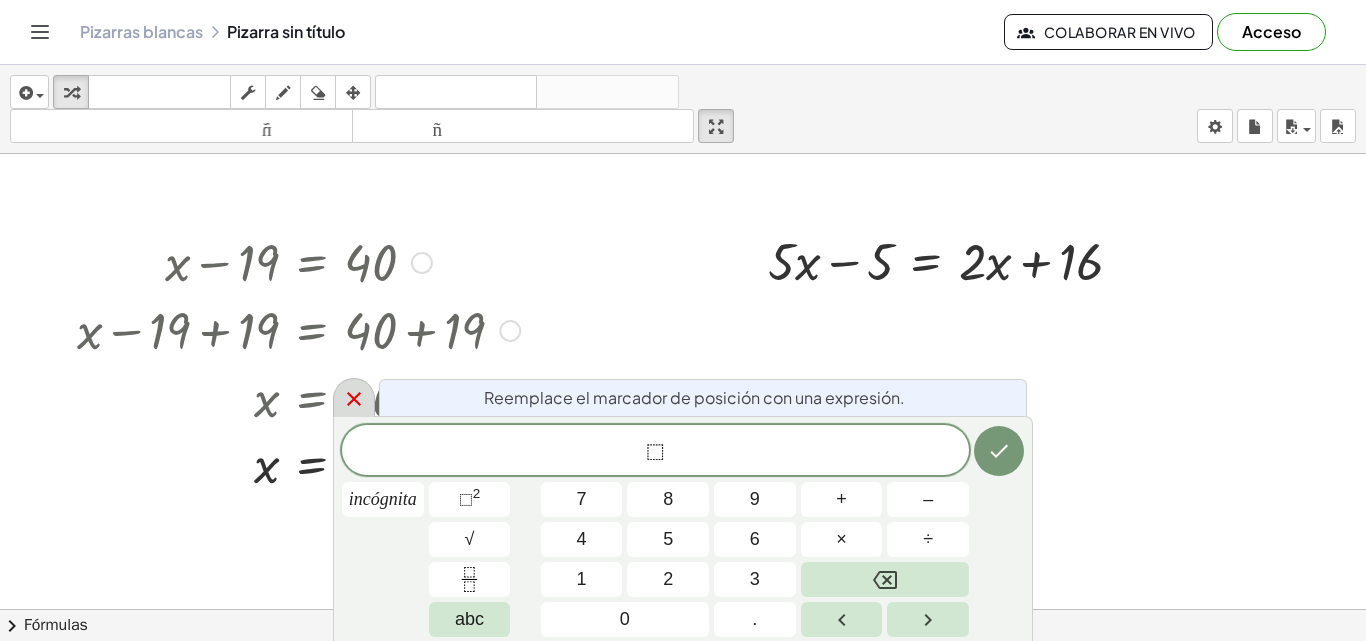 click on "insertar Seleccione uno: Expresión matemática Función Texto Vídeo de YouTube Graficando Geometría Geometría 3D transformar teclado teclado fregar dibujar borrar arreglar deshacer deshacer rehacer rehacer tamaño_del_formato menor tamaño_del_formato más grande pantalla completa carga   ahorrar nuevo ajustes + [VARIABLE] + [NUMBER] = [NUMBER] + [VARIABLE] + [NUMBER] − [NUMBER] = + [NUMBER] − [NUMBER] + [VARIABLE] + [NUMBER] = + [NUMBER] − [NUMBER] [VARIABLE] = + [NUMBER] − [NUMBER] [VARIABLE] = [NUMBER] + [VARIABLE] + [NUMBER] = [NUMBER] + [VARIABLE] + [NUMBER] − [NUMBER] = + [NUMBER] − [NUMBER] + [VARIABLE] + [NUMBER] = + [NUMBER] − [NUMBER] [VARIABLE] = + [NUMBER] − [NUMBER] [VARIABLE] = [NUMBER] + · [NUMBER] · [VARIABLE] − [NUMBER] = + · [NUMBER] · [VARIABLE] + [NUMBER] Regresa a esta línea Copiar línea como LaTeX Derivación de copia como LaTeX × chevron_right Fórmulas
Arrastre un lado de una fórmula sobre una expresión resaltada en el lienzo para aplicarla.
Fórmula cuadrática
+ · [VARIABLE] · [VARIABLE] 2 + · [VARIABLE] · [VARIABLE] + [VARIABLE] = [NUMBER]
⇔
[VARIABLE] = · ( − [VARIABLE] 2" at bounding box center [683, 353] 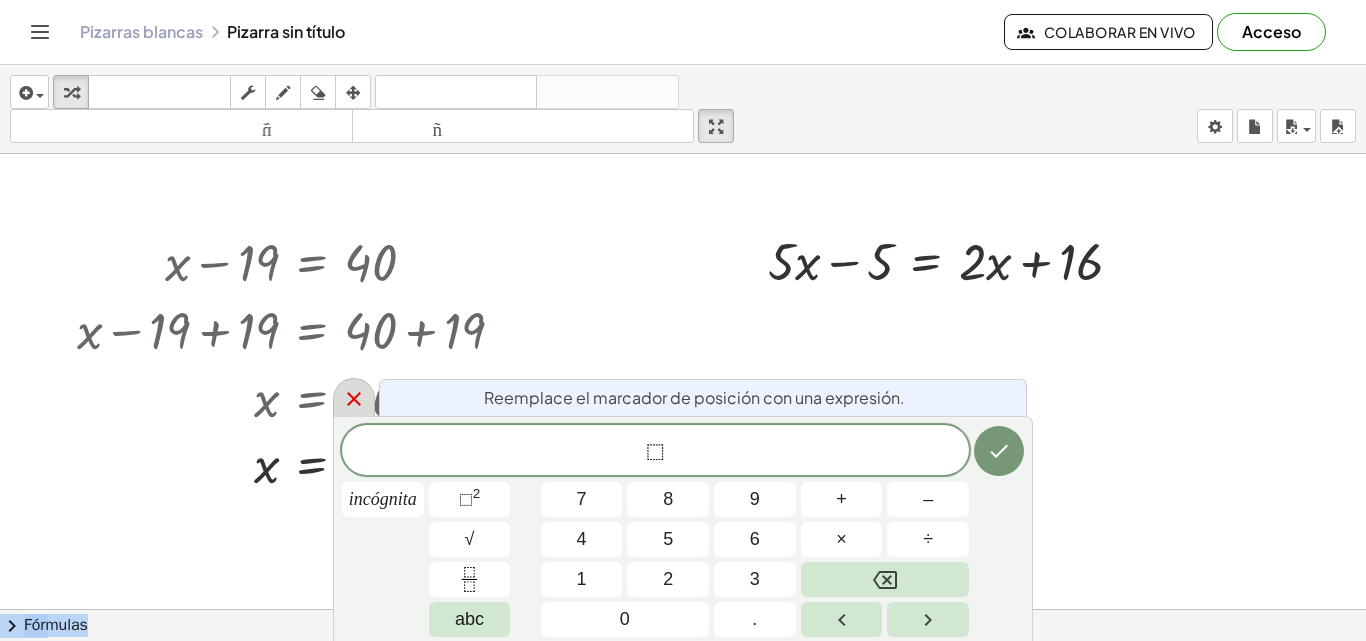click at bounding box center [354, 397] 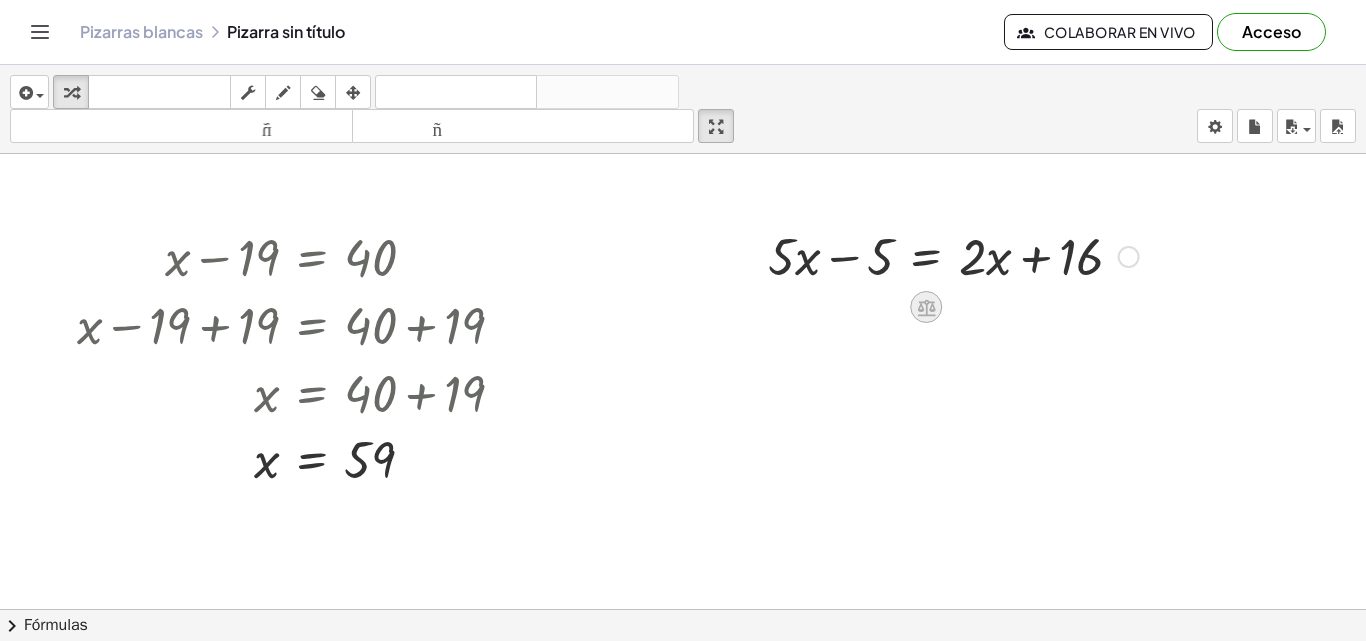 scroll, scrollTop: 314, scrollLeft: 0, axis: vertical 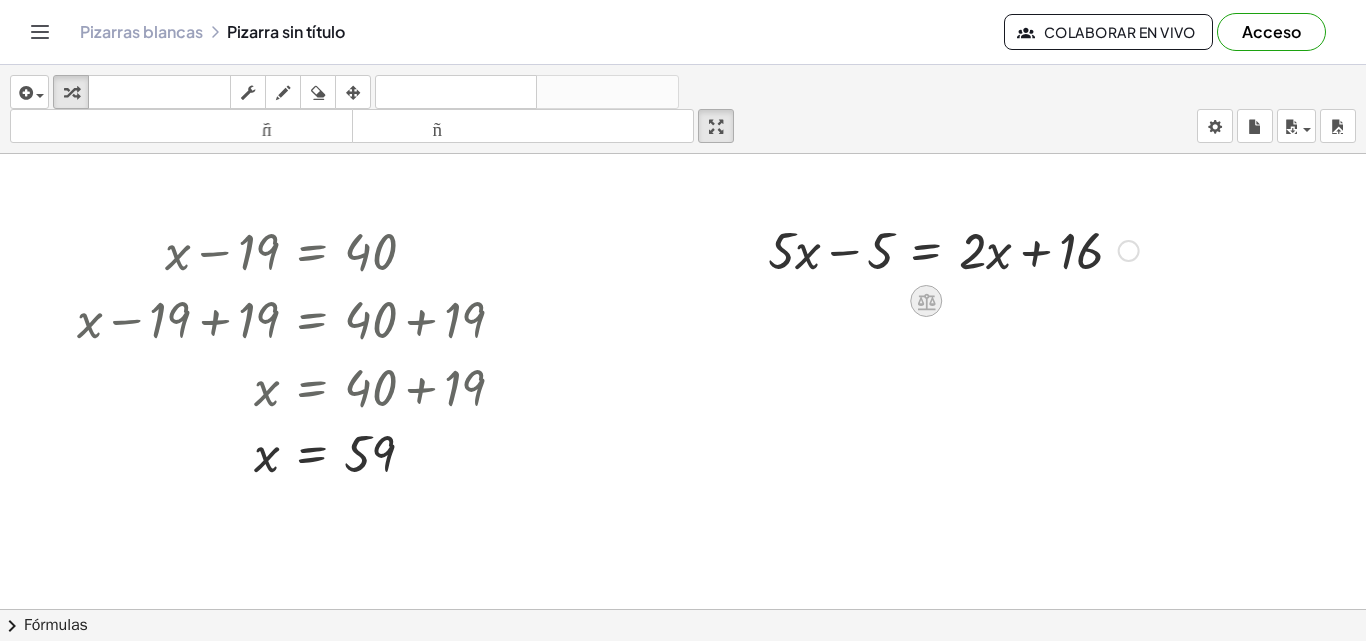 drag, startPoint x: 983, startPoint y: 268, endPoint x: 922, endPoint y: 292, distance: 65.551506 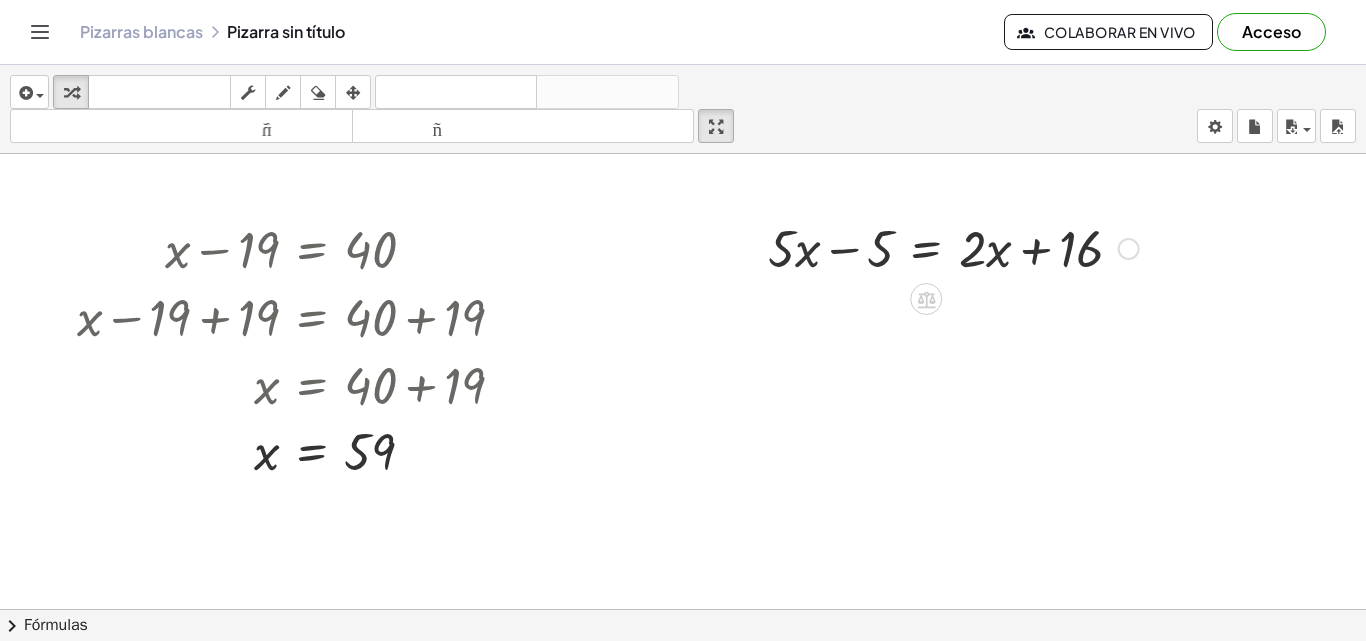 click at bounding box center (953, 247) 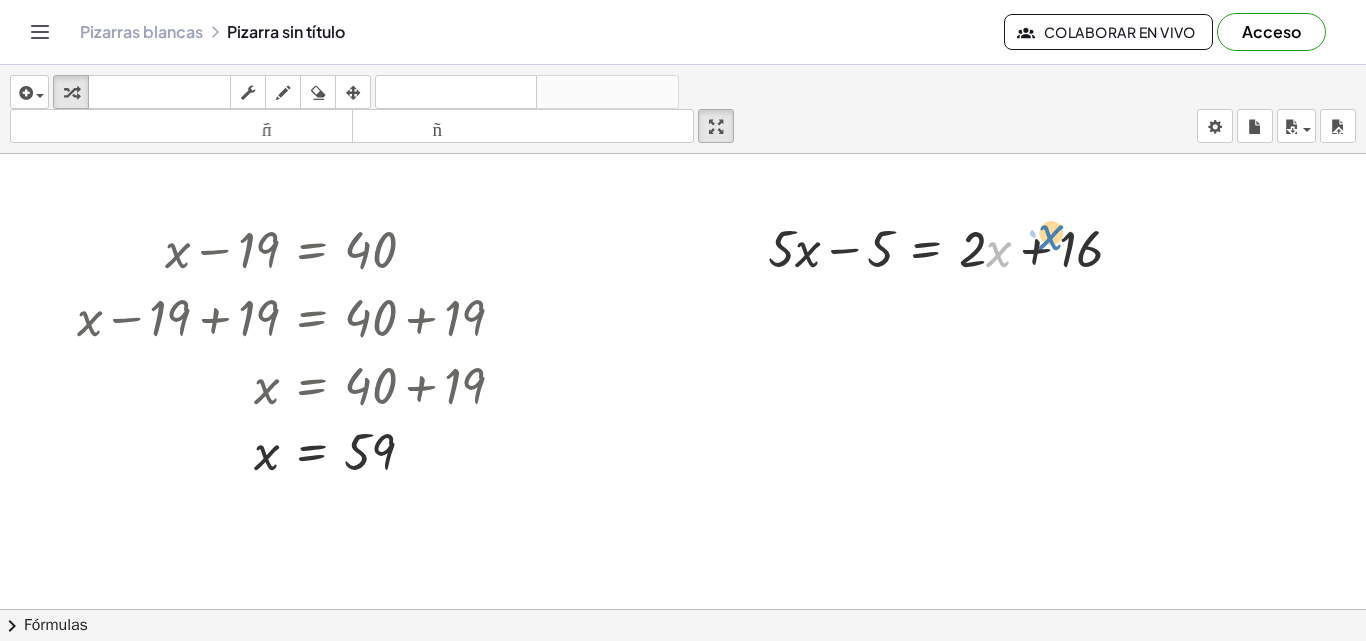 drag, startPoint x: 991, startPoint y: 261, endPoint x: 1038, endPoint y: 248, distance: 48.76474 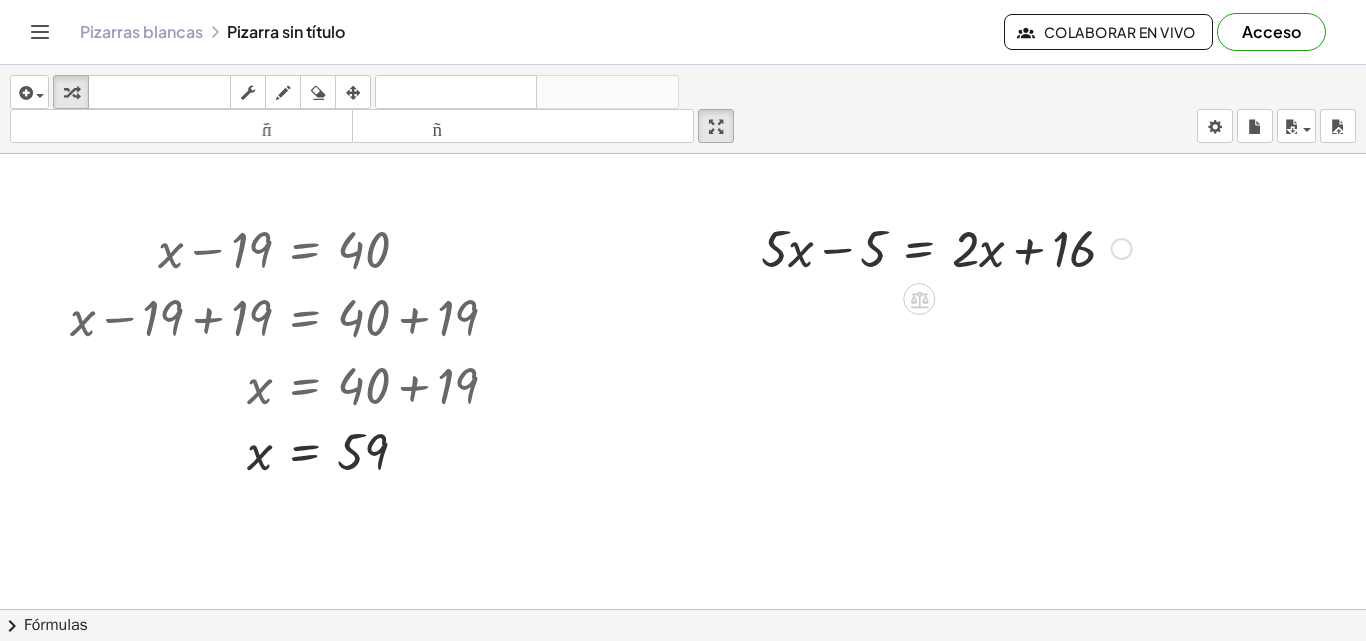 drag, startPoint x: 871, startPoint y: 253, endPoint x: 914, endPoint y: 246, distance: 43.56604 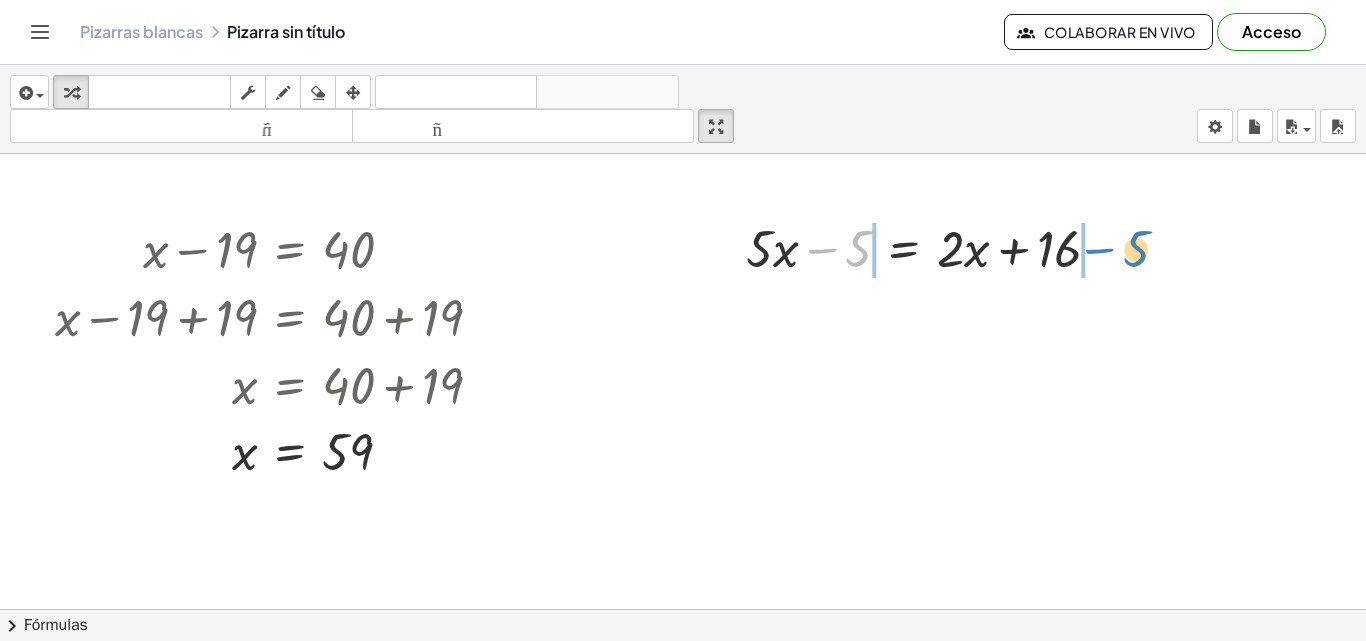 drag, startPoint x: 845, startPoint y: 251, endPoint x: 1123, endPoint y: 251, distance: 278 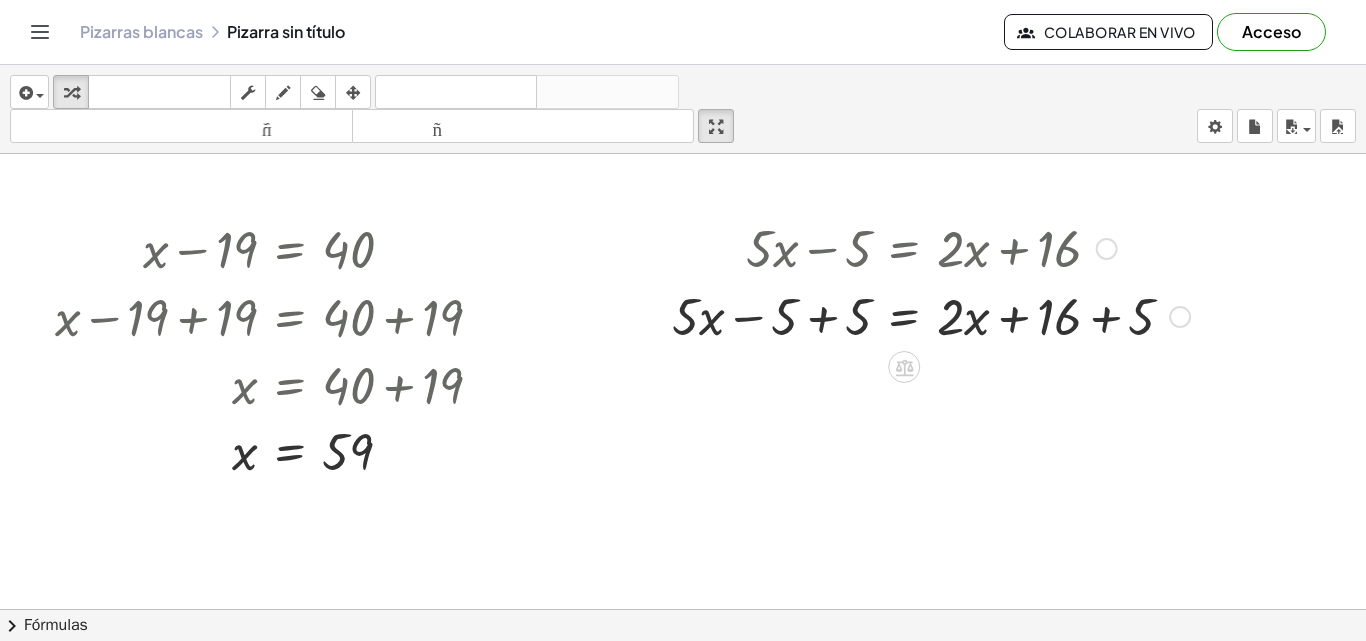 drag, startPoint x: 968, startPoint y: 325, endPoint x: 909, endPoint y: 333, distance: 59.5399 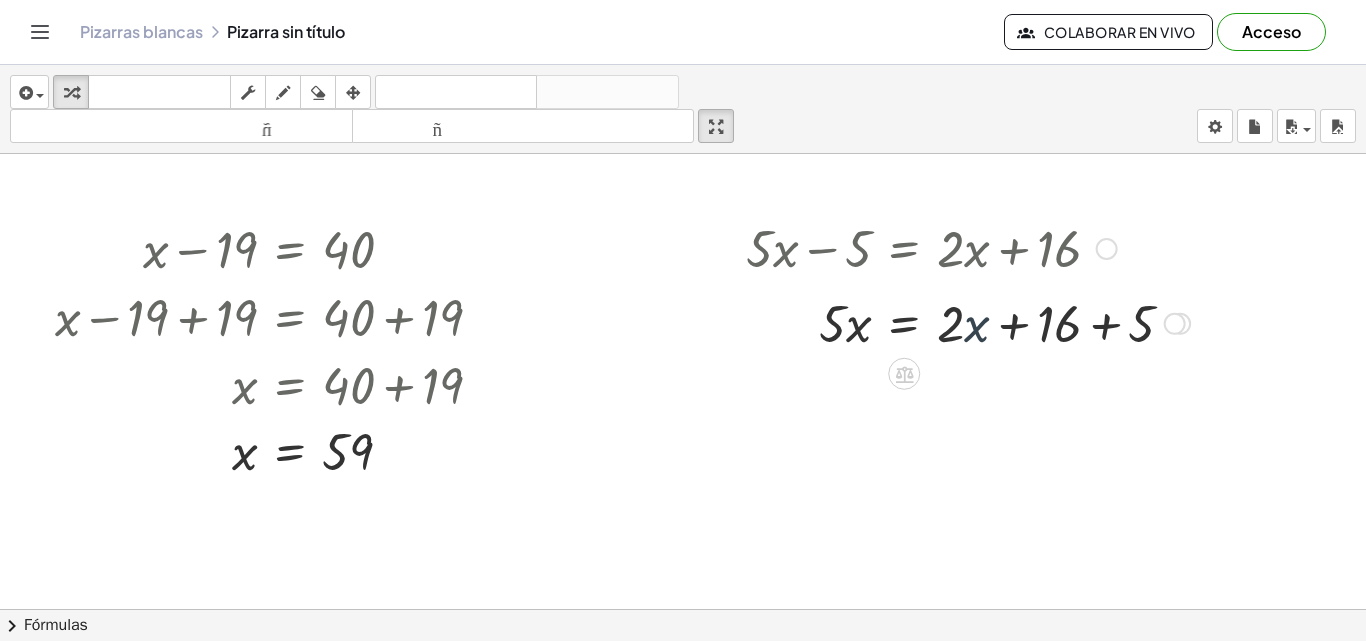 click on "+ · [NUMBER] · [VARIABLE] − [NUMBER] = + · [NUMBER] · [VARIABLE] + [NUMBER] + · [NUMBER] · [VARIABLE] − [NUMBER] + [NUMBER] = + · [NUMBER] · [VARIABLE] + [NUMBER] + [NUMBER] + · [NUMBER] · [VARIABLE] + [NUMBER] = + · [NUMBER] · [VARIABLE] + [NUMBER] + [NUMBER] Regresa a esta línea Copiar línea como LaTeX Derivación de copia como LaTeX" at bounding box center (904, 249) 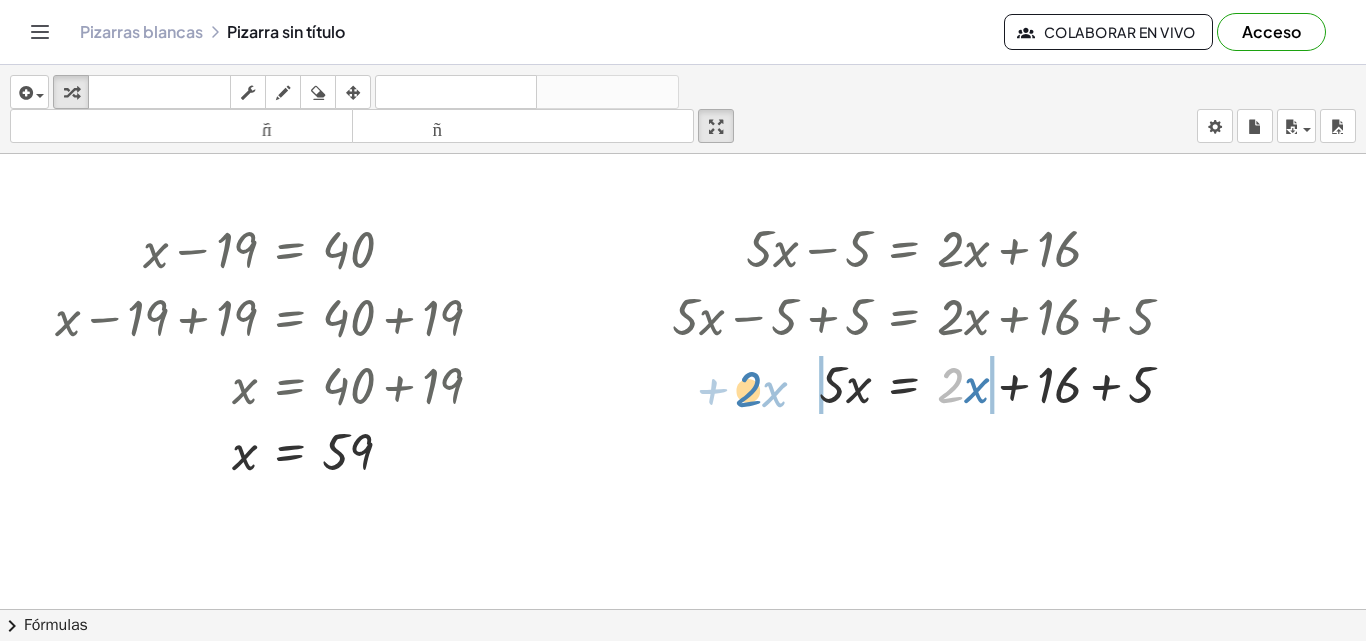 drag, startPoint x: 962, startPoint y: 375, endPoint x: 767, endPoint y: 376, distance: 195.00256 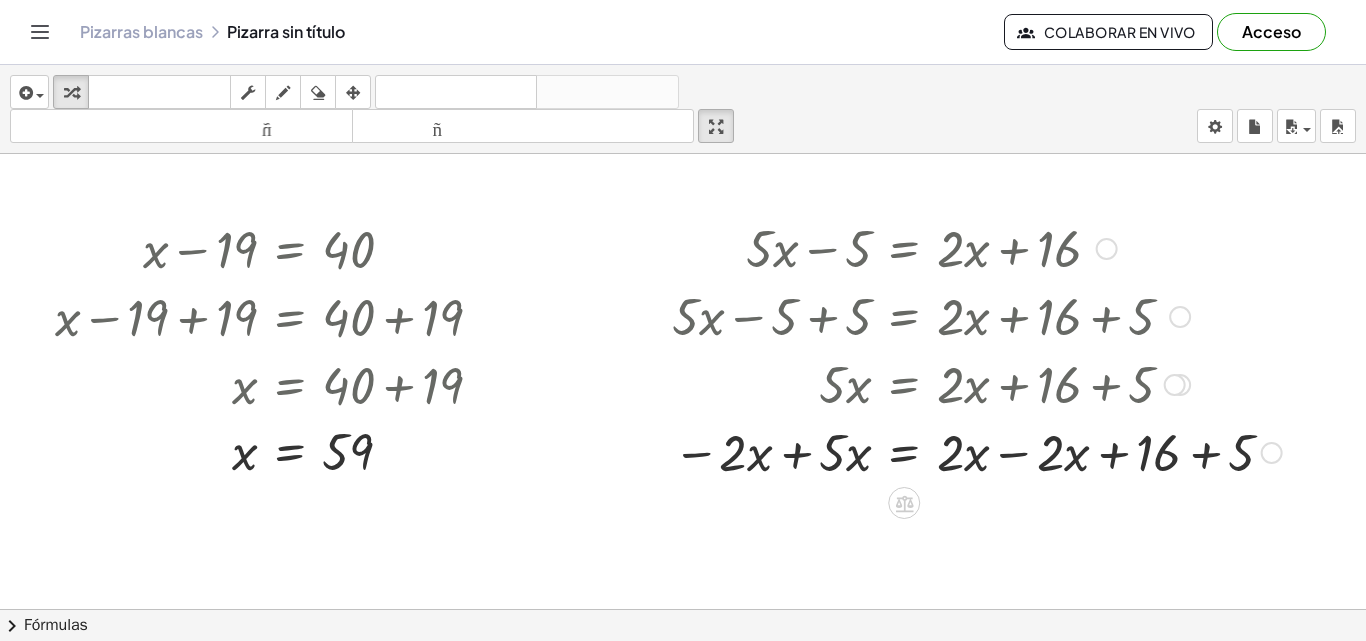 click at bounding box center [931, 451] 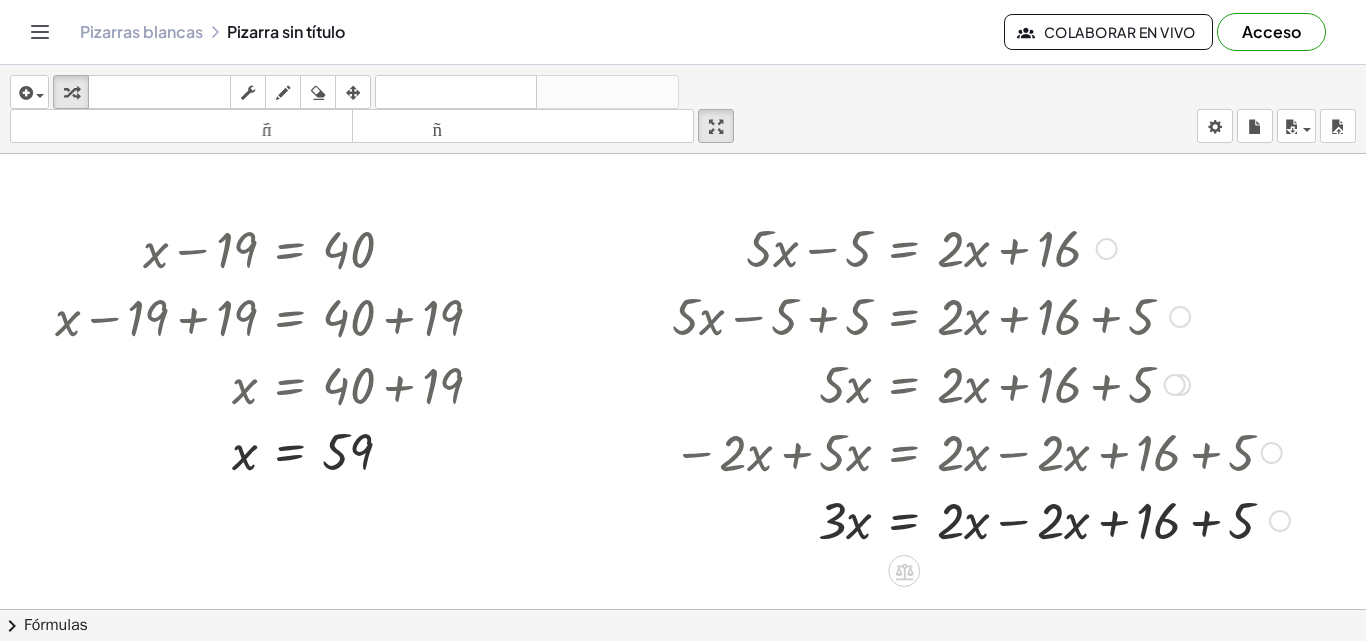click at bounding box center [931, 519] 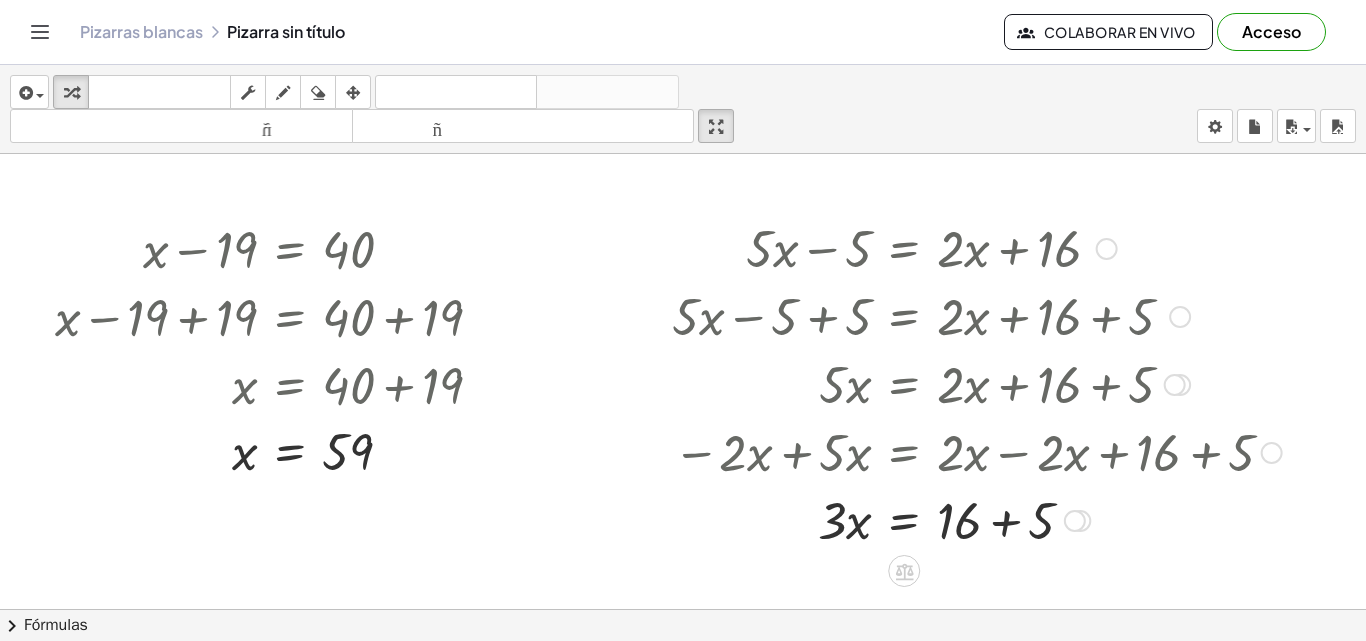 click at bounding box center [931, 519] 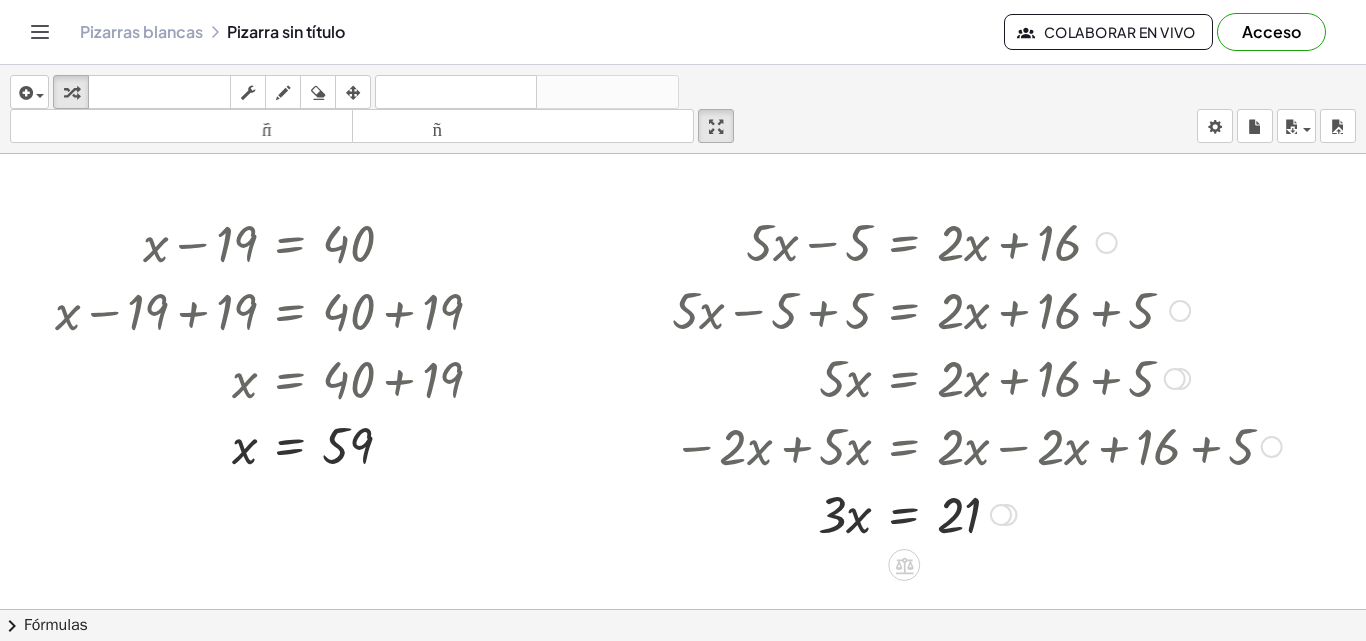 scroll, scrollTop: 324, scrollLeft: 22, axis: both 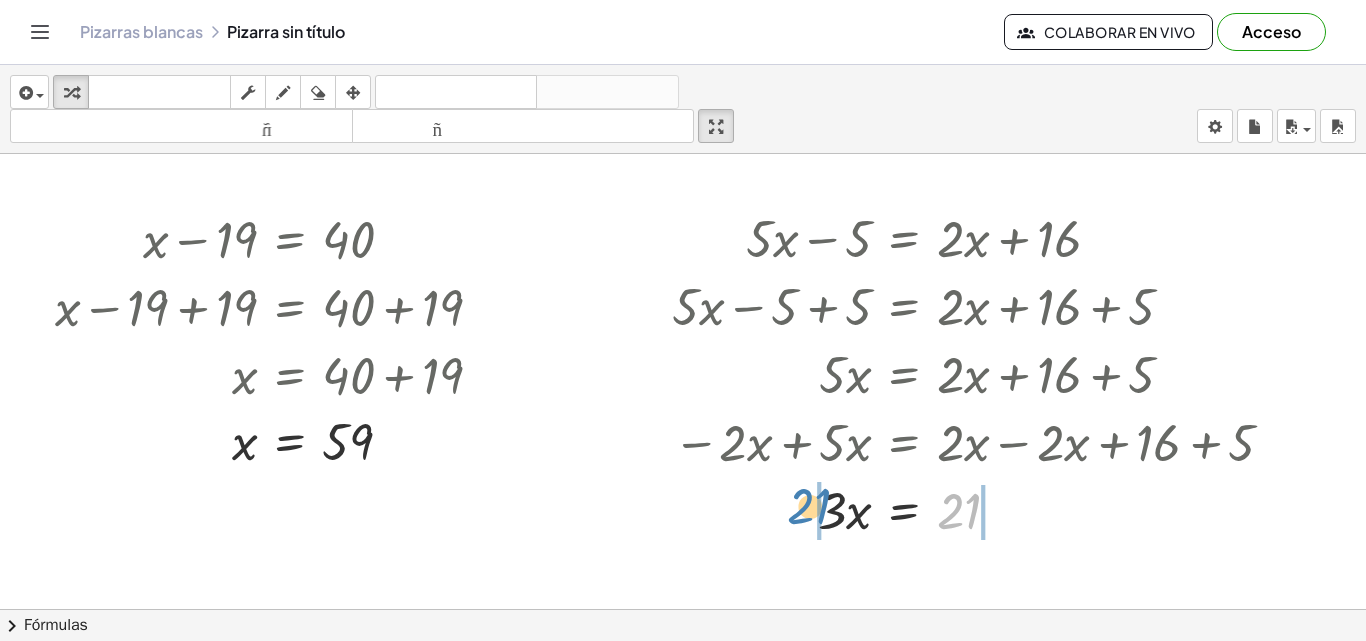 drag, startPoint x: 958, startPoint y: 503, endPoint x: 807, endPoint y: 500, distance: 151.0298 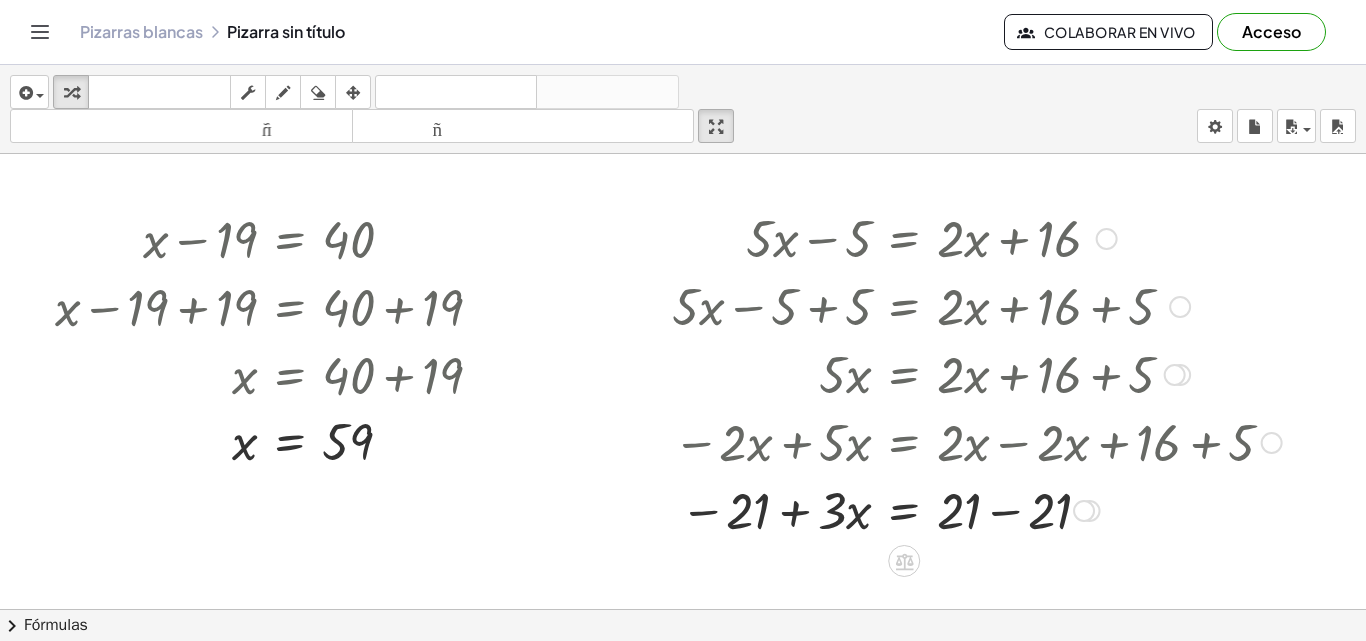 click at bounding box center (931, 509) 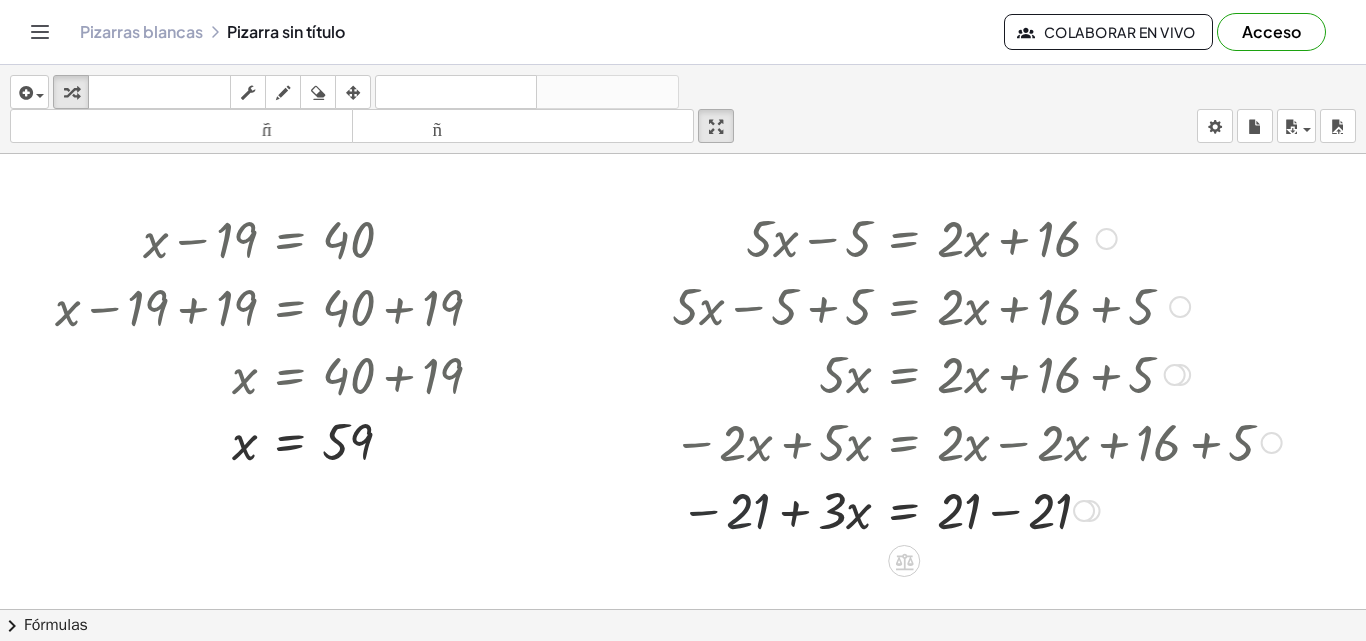 click at bounding box center [931, 509] 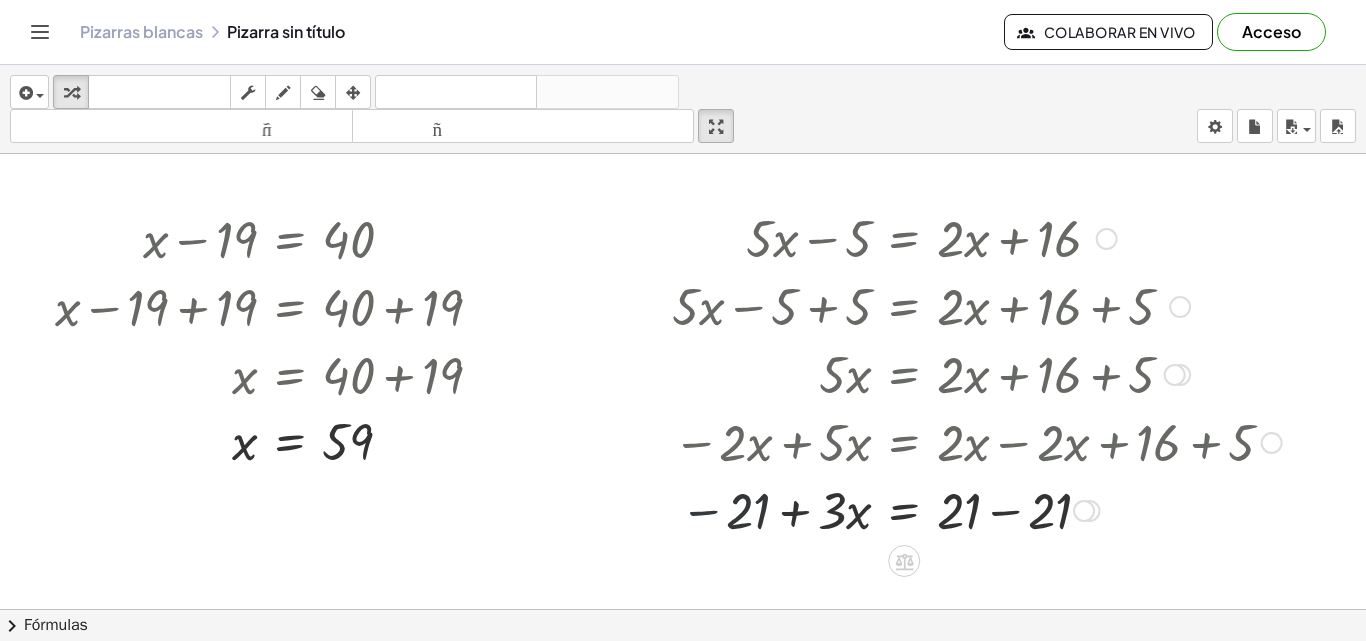 drag, startPoint x: 707, startPoint y: 510, endPoint x: 876, endPoint y: 550, distance: 173.66922 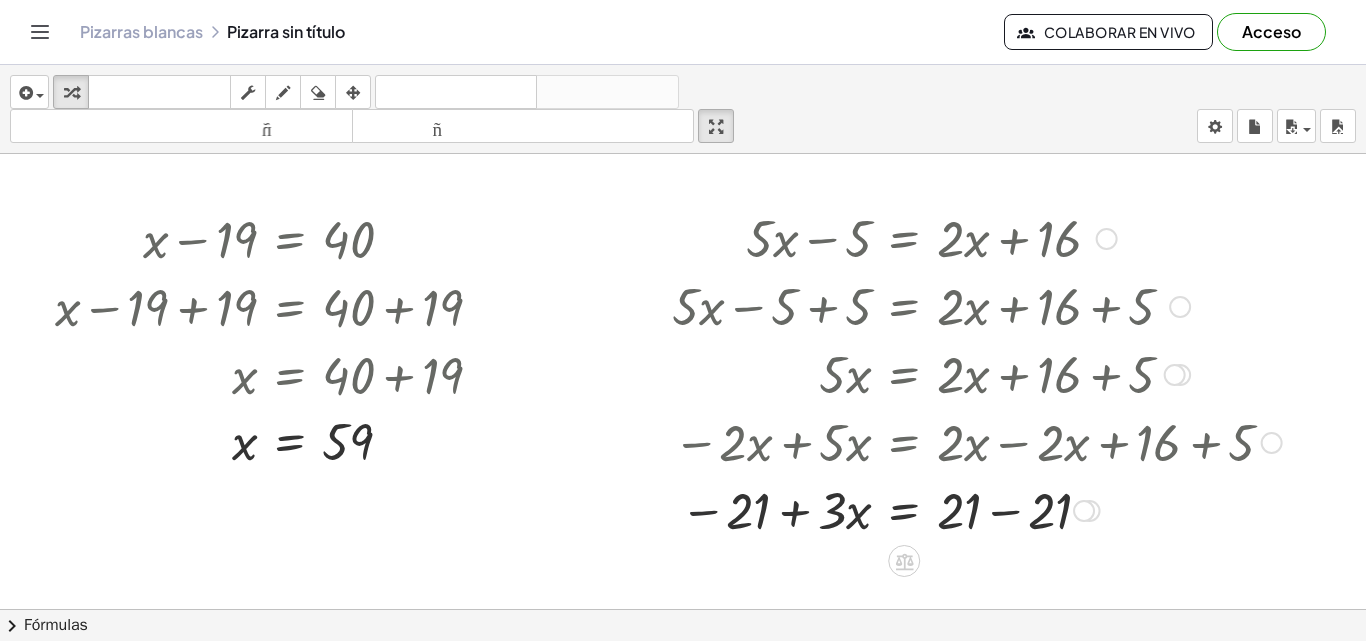 click at bounding box center [931, 509] 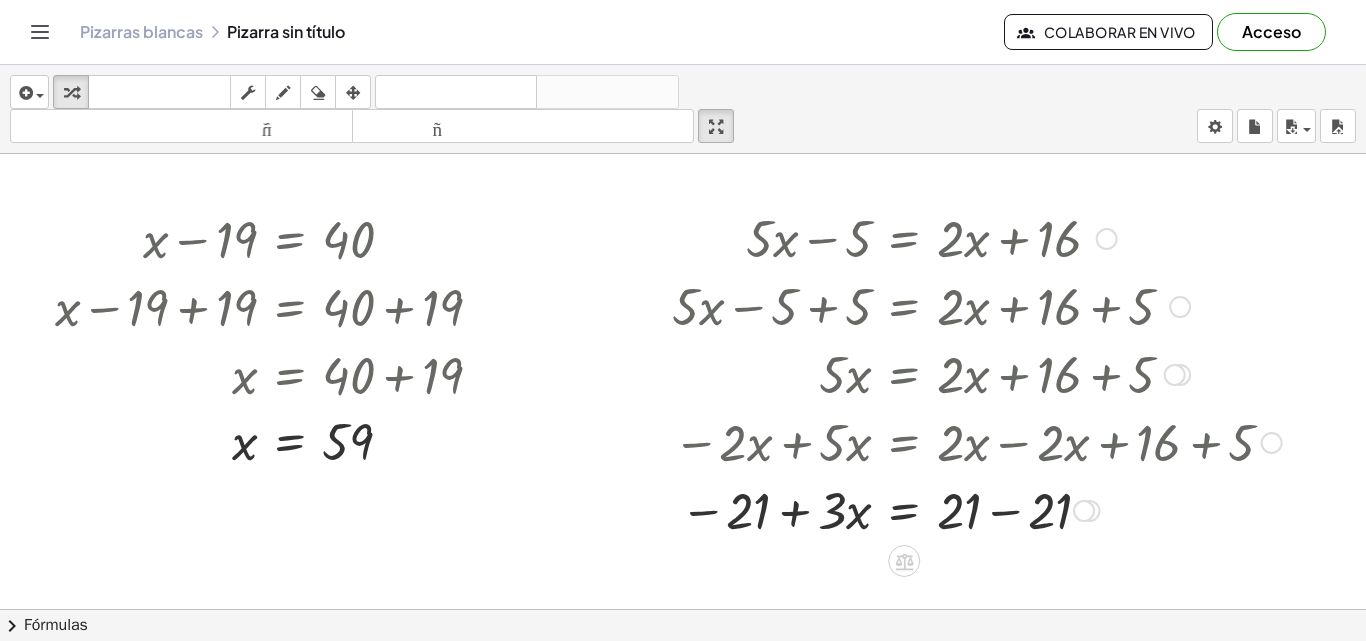 click at bounding box center [931, 509] 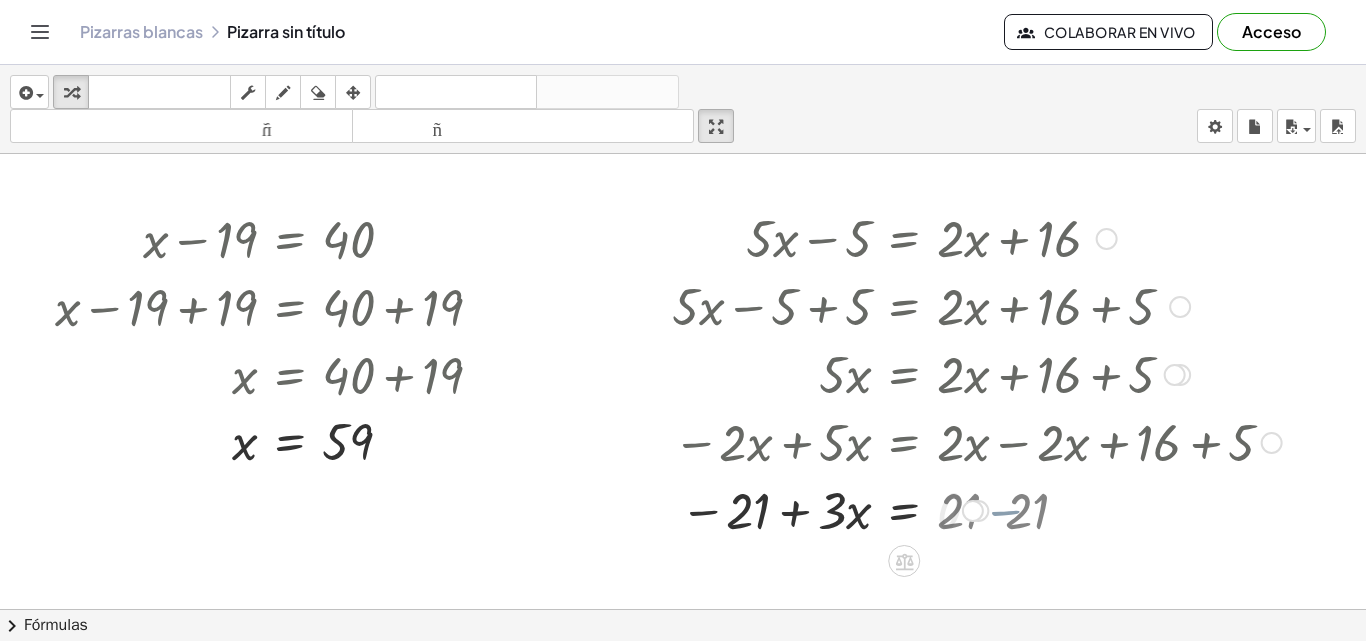 click at bounding box center (931, 509) 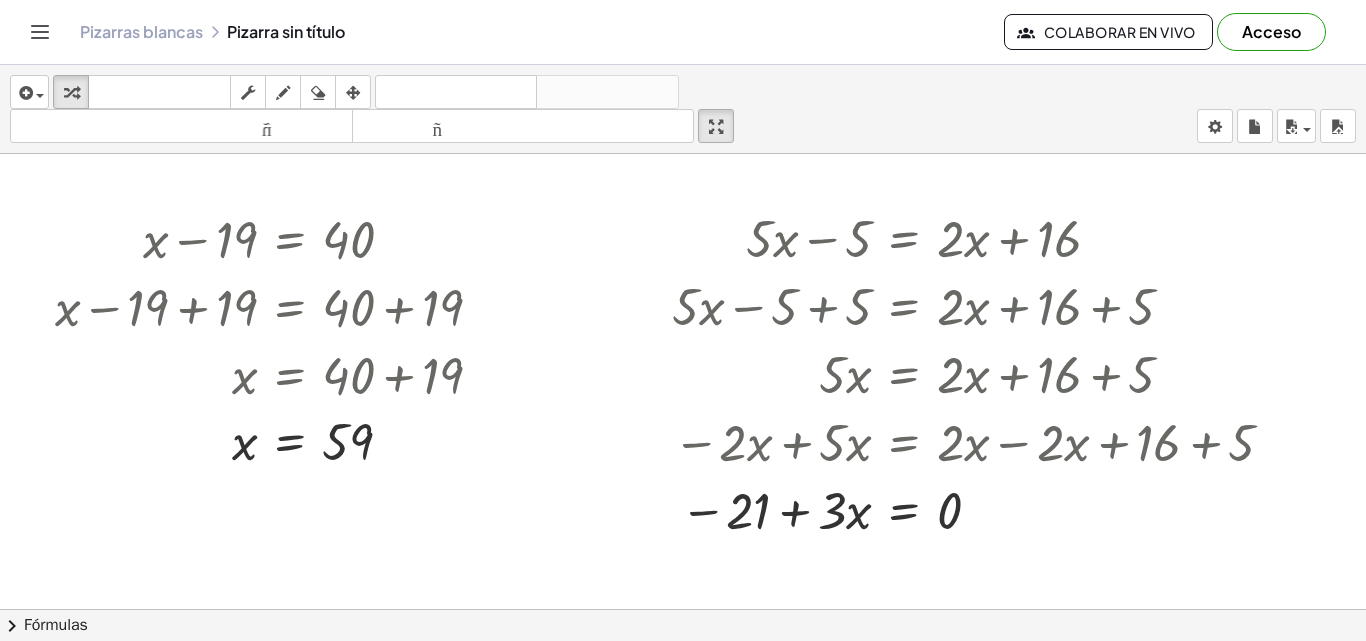 click at bounding box center [695, 285] 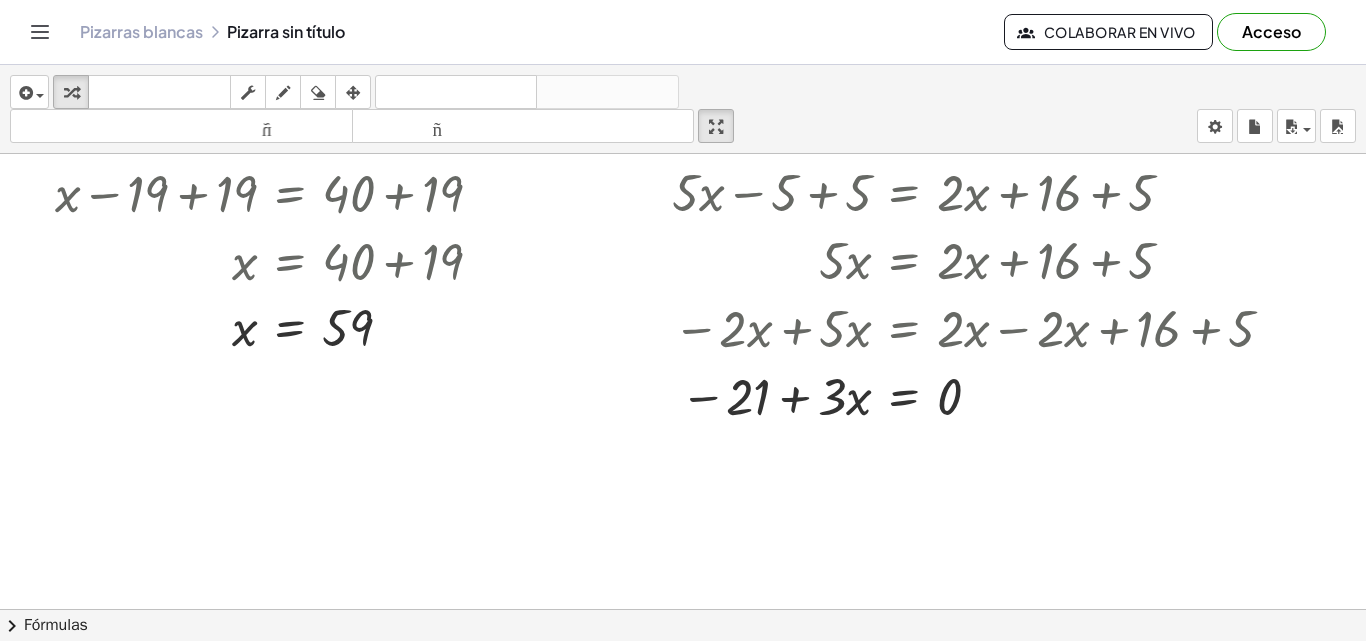 scroll, scrollTop: 447, scrollLeft: 22, axis: both 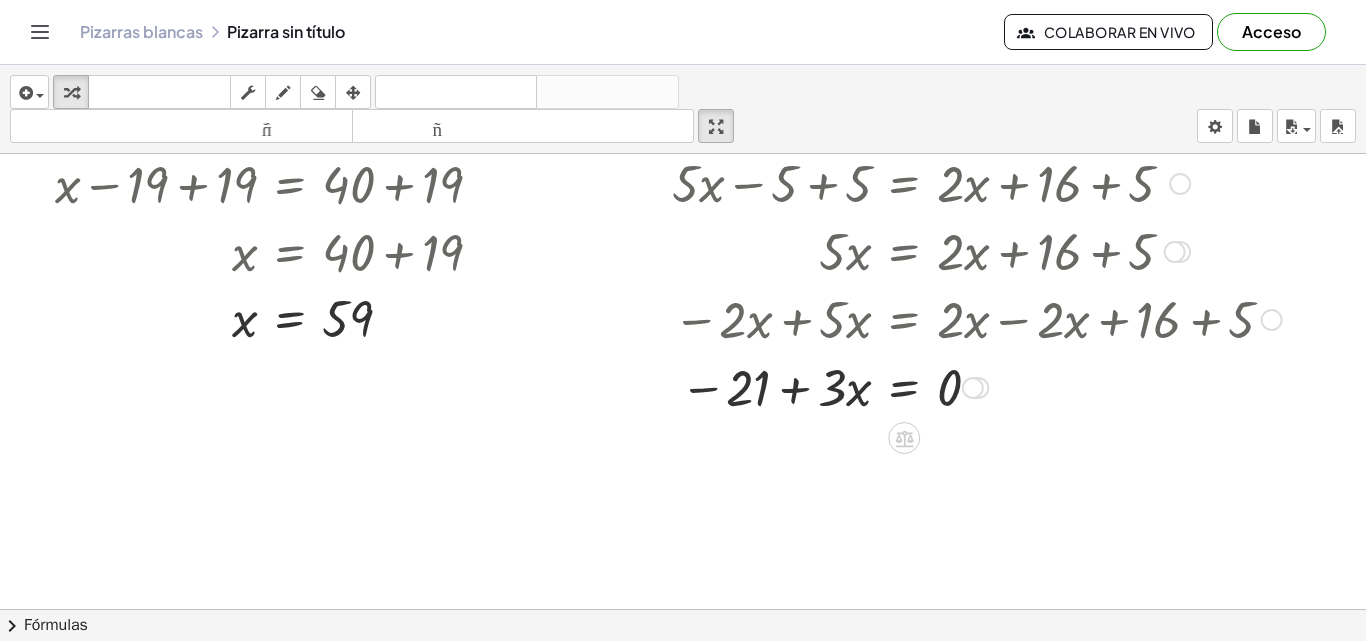 click at bounding box center [973, 388] 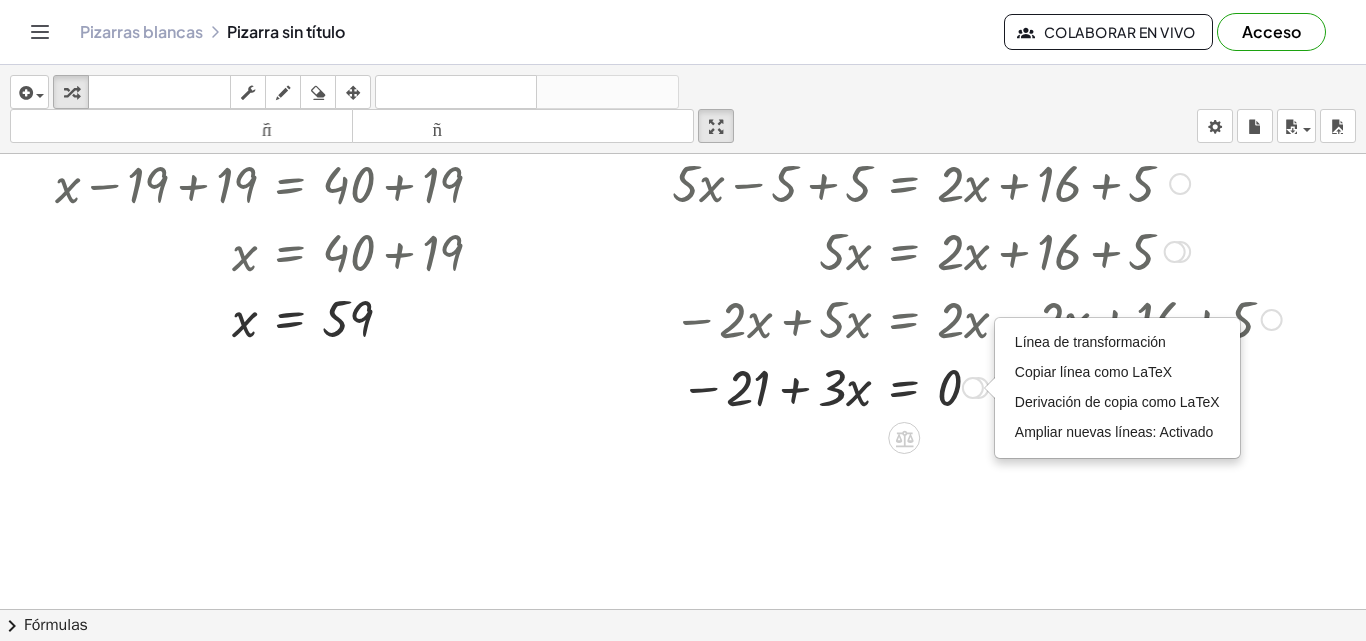 click at bounding box center [931, 386] 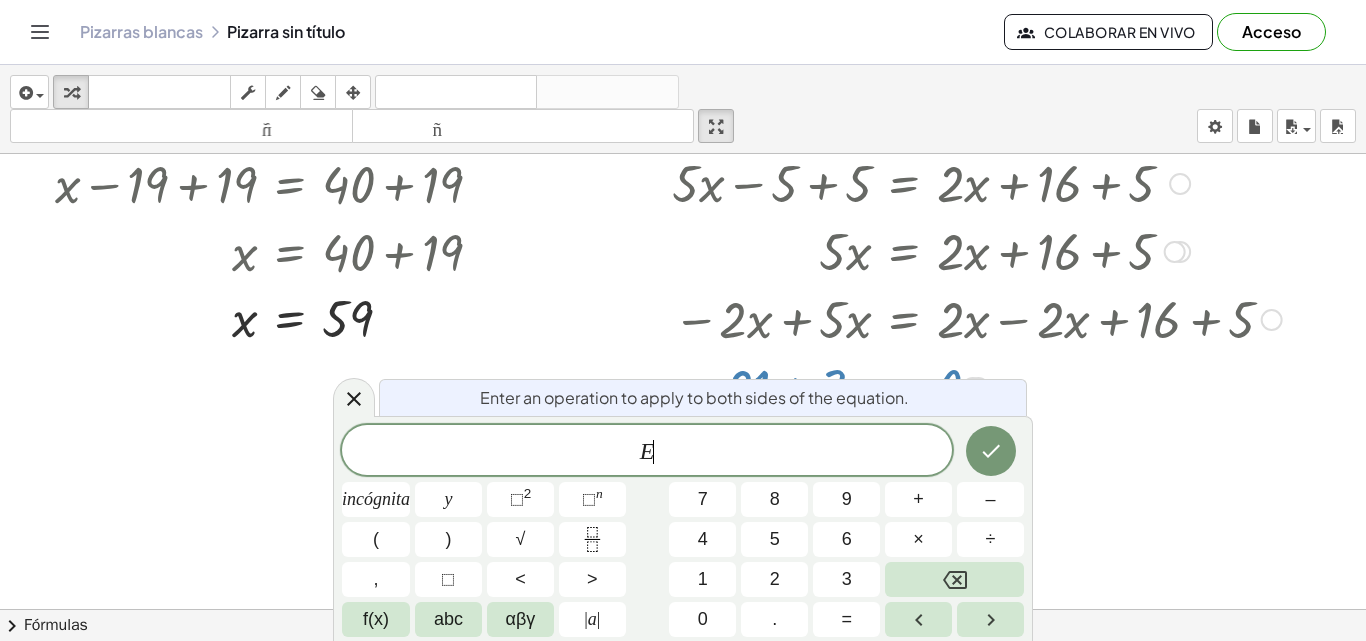 click at bounding box center (931, 386) 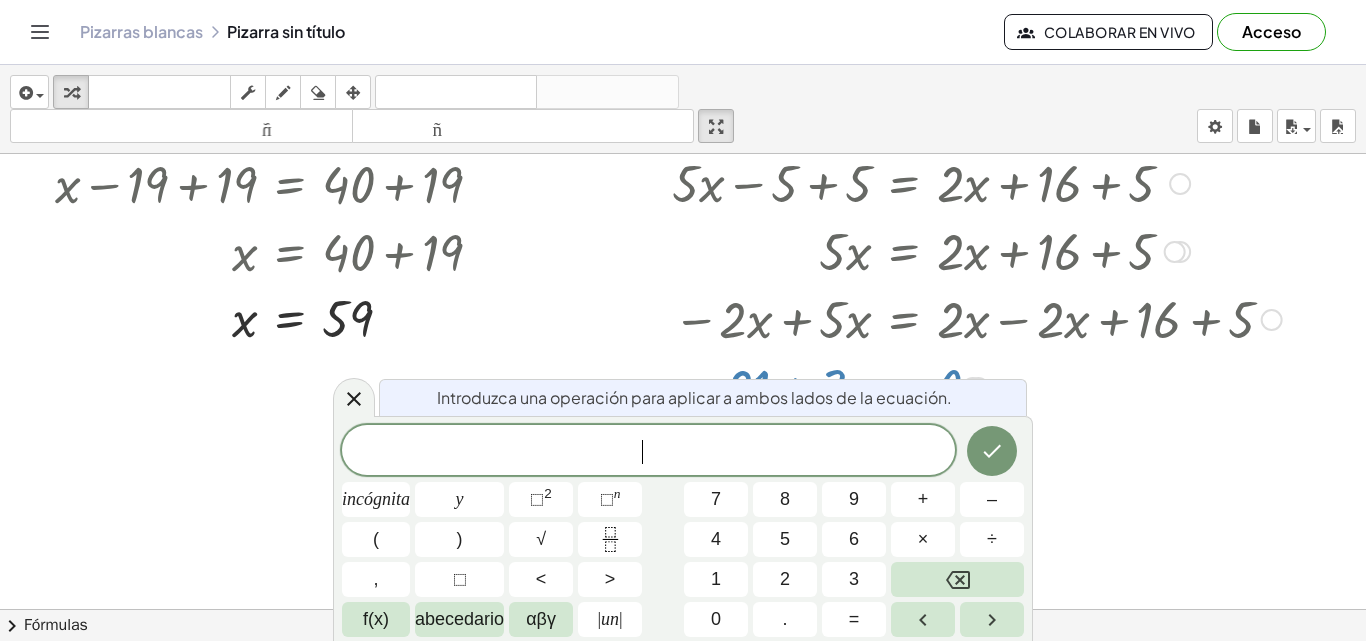 click at bounding box center (931, 386) 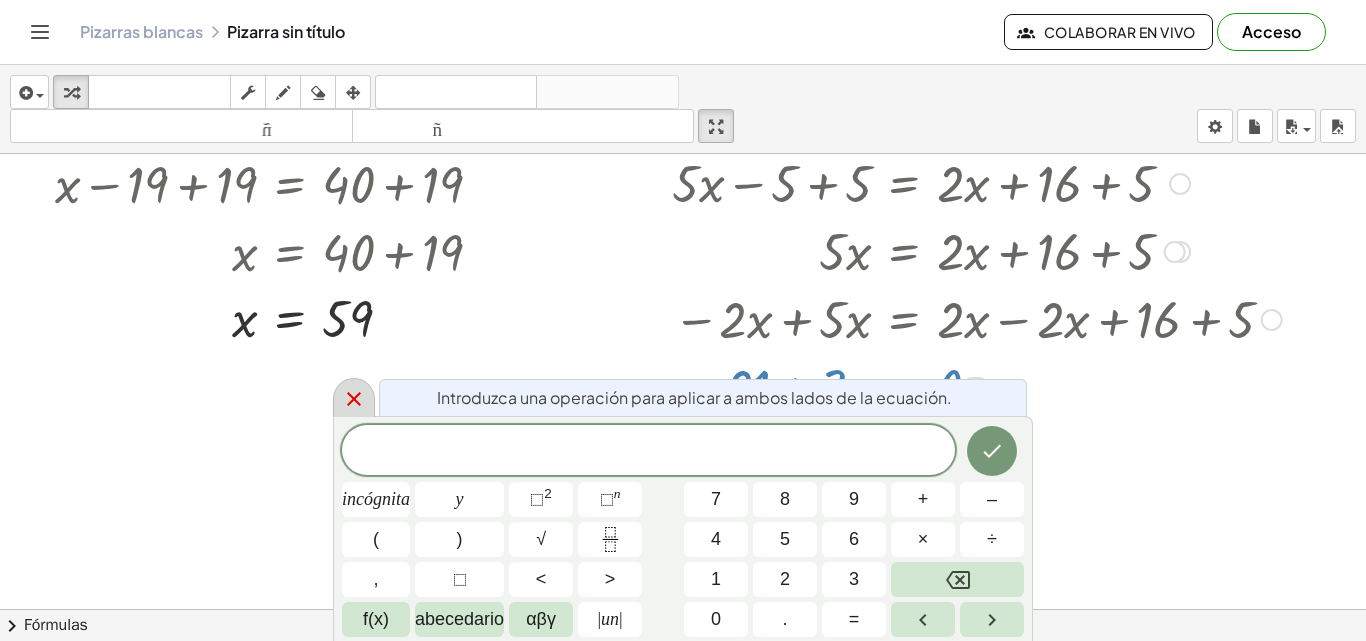 click at bounding box center [354, 397] 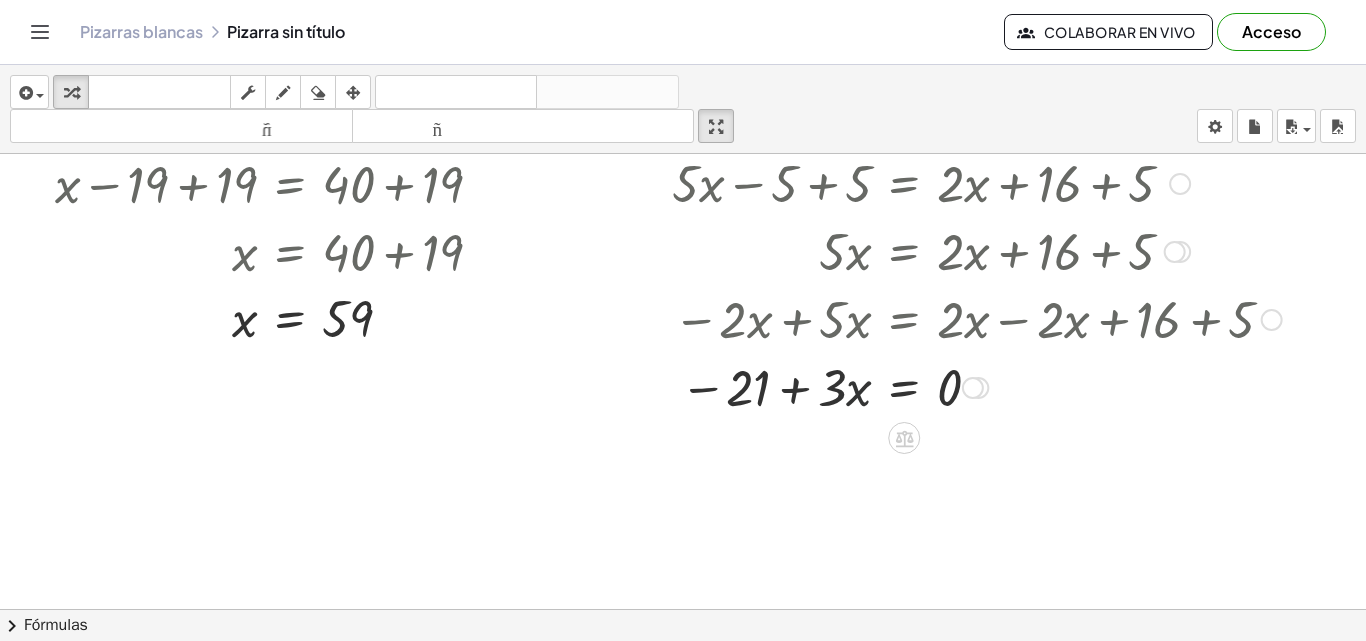 click at bounding box center [931, 386] 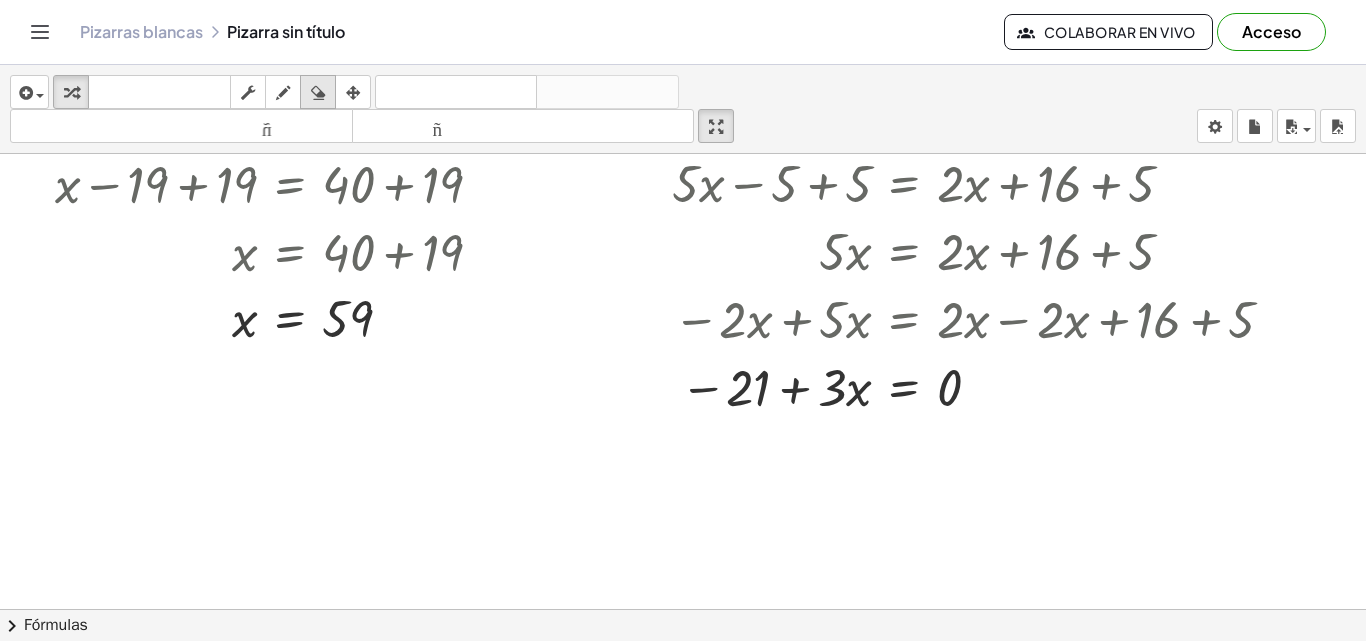 click at bounding box center (318, 92) 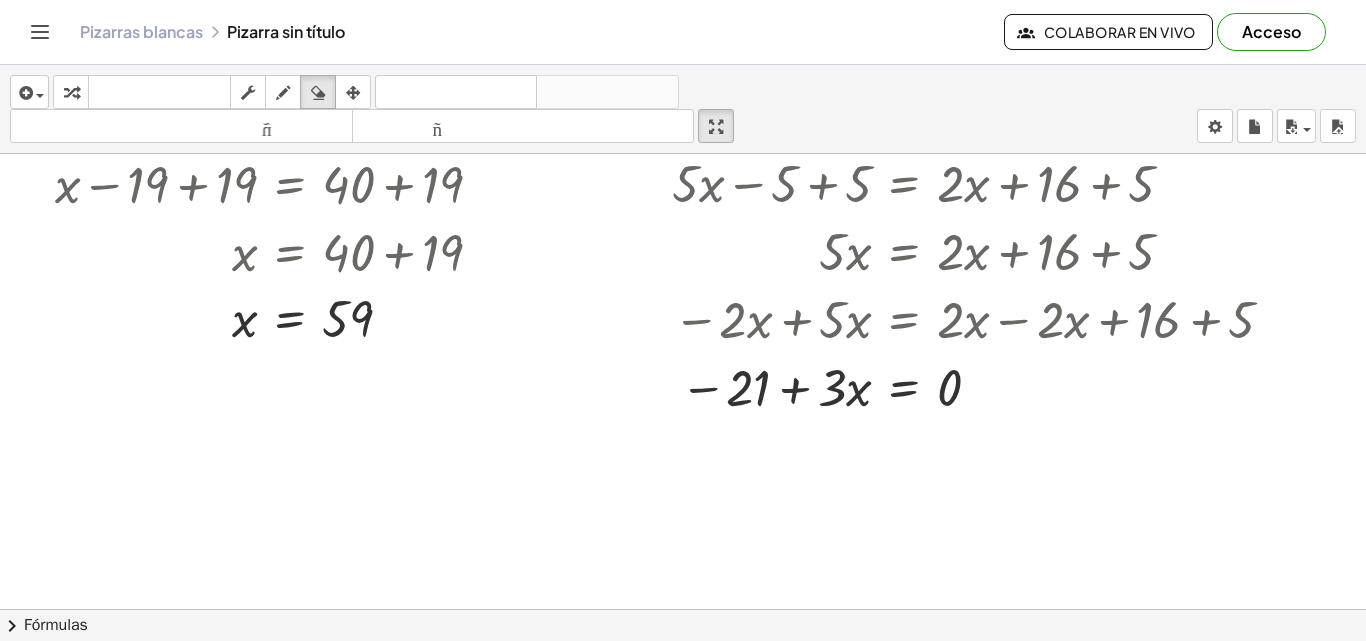 click at bounding box center [695, 162] 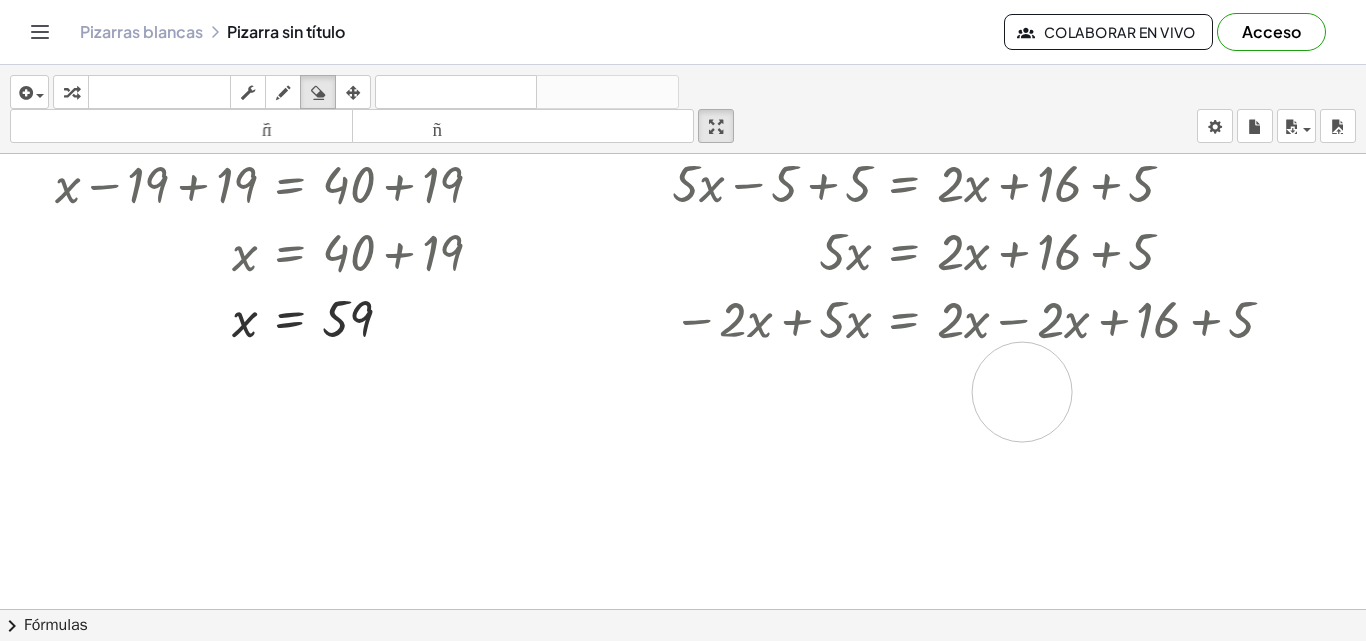 drag, startPoint x: 689, startPoint y: 396, endPoint x: 1008, endPoint y: 390, distance: 319.05643 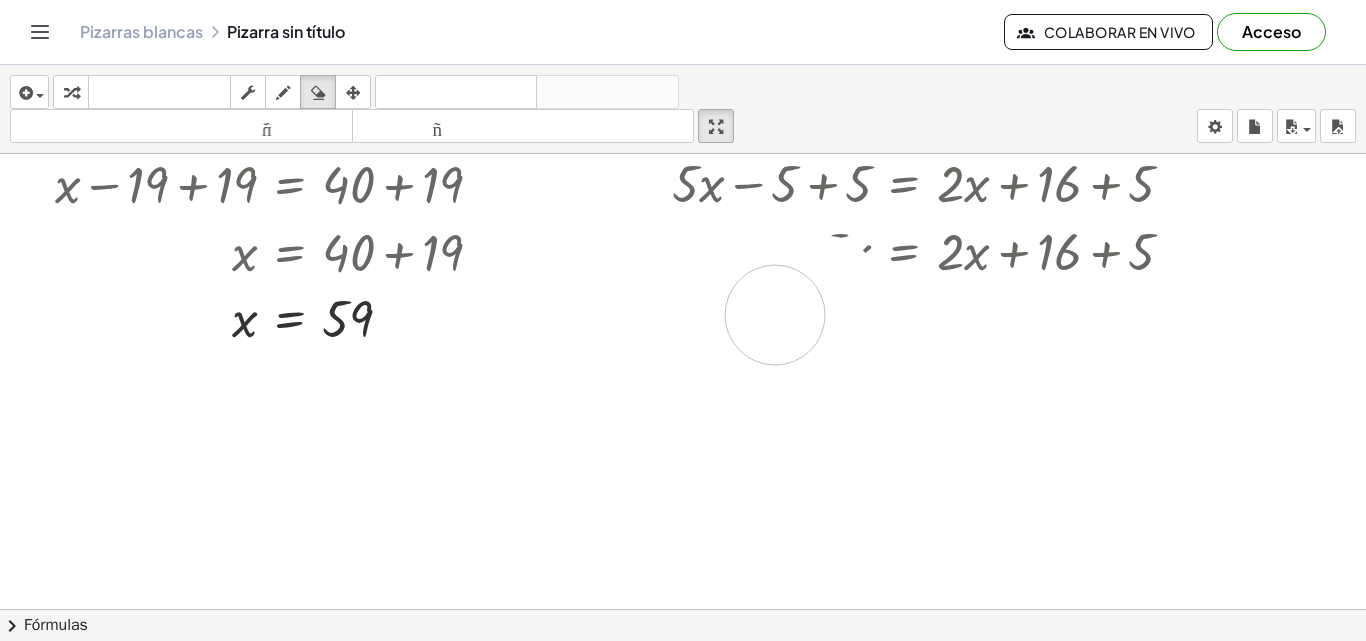 drag, startPoint x: 774, startPoint y: 411, endPoint x: 775, endPoint y: 313, distance: 98.005104 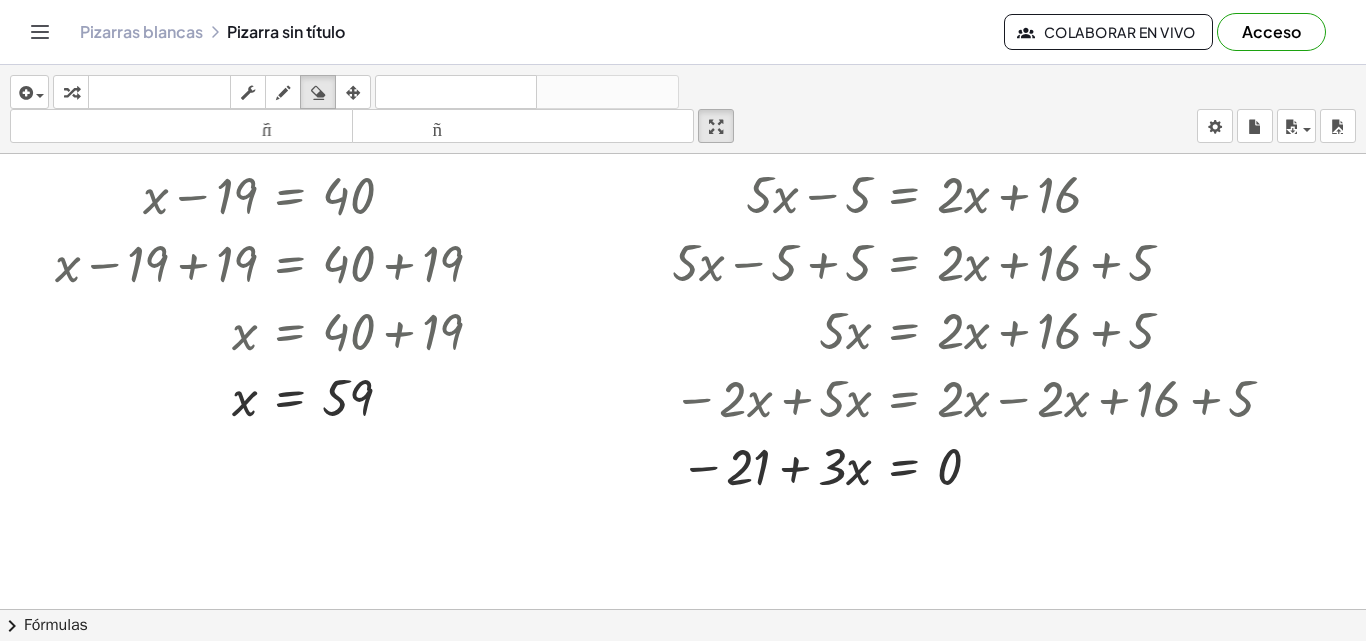 scroll, scrollTop: 357, scrollLeft: 22, axis: both 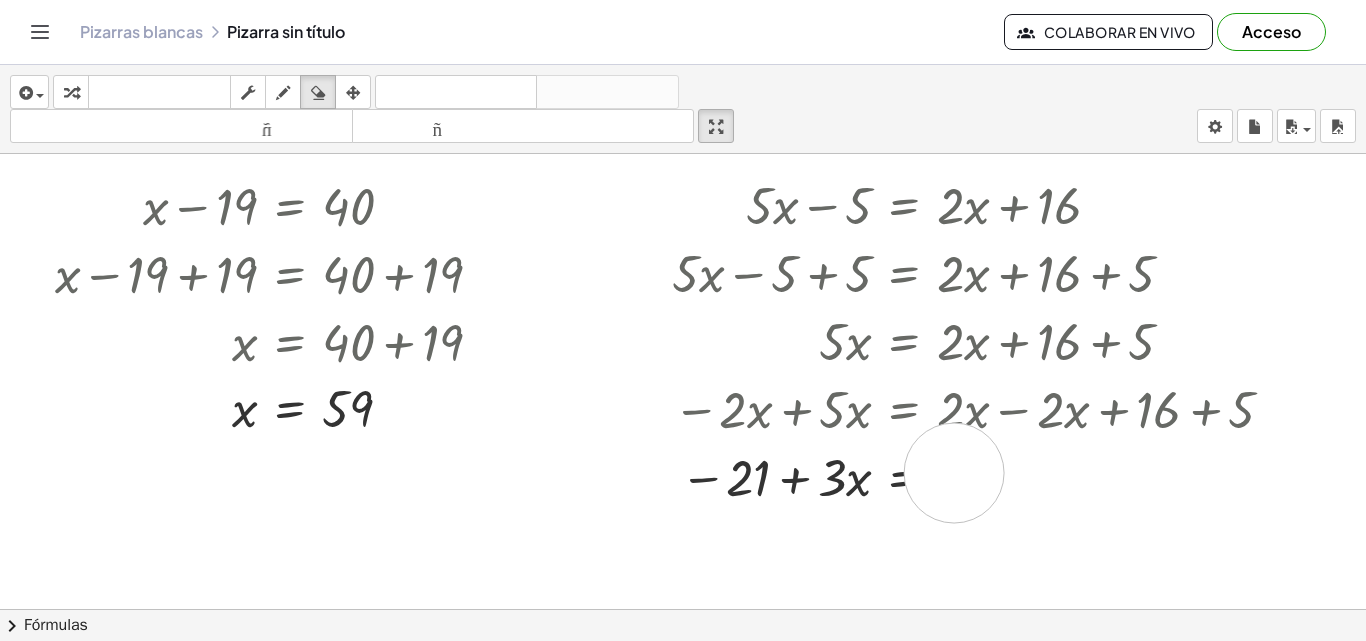 click at bounding box center [695, 252] 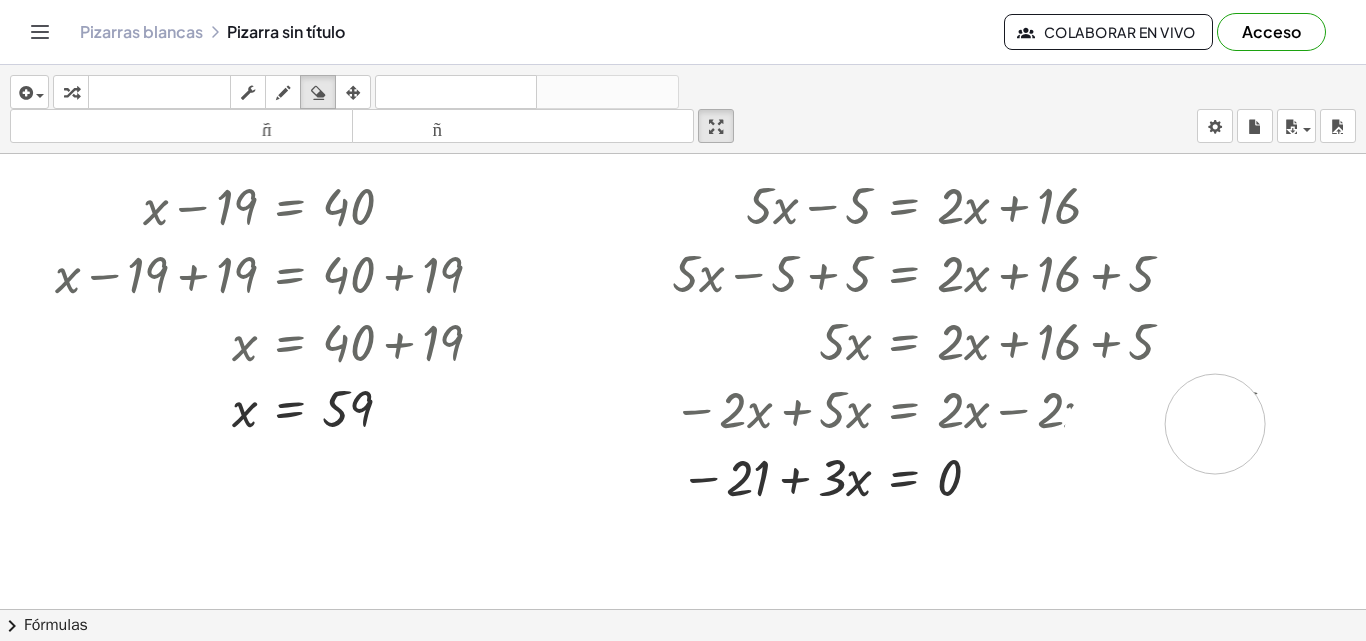 drag, startPoint x: 1114, startPoint y: 435, endPoint x: 1218, endPoint y: 418, distance: 105.380264 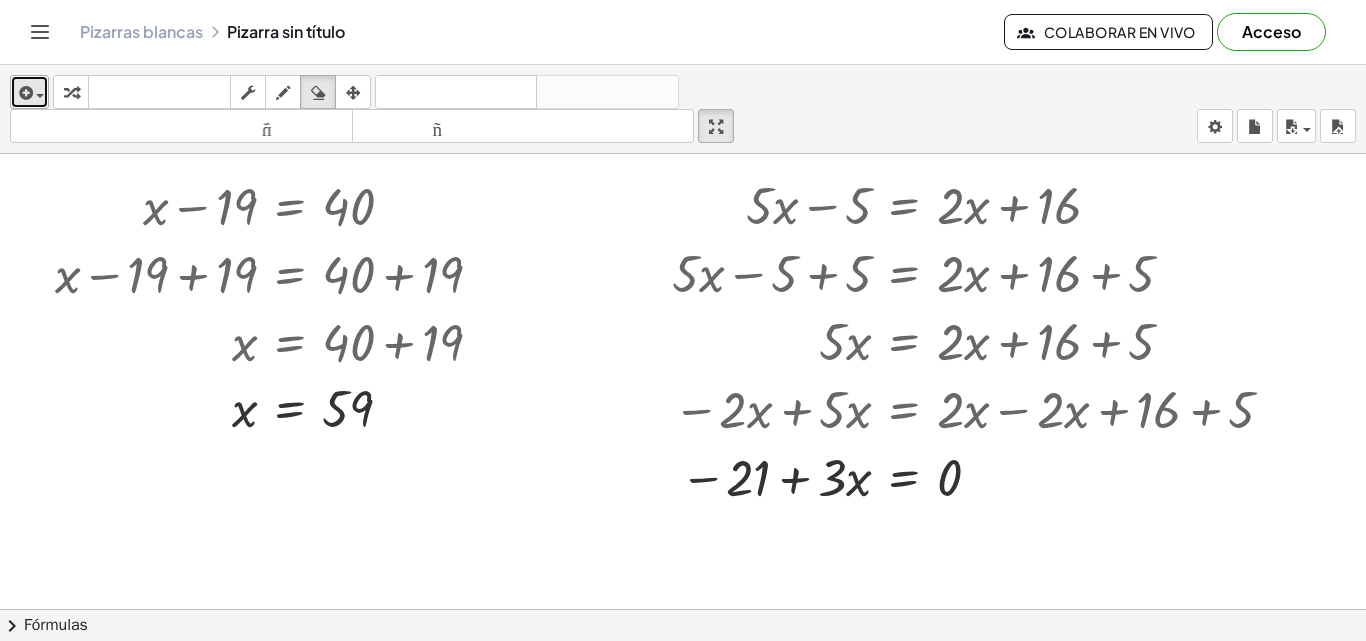 click at bounding box center (24, 93) 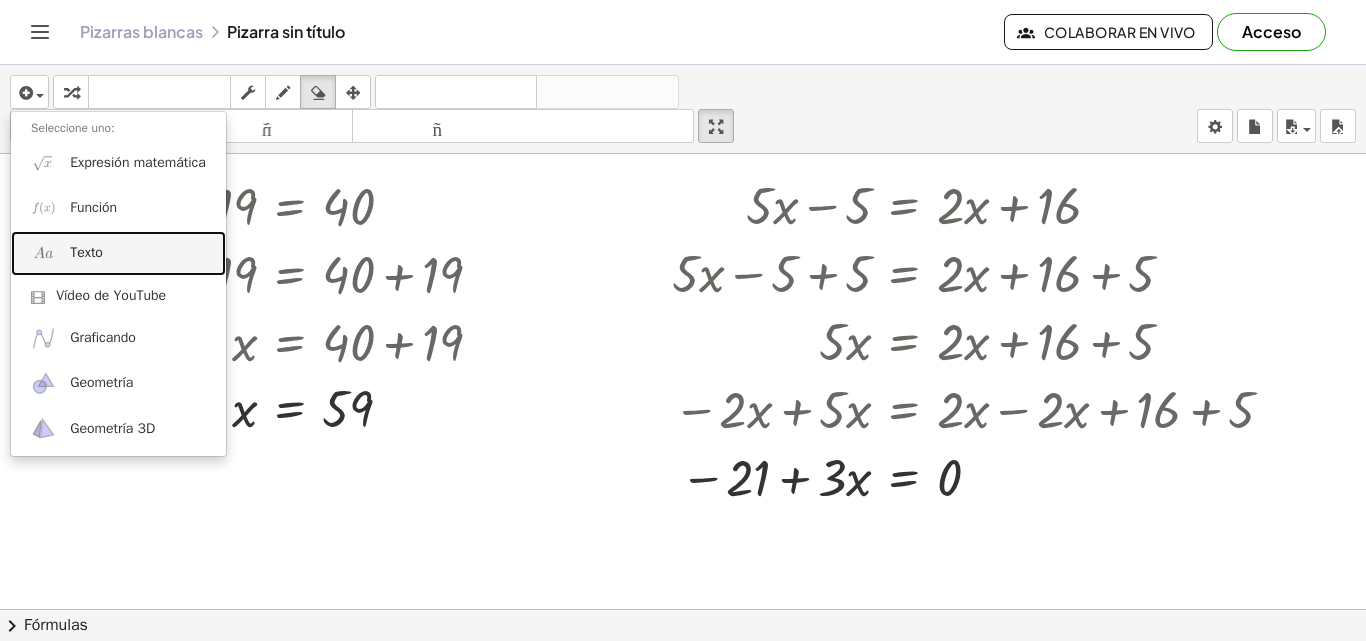 click on "Texto" at bounding box center (118, 253) 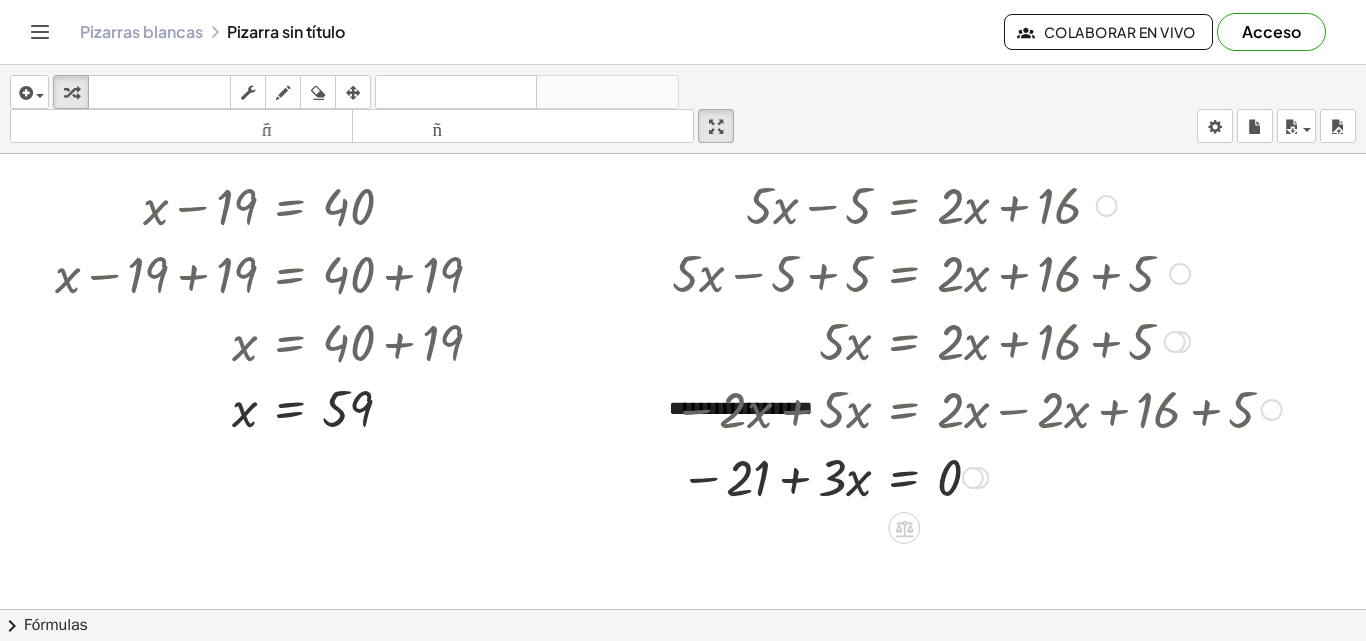type 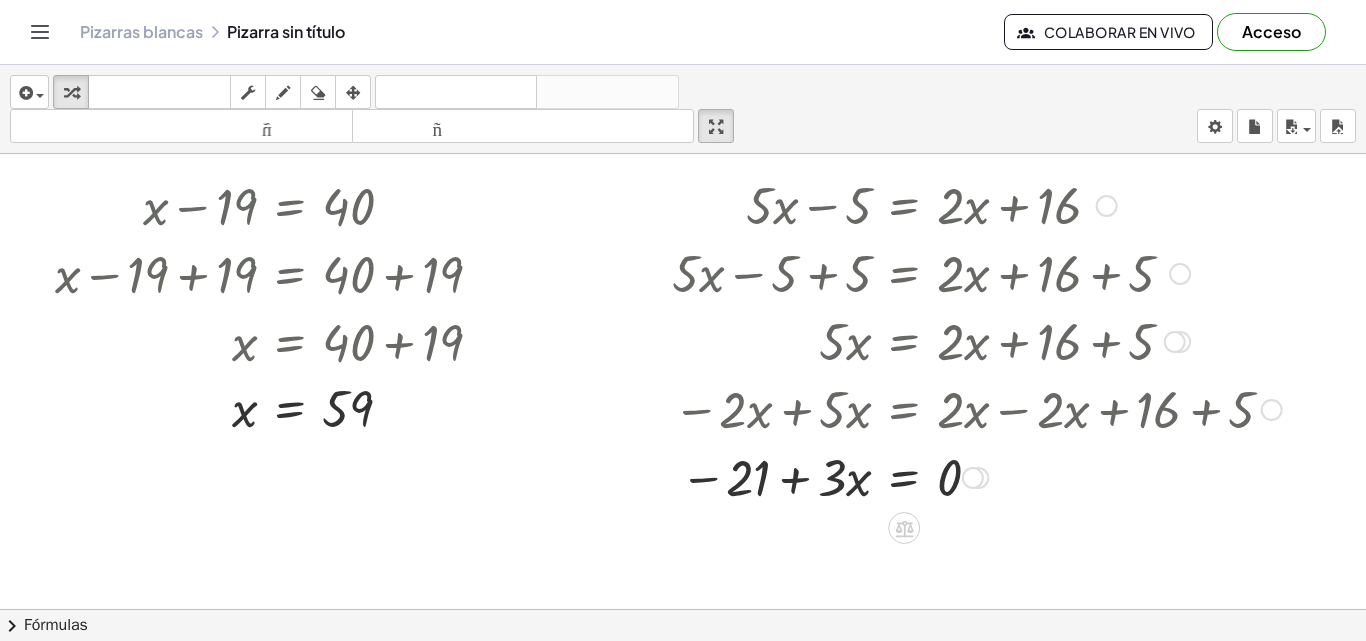 click at bounding box center [931, 476] 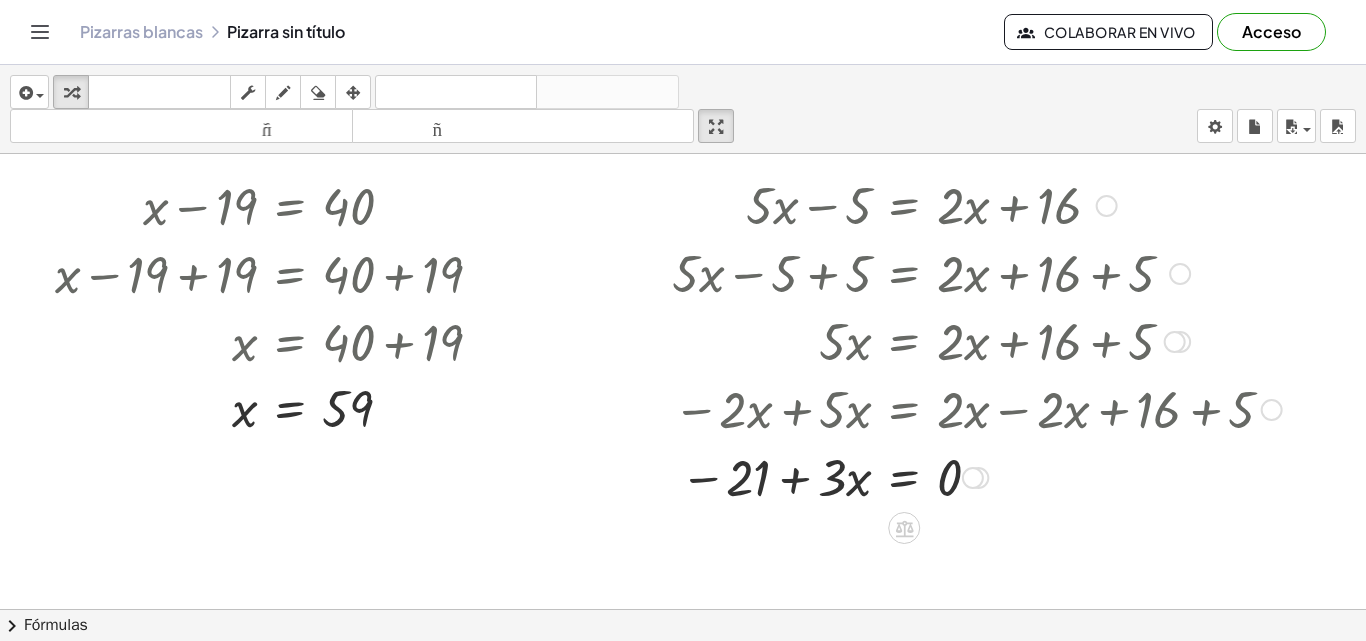 drag, startPoint x: 682, startPoint y: 420, endPoint x: 969, endPoint y: 417, distance: 287.0157 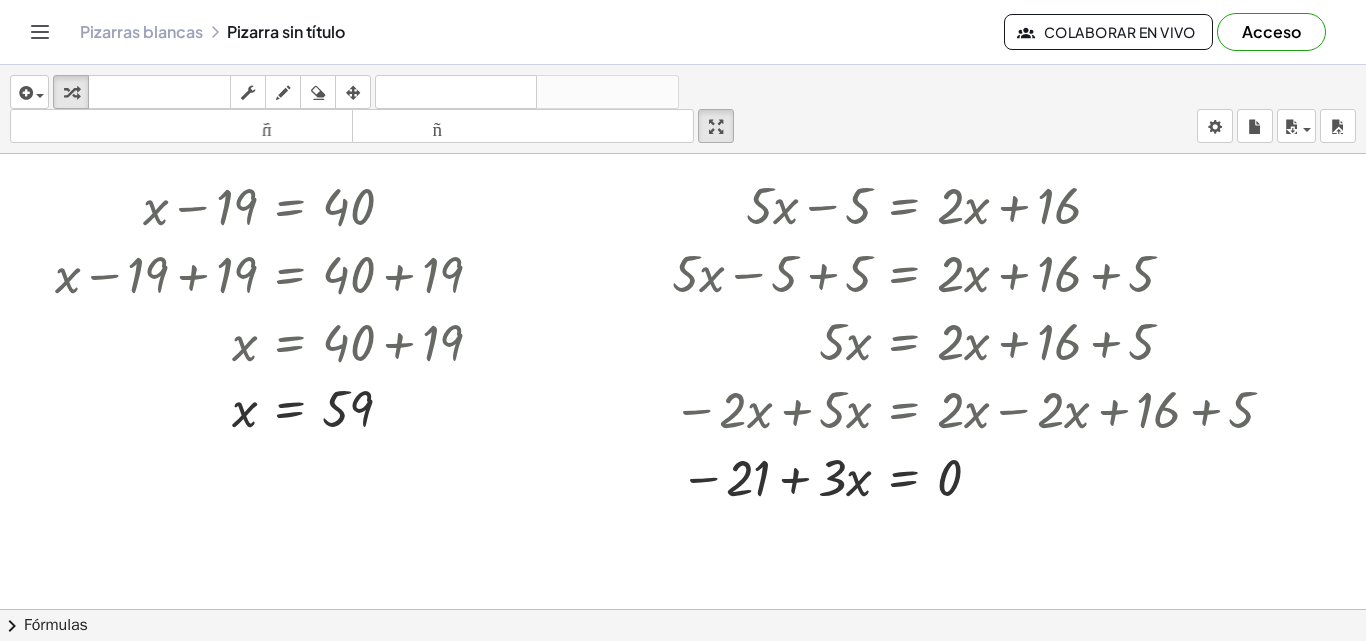 click on "insertar Seleccione uno: Expresión matemática Función Texto Vídeo de YouTube Graficando Geometría Geometría 3D transformar teclado teclado fregar dibujar borrar arreglar deshacer deshacer rehacer rehacer tamaño_del_formato menor tamaño_del_formato más grande pantalla completa carga   ahorrar nuevo ajustes" at bounding box center [683, 109] 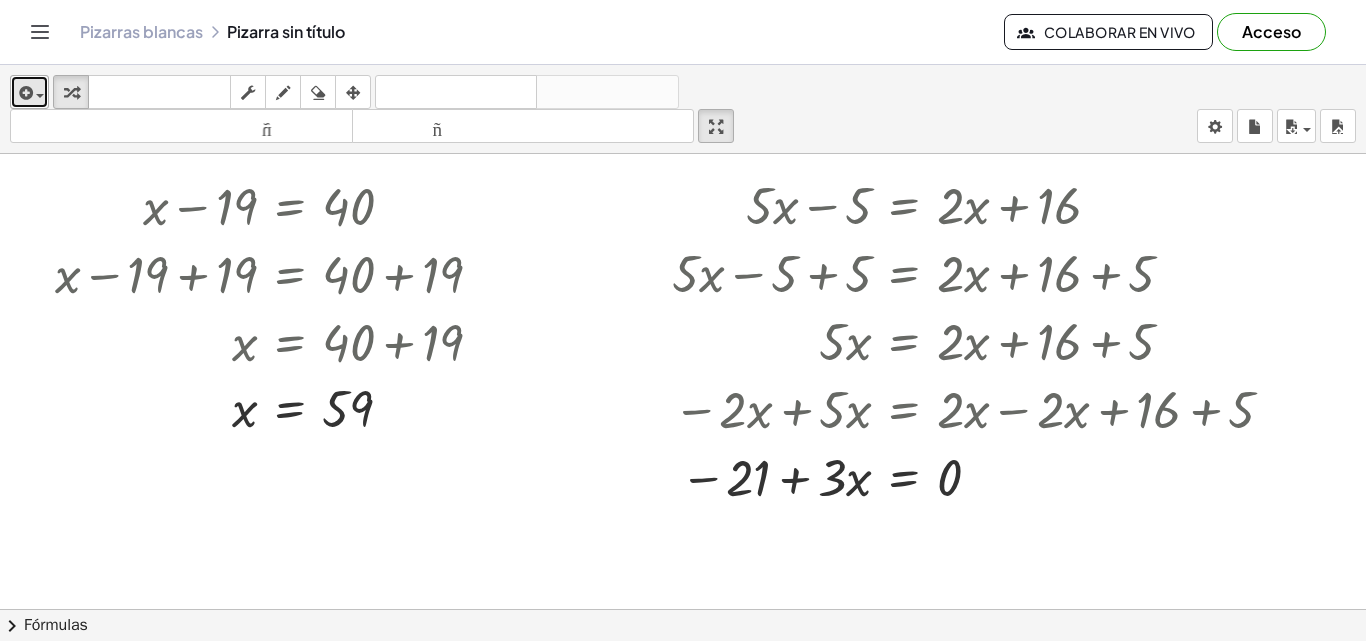 click at bounding box center [24, 93] 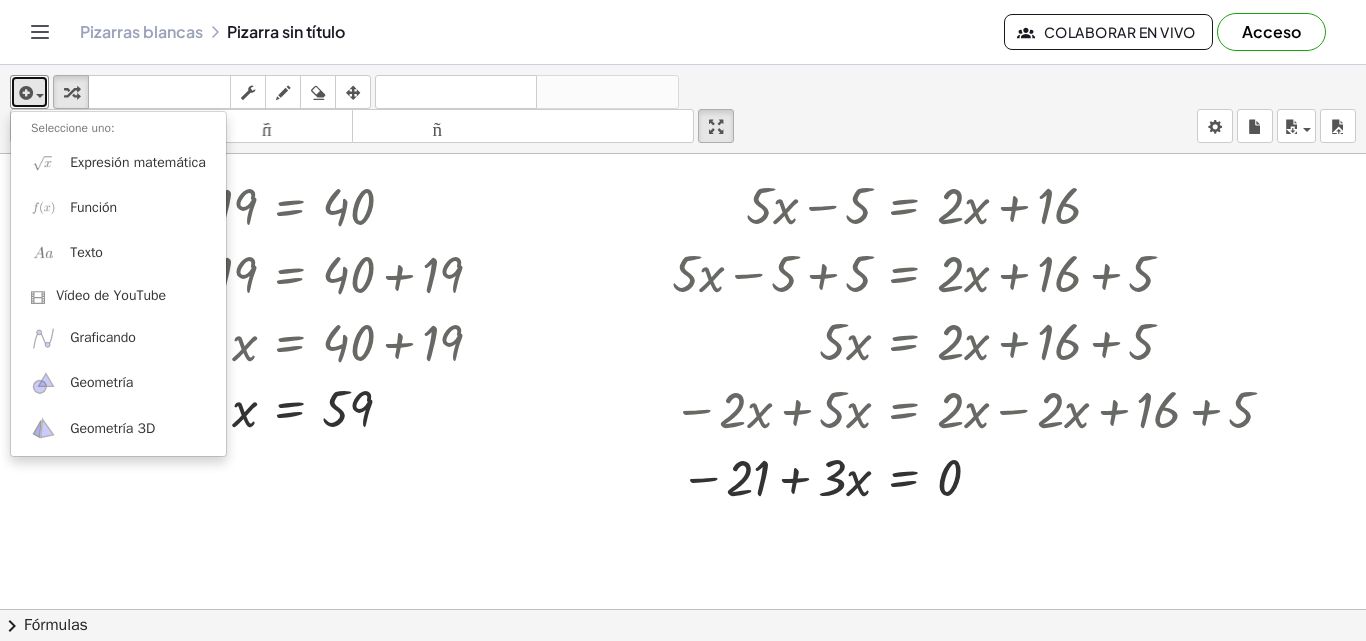 drag, startPoint x: 632, startPoint y: 457, endPoint x: 630, endPoint y: 444, distance: 13.152946 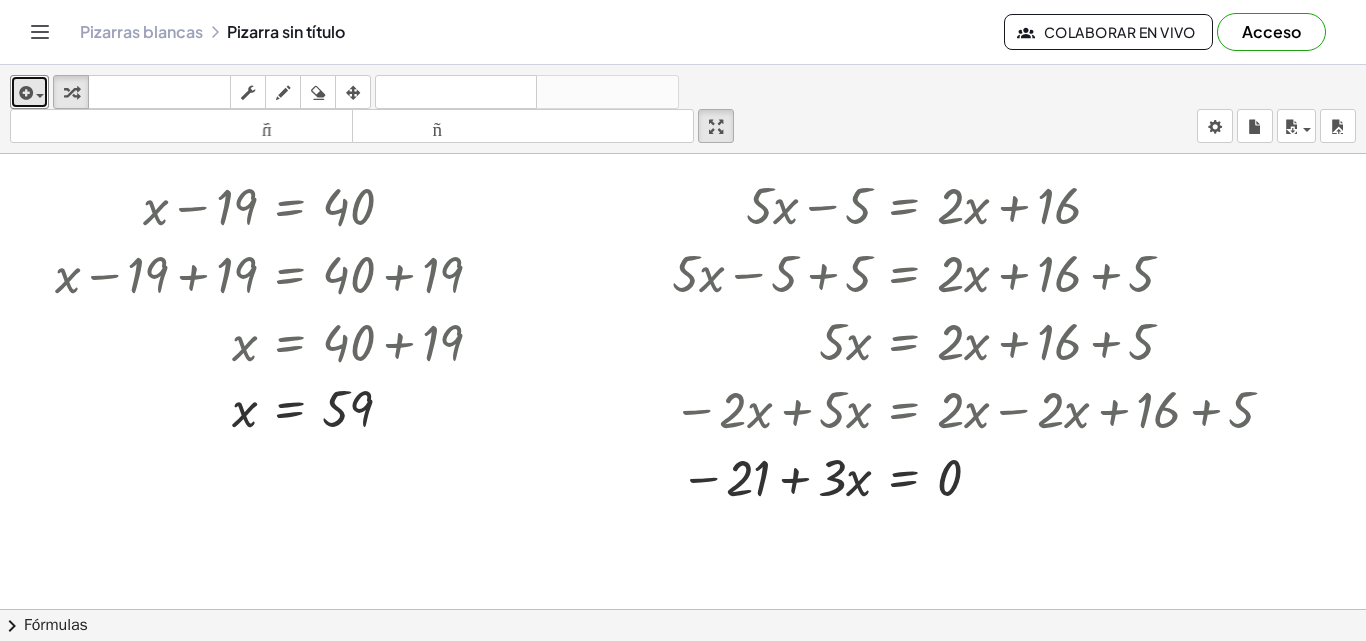 click at bounding box center (695, 252) 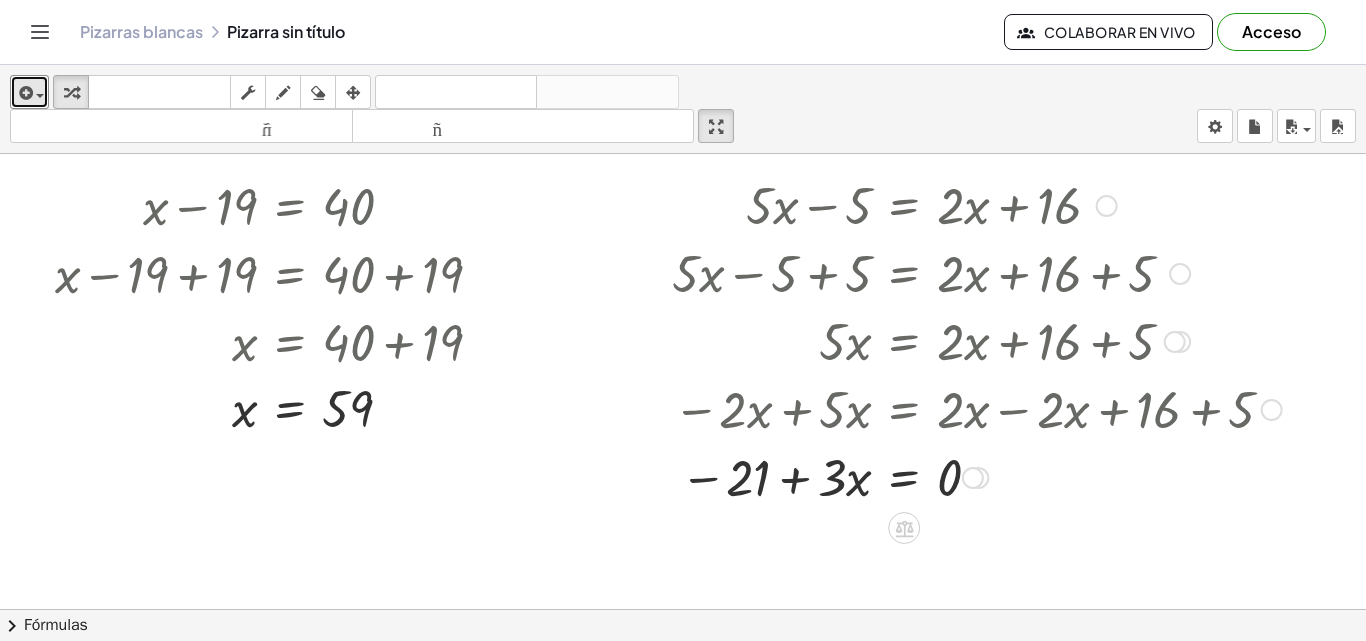 click at bounding box center [1175, 342] 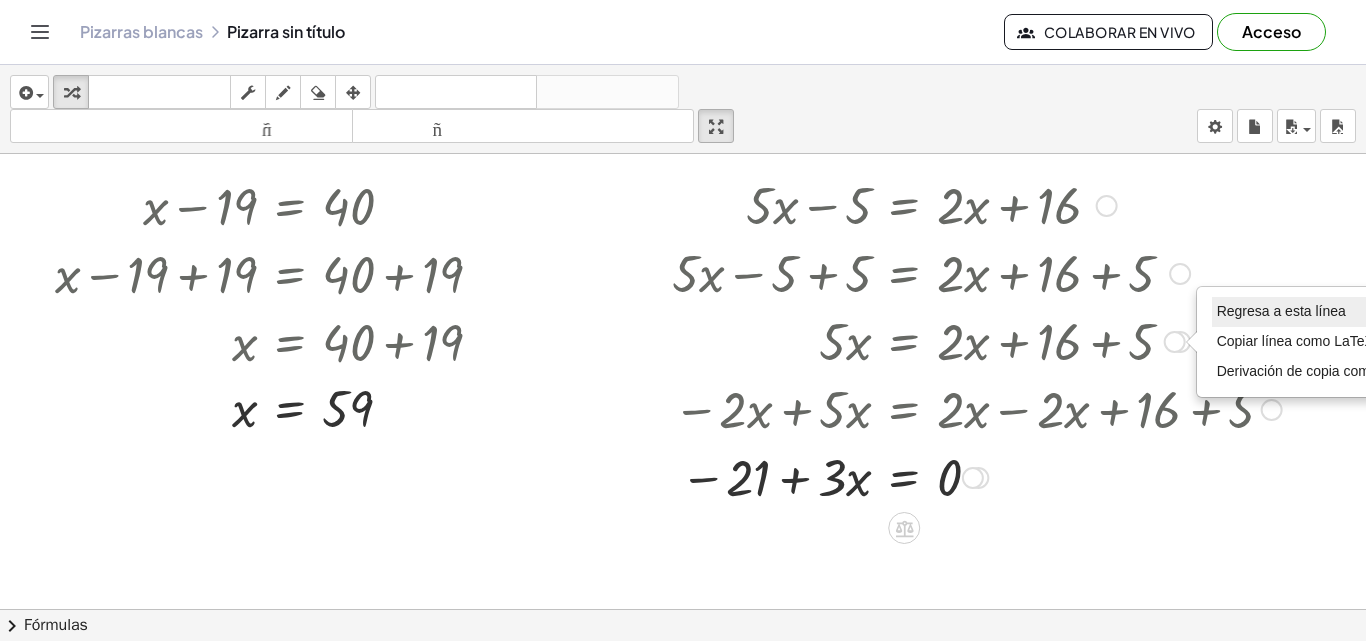 click on "Regresa a esta línea" at bounding box center [1281, 311] 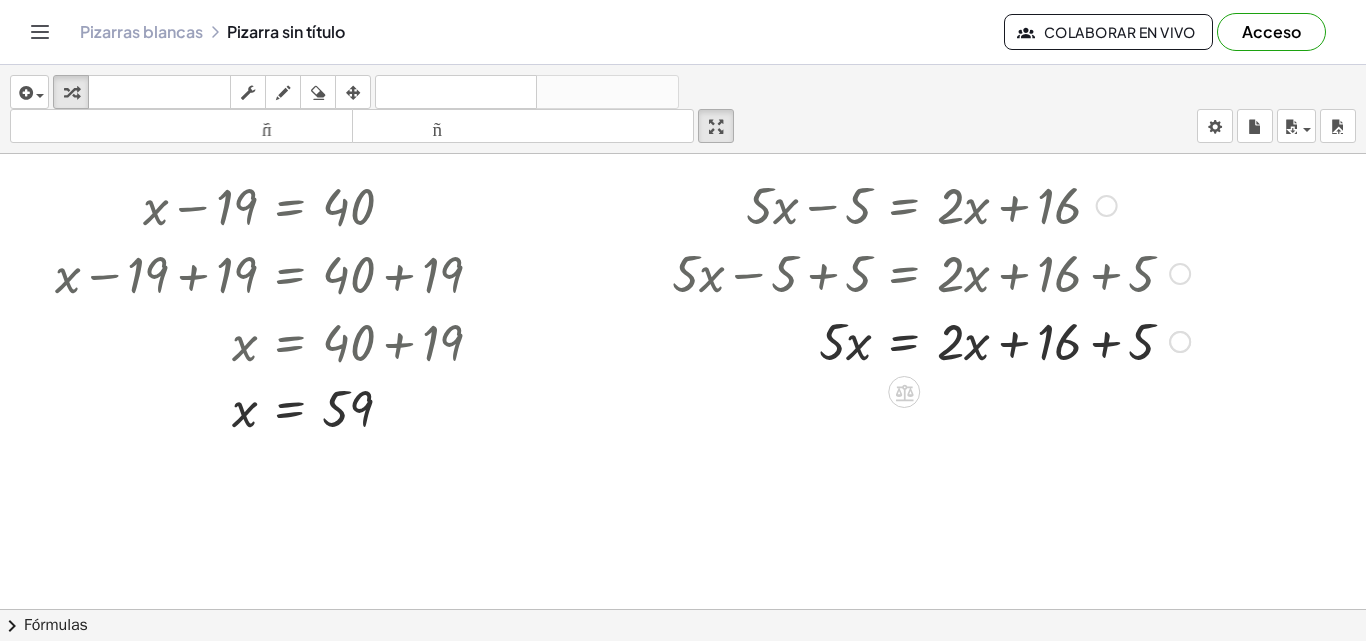 click at bounding box center (931, 340) 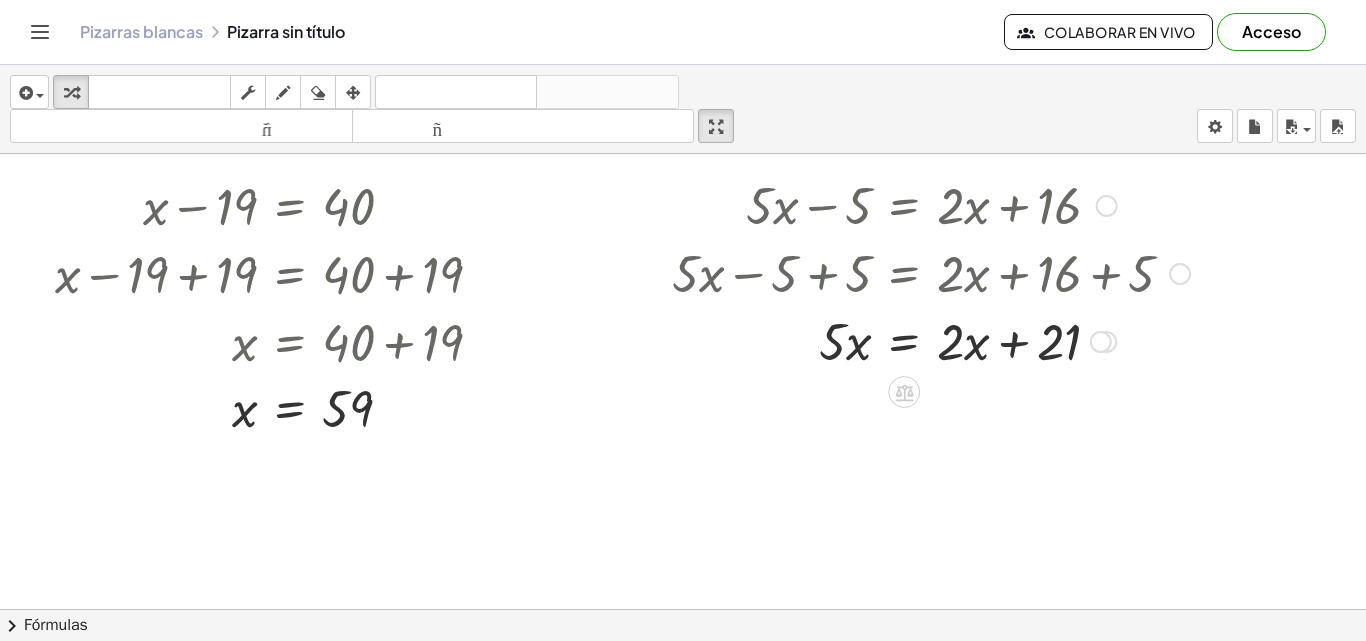 click at bounding box center (931, 340) 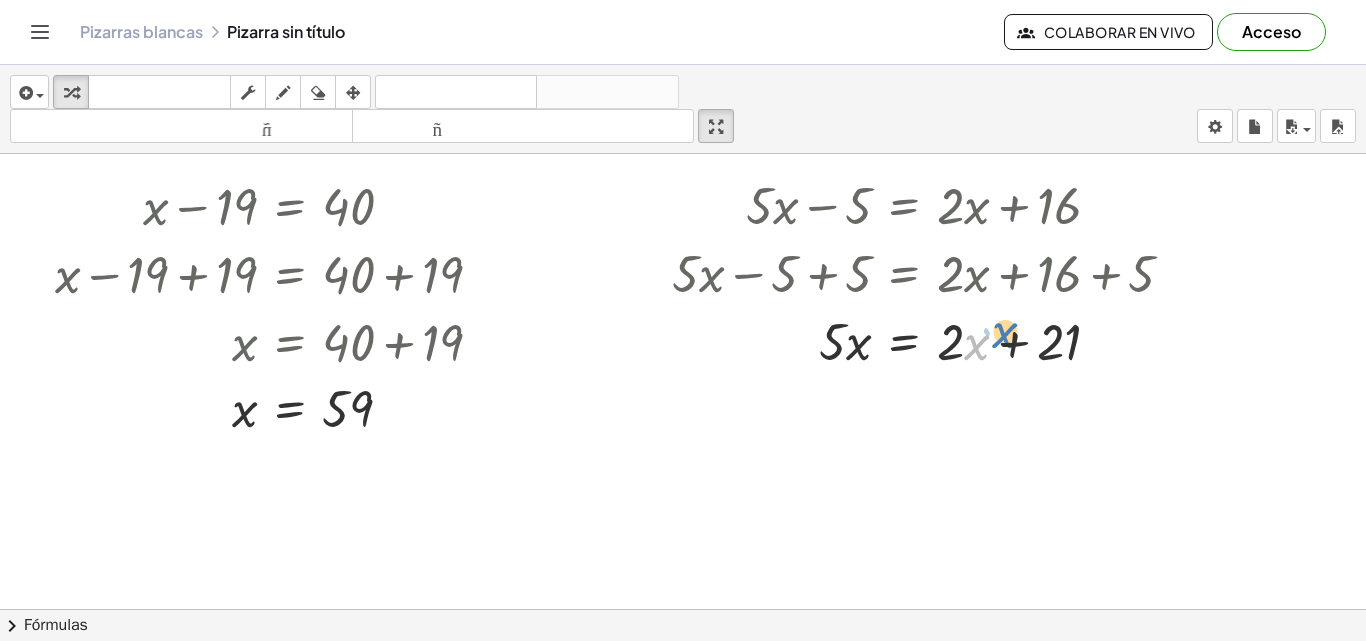 drag, startPoint x: 971, startPoint y: 349, endPoint x: 1000, endPoint y: 337, distance: 31.38471 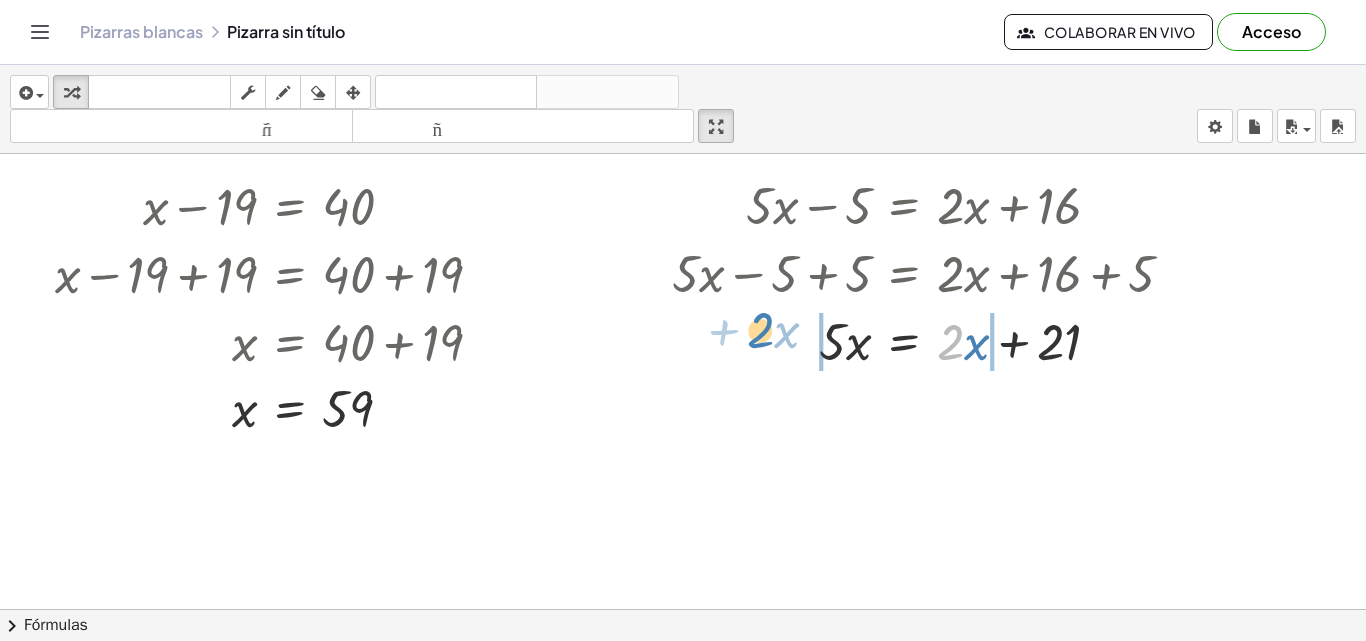 drag, startPoint x: 960, startPoint y: 337, endPoint x: 789, endPoint y: 325, distance: 171.42053 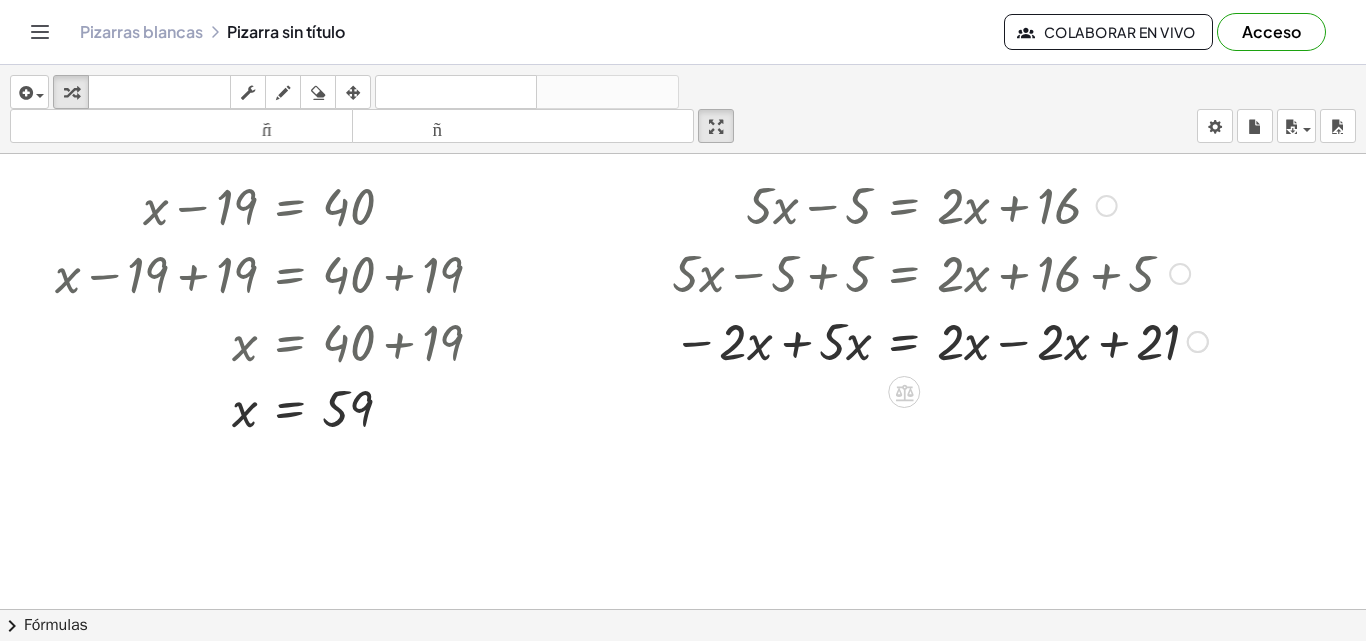 click at bounding box center [931, 340] 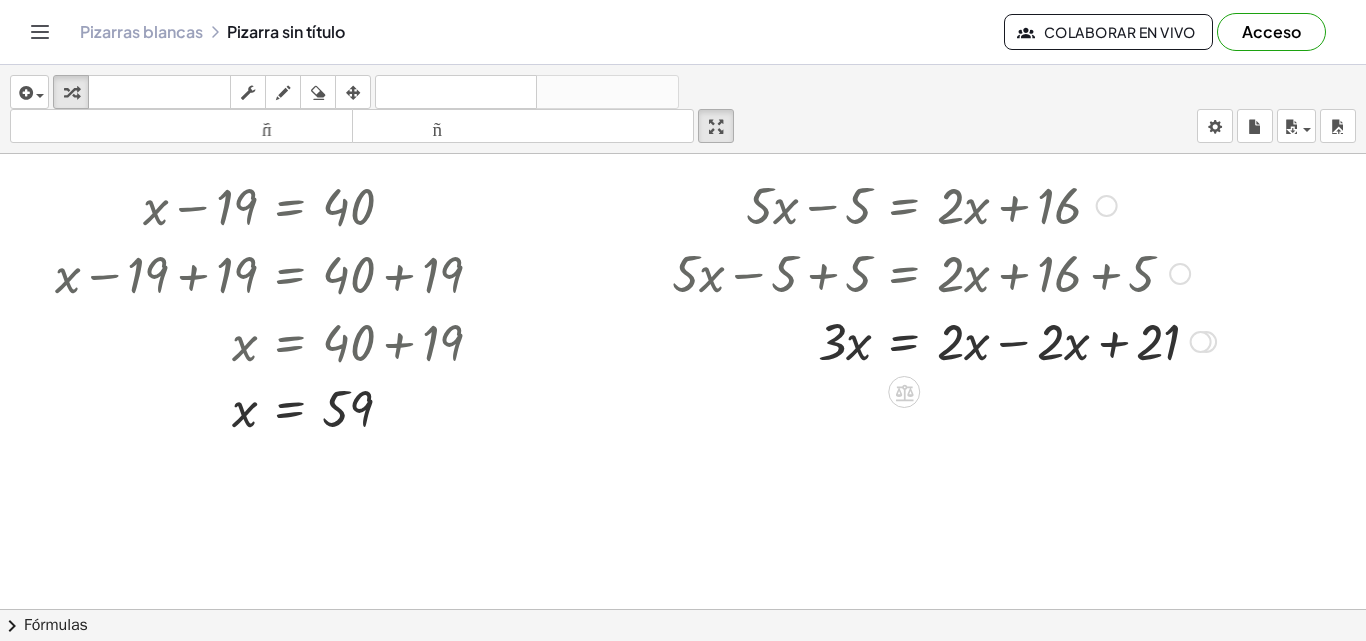 click at bounding box center (931, 340) 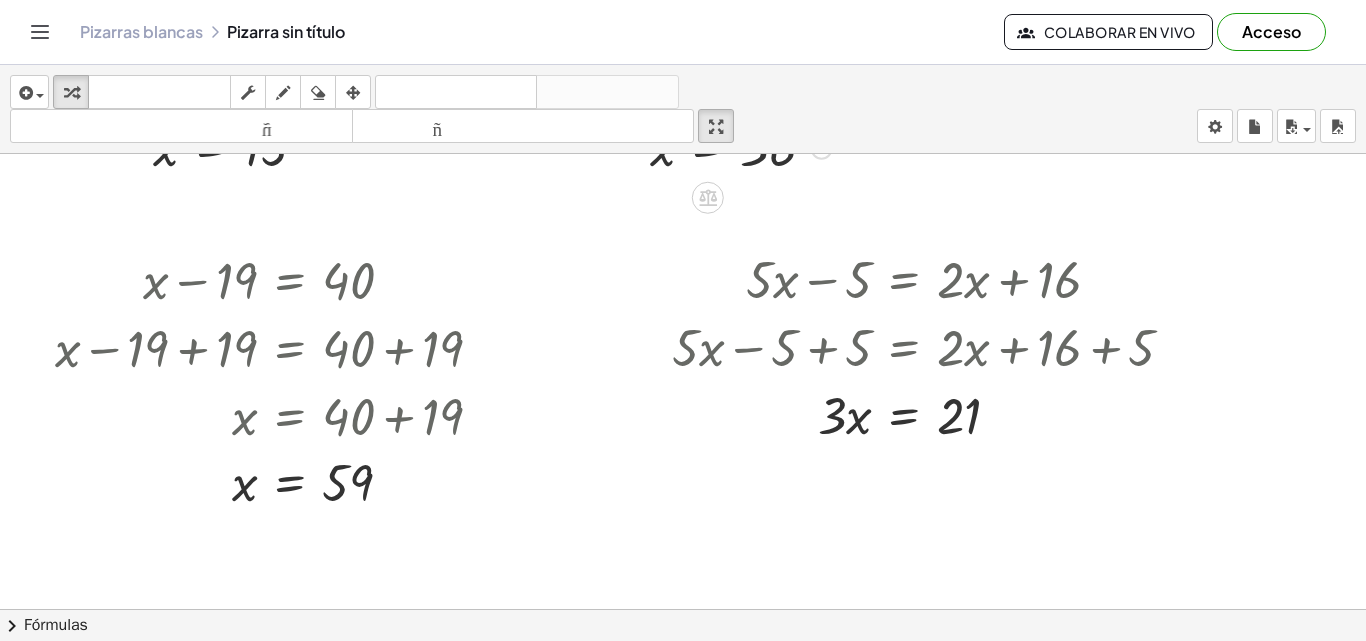 scroll, scrollTop: 280, scrollLeft: 22, axis: both 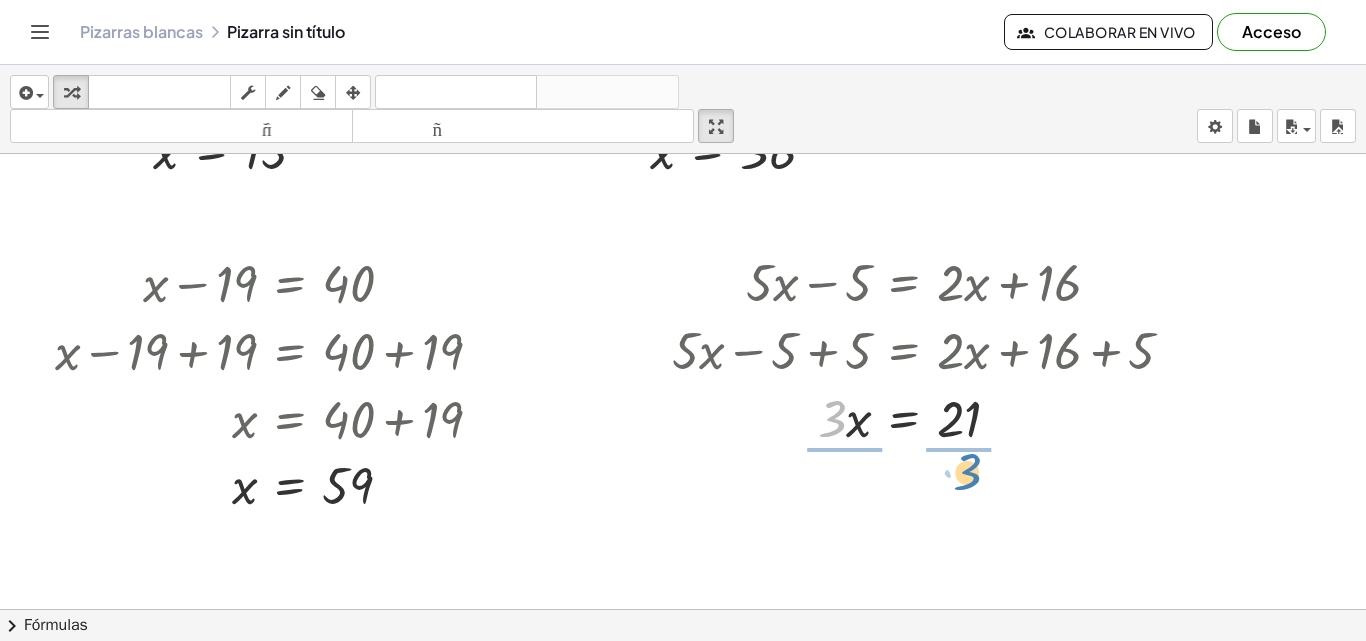 drag, startPoint x: 834, startPoint y: 431, endPoint x: 970, endPoint y: 489, distance: 147.85127 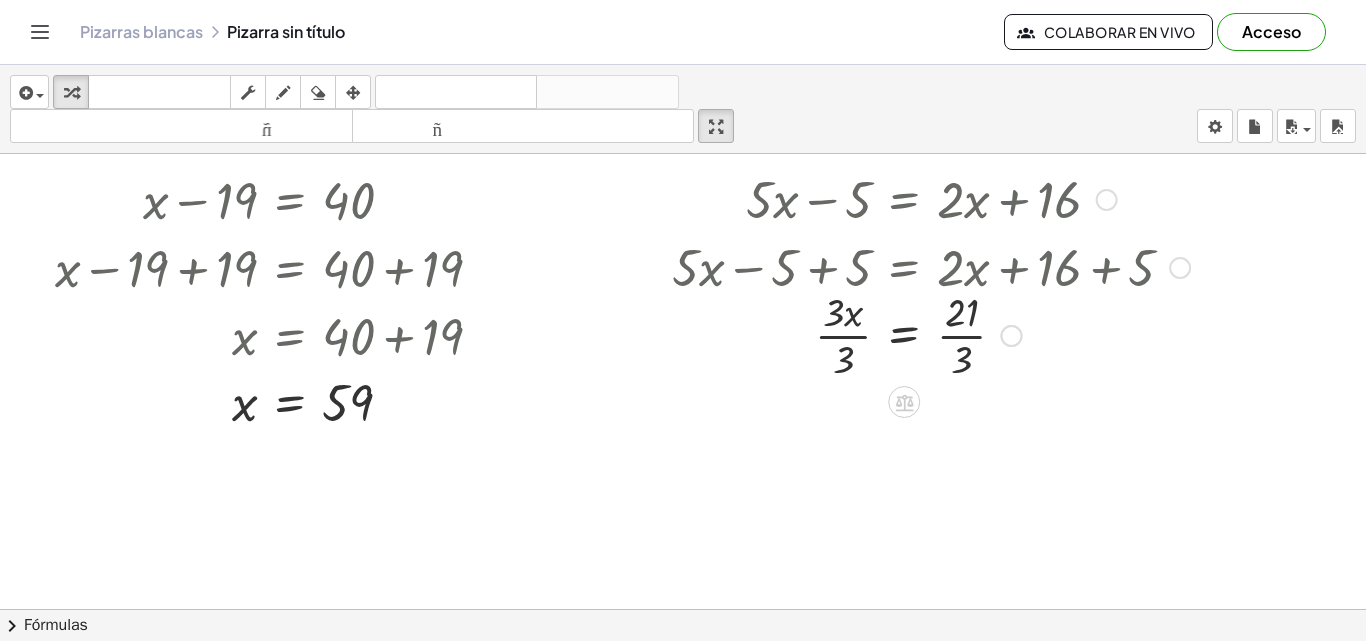 scroll, scrollTop: 367, scrollLeft: 22, axis: both 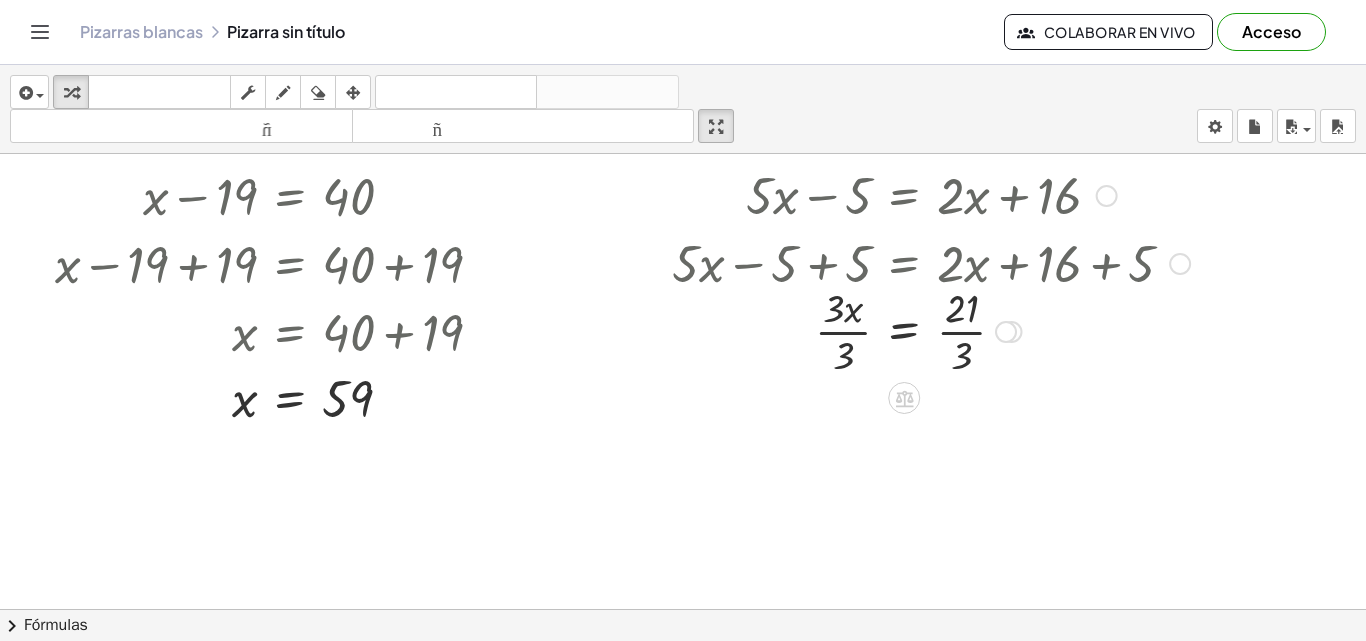 click at bounding box center [931, 330] 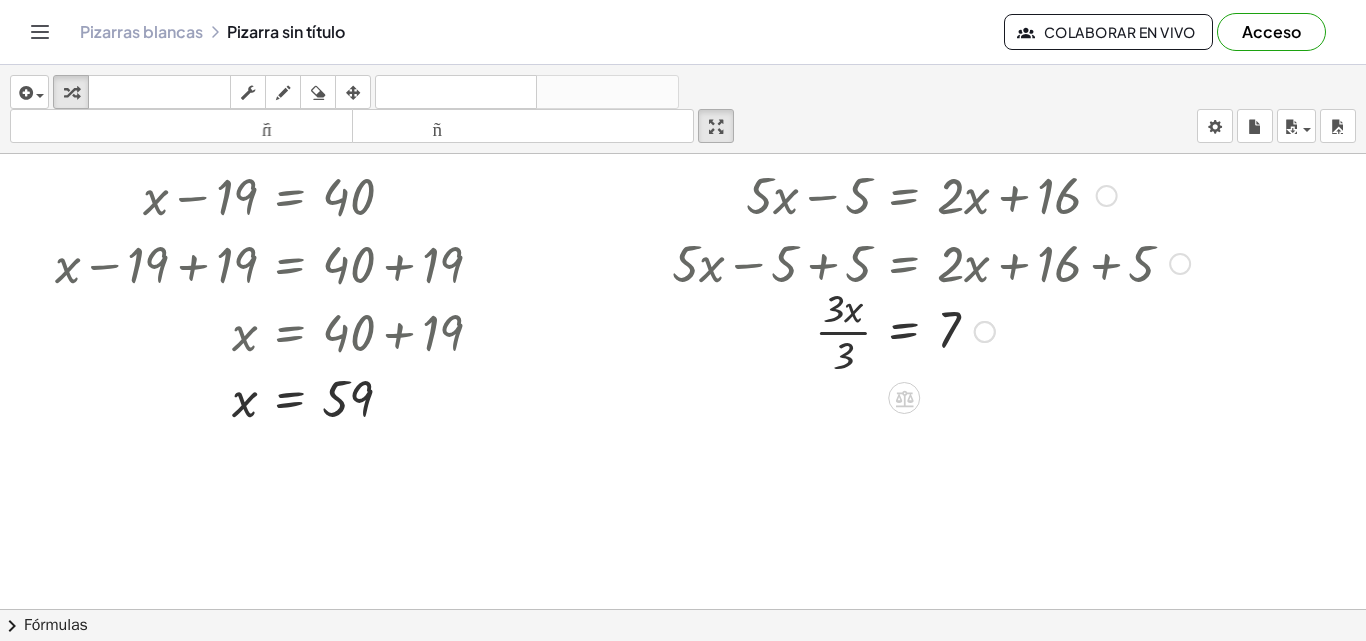 click at bounding box center [931, 330] 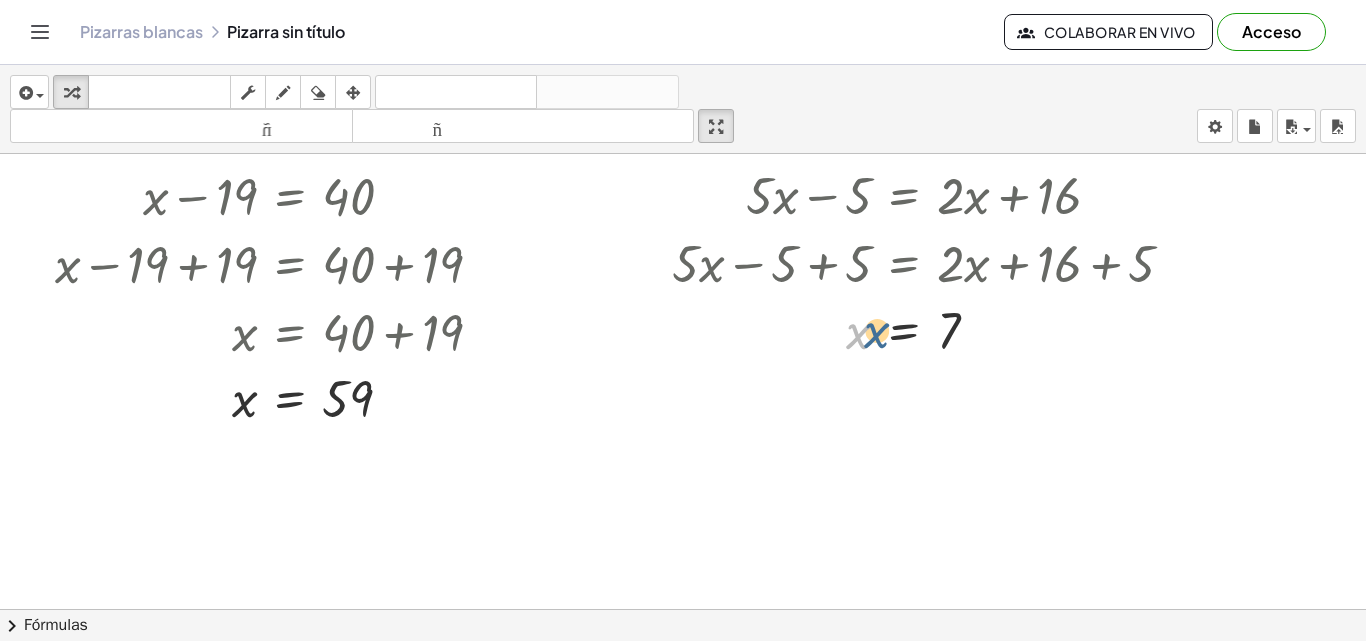 drag, startPoint x: 854, startPoint y: 337, endPoint x: 872, endPoint y: 336, distance: 18.027756 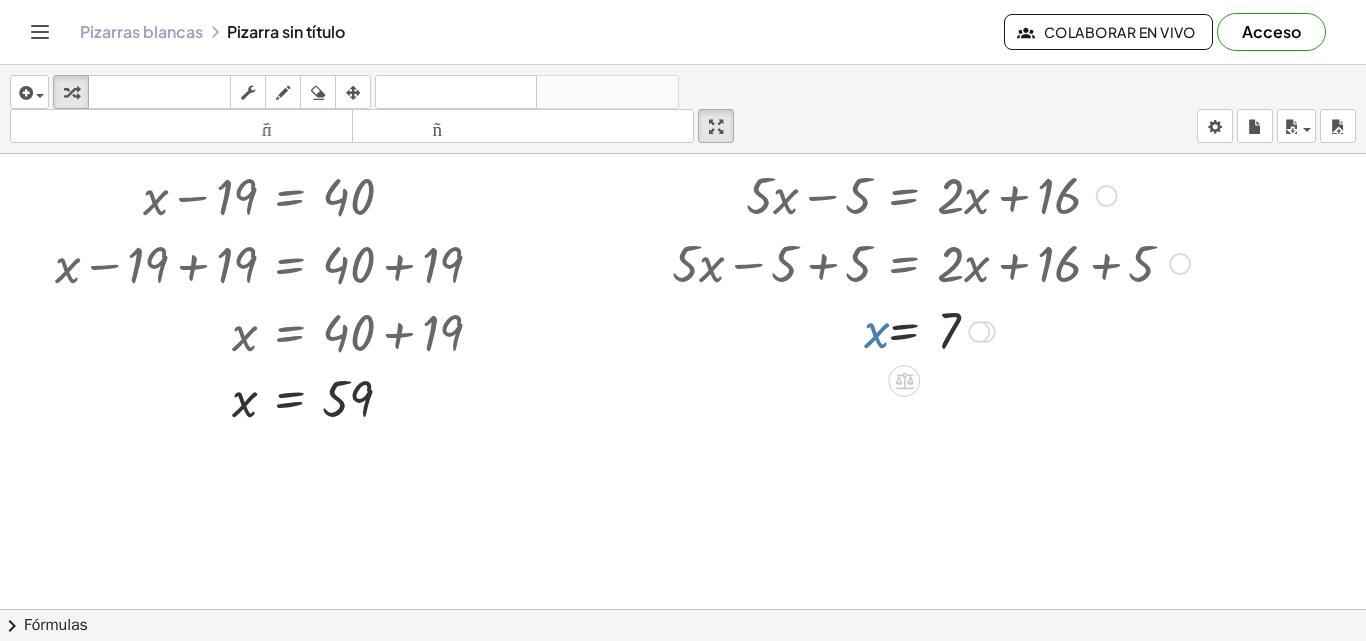 click at bounding box center [931, 330] 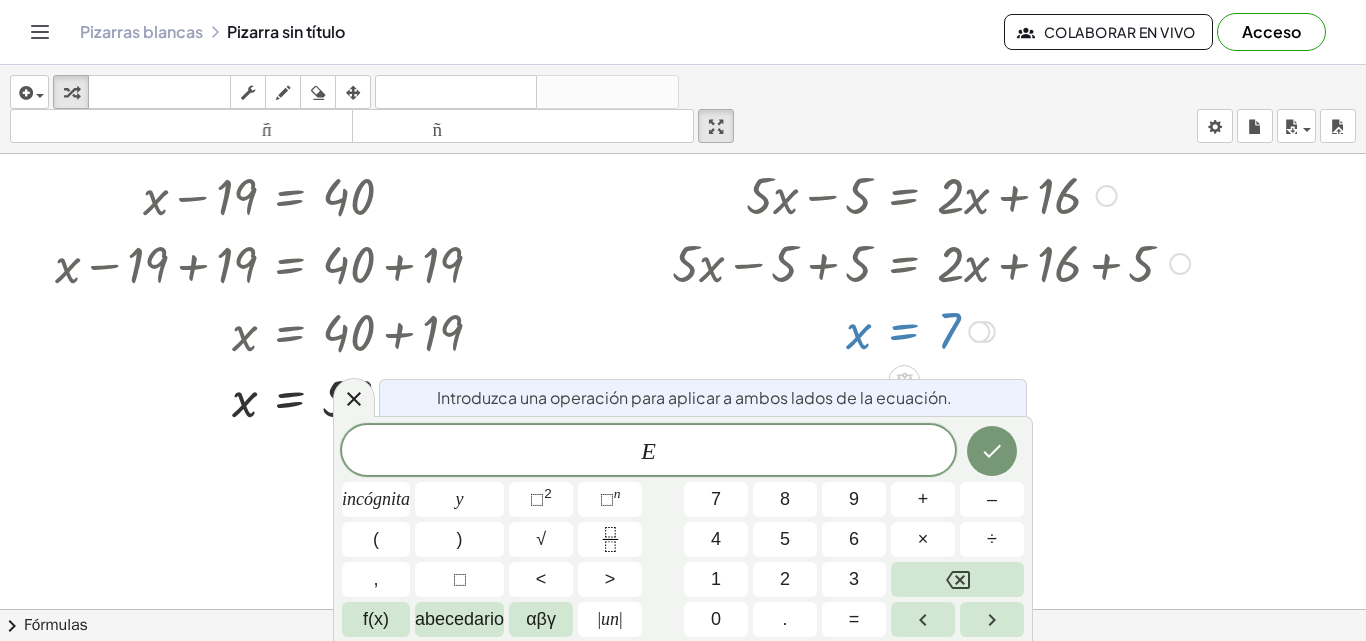 click at bounding box center (931, 330) 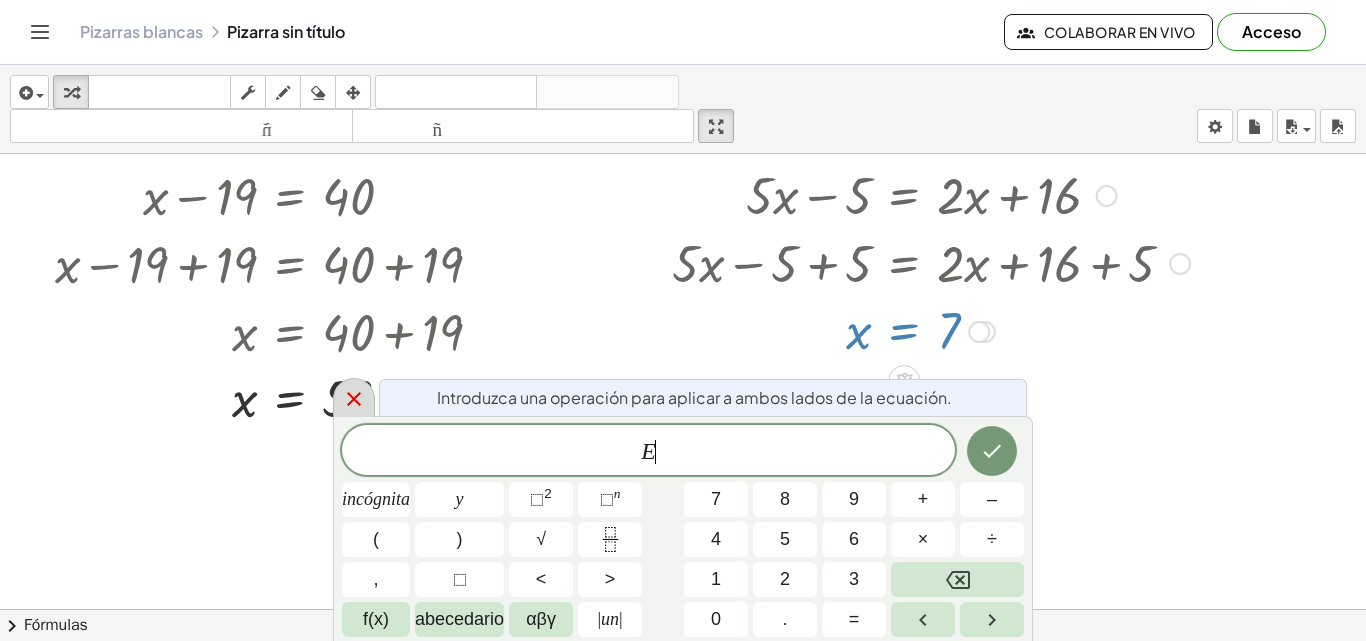 click at bounding box center (354, 397) 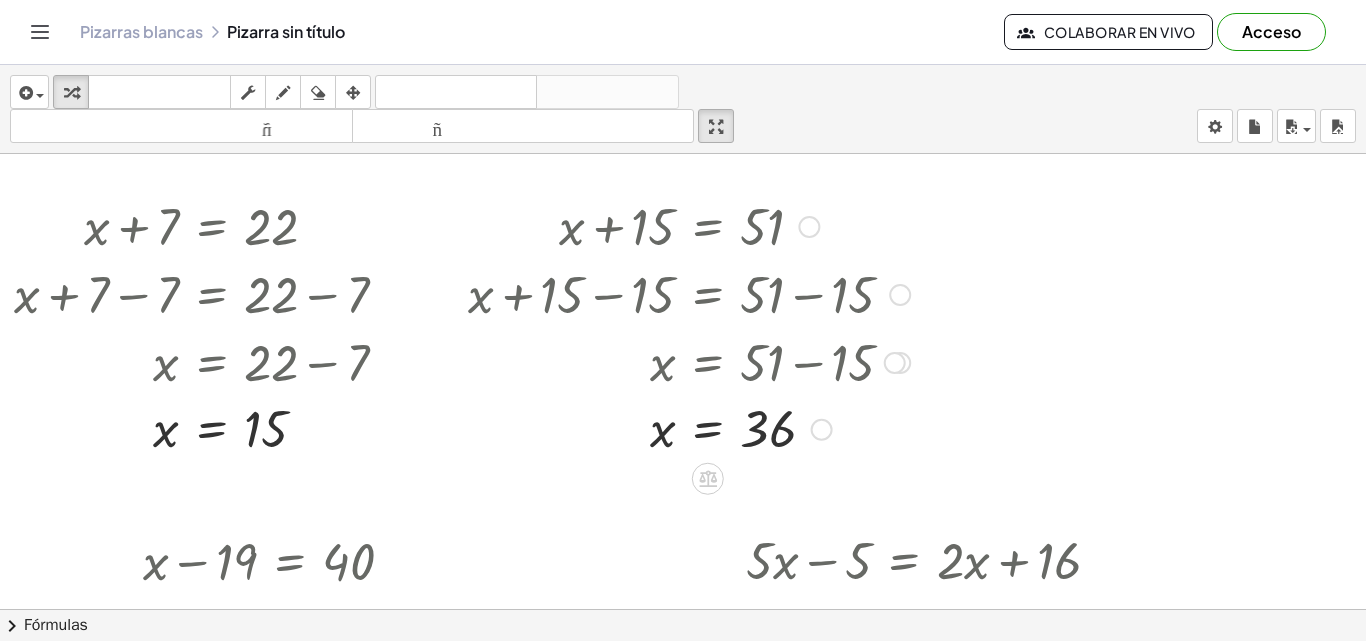 scroll, scrollTop: 0, scrollLeft: 22, axis: horizontal 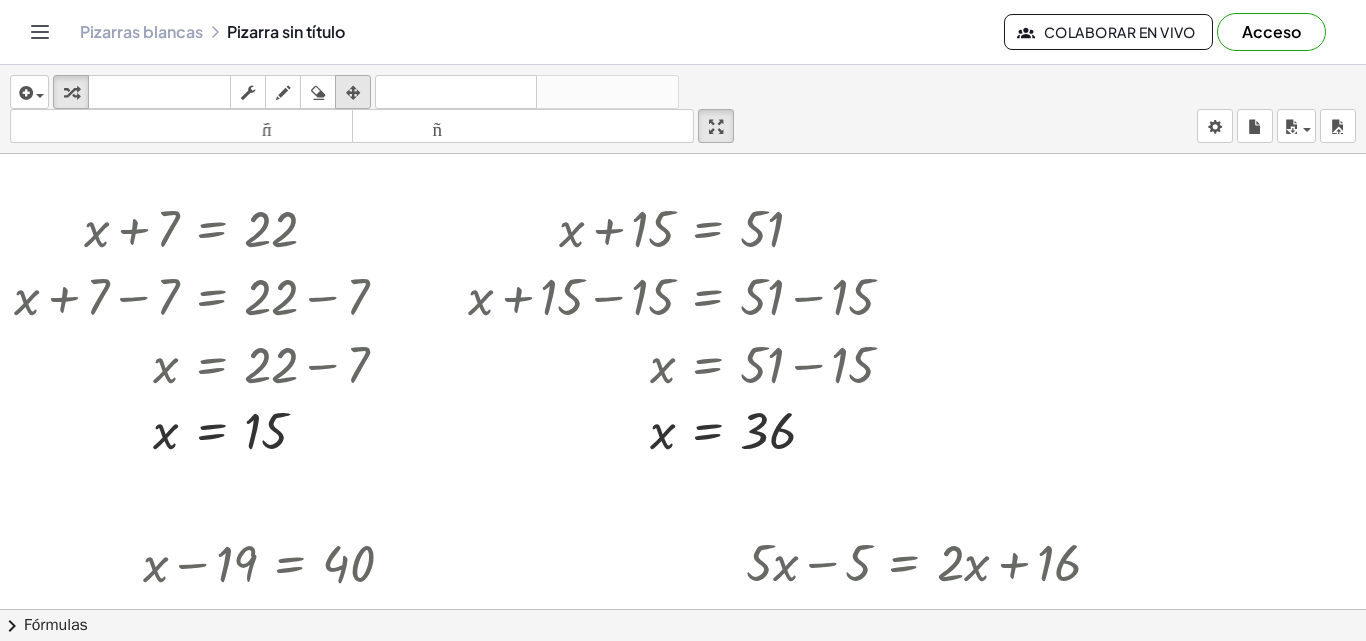click at bounding box center (353, 93) 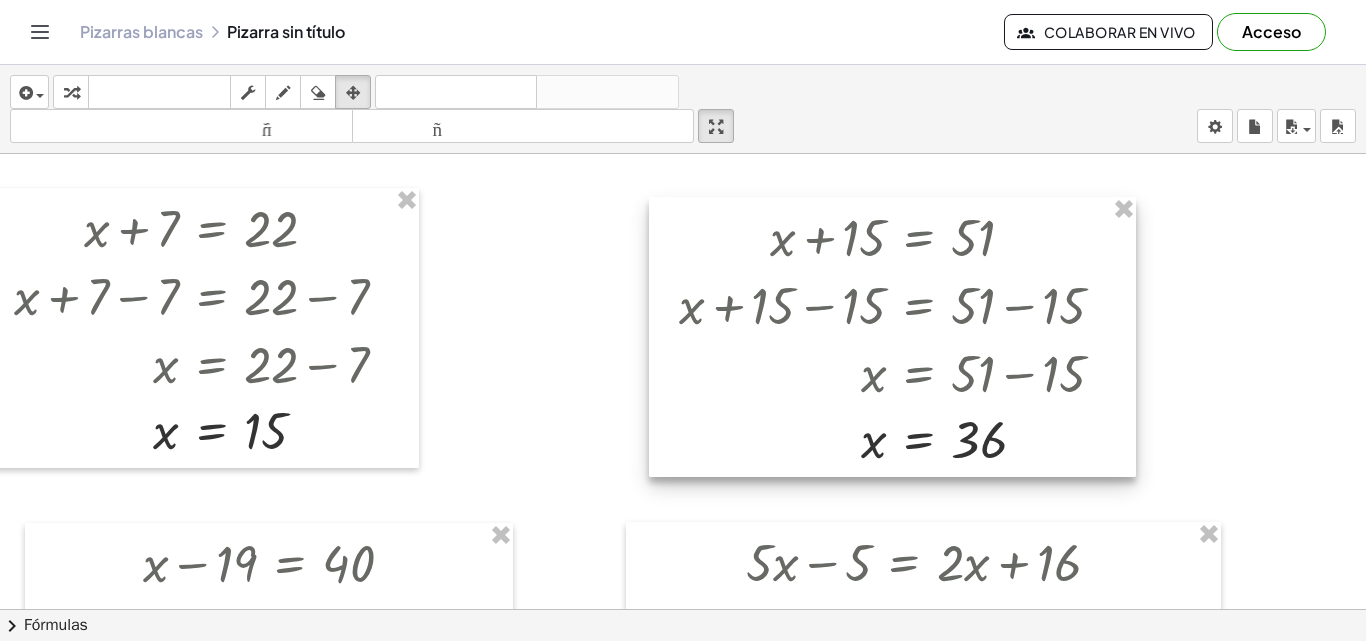 drag, startPoint x: 719, startPoint y: 312, endPoint x: 930, endPoint y: 320, distance: 211.15161 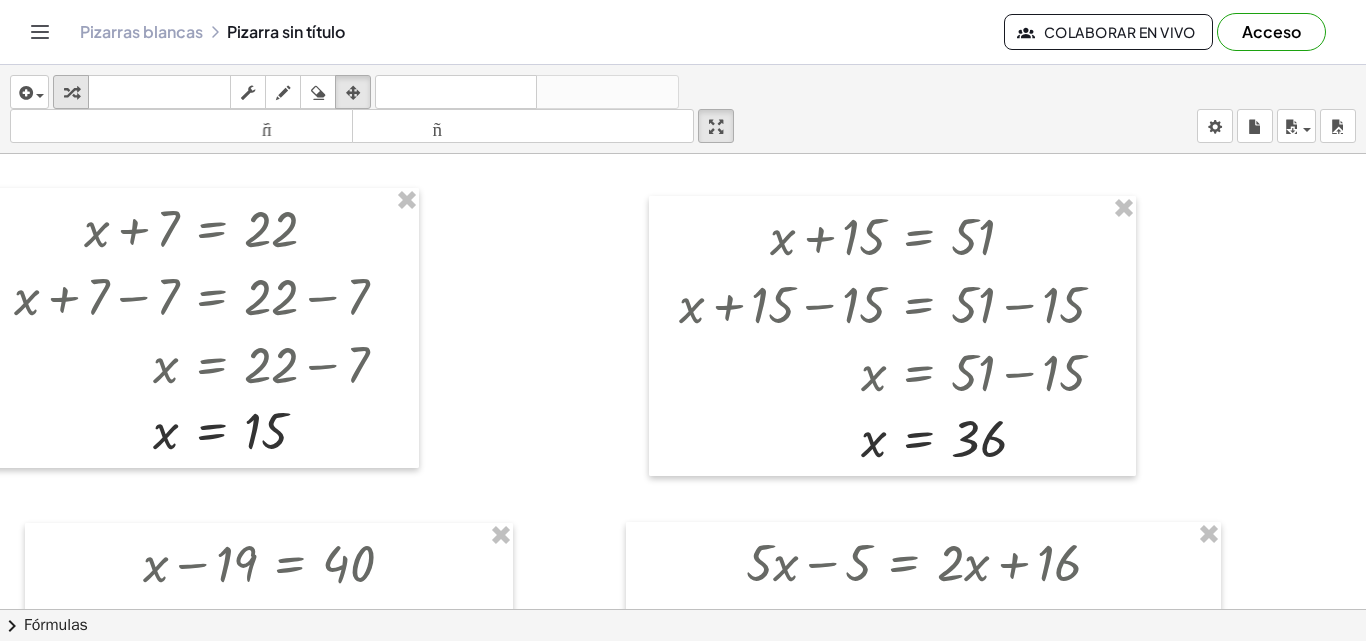 click at bounding box center [71, 93] 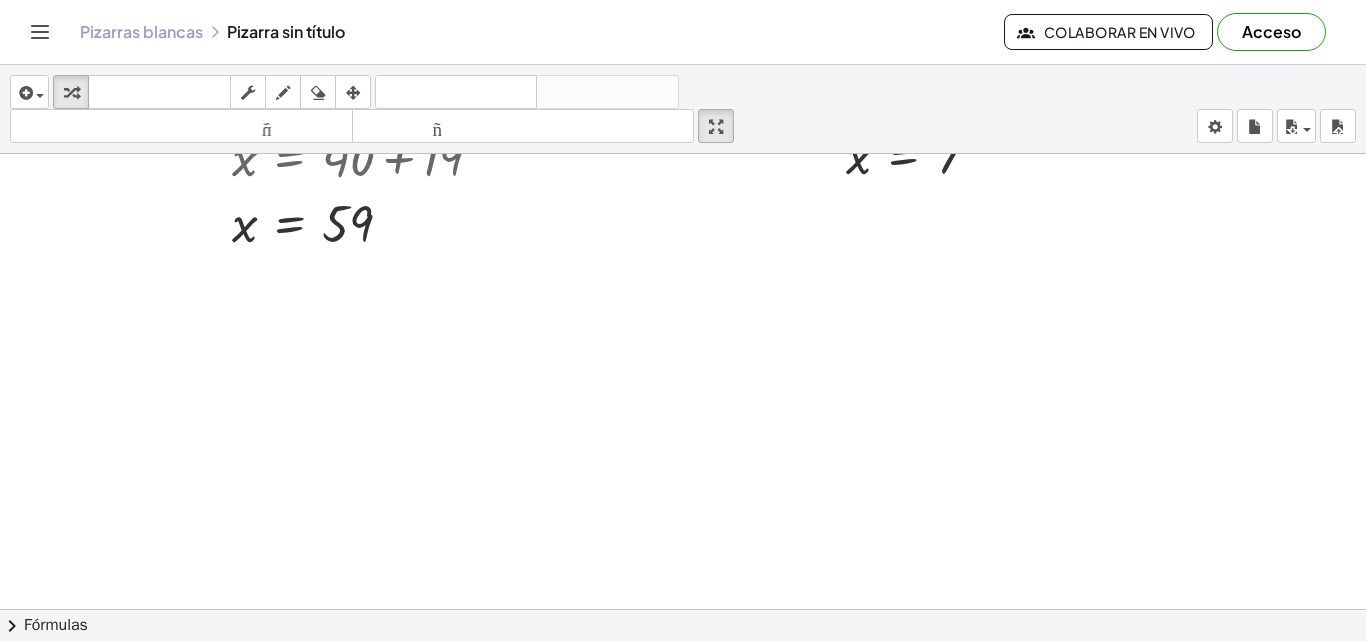 scroll, scrollTop: 543, scrollLeft: 22, axis: both 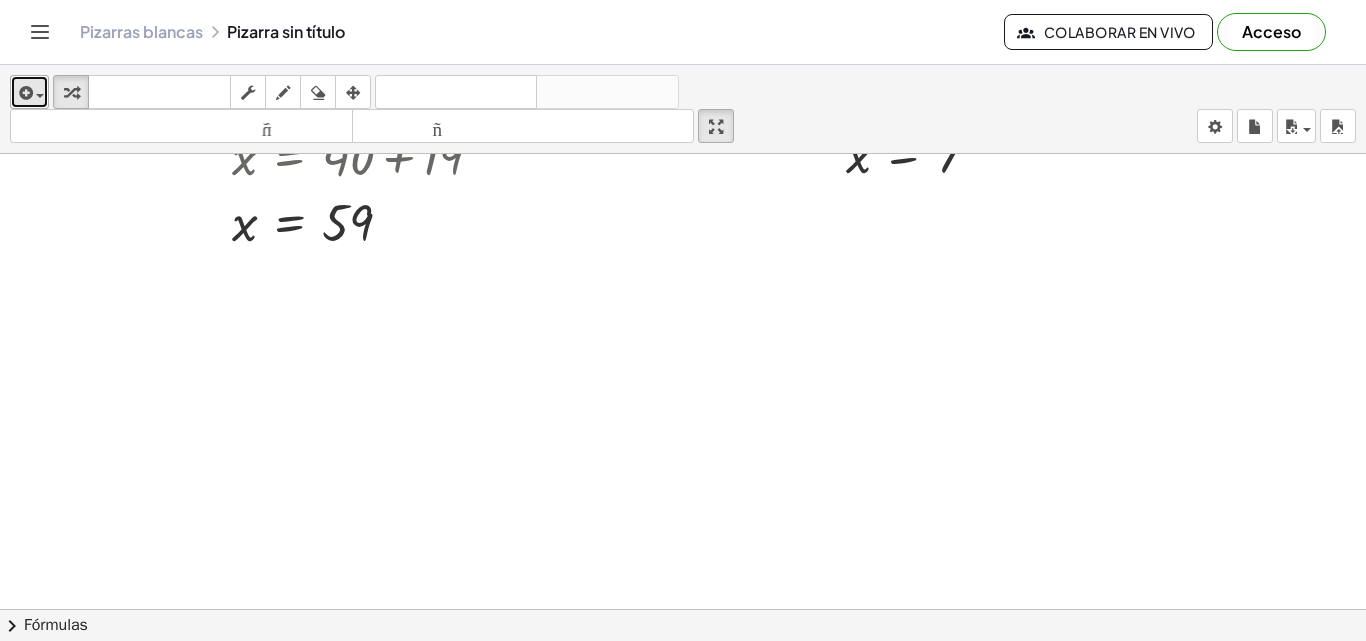 click at bounding box center (40, 96) 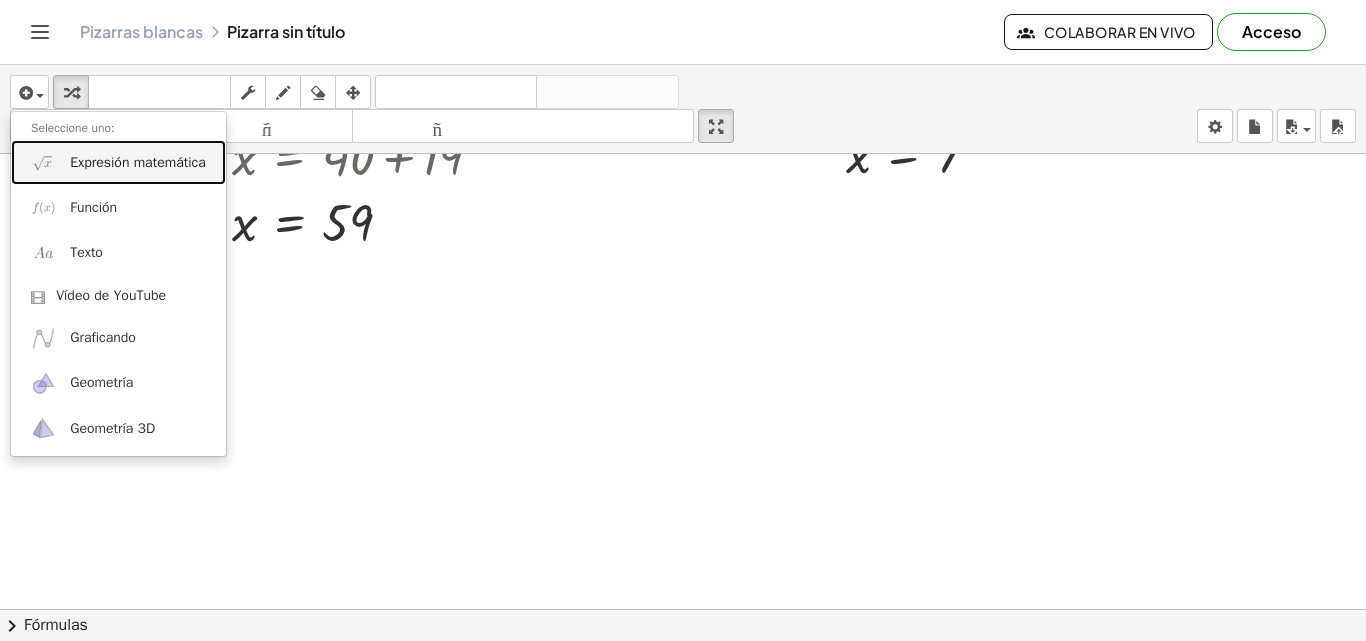 click on "Expresión matemática" at bounding box center (138, 162) 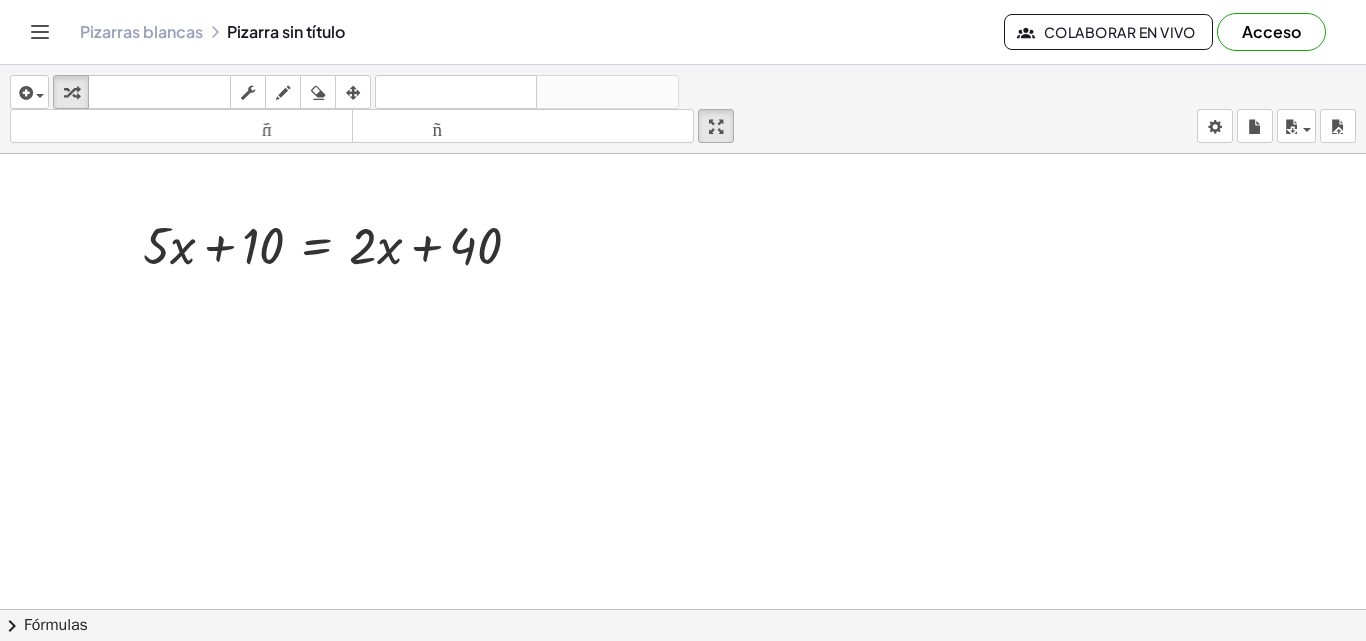 scroll, scrollTop: 643, scrollLeft: 22, axis: both 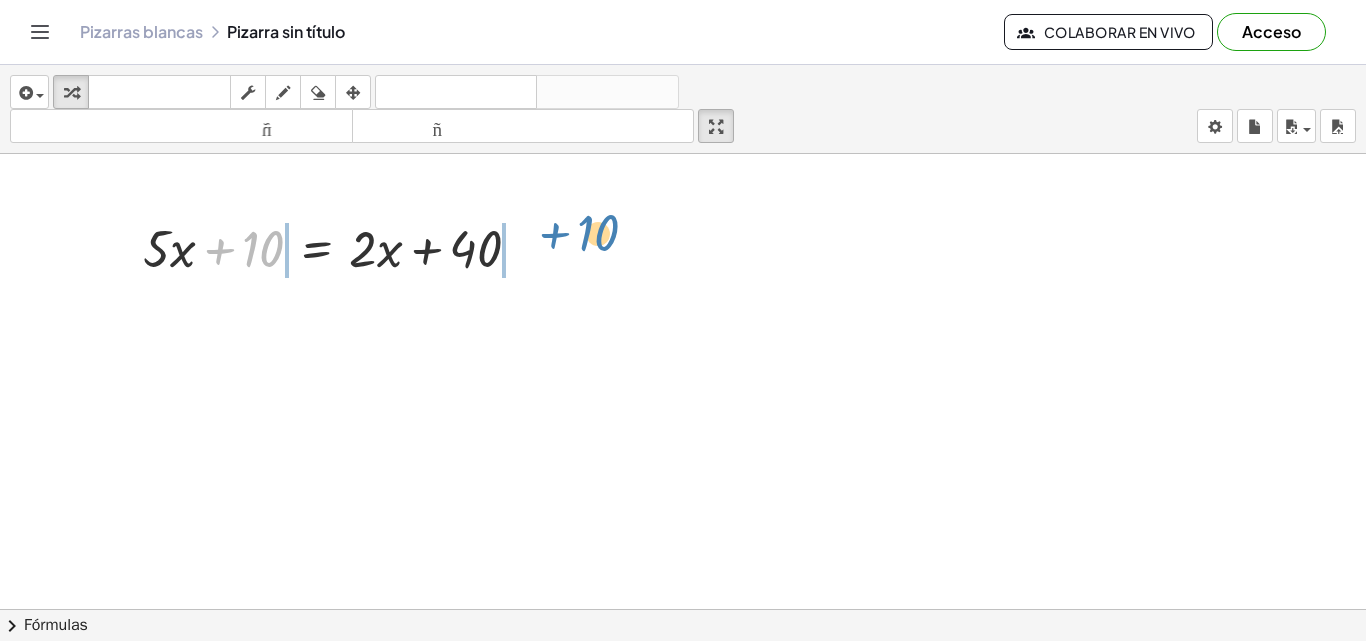 drag, startPoint x: 251, startPoint y: 253, endPoint x: 584, endPoint y: 242, distance: 333.18164 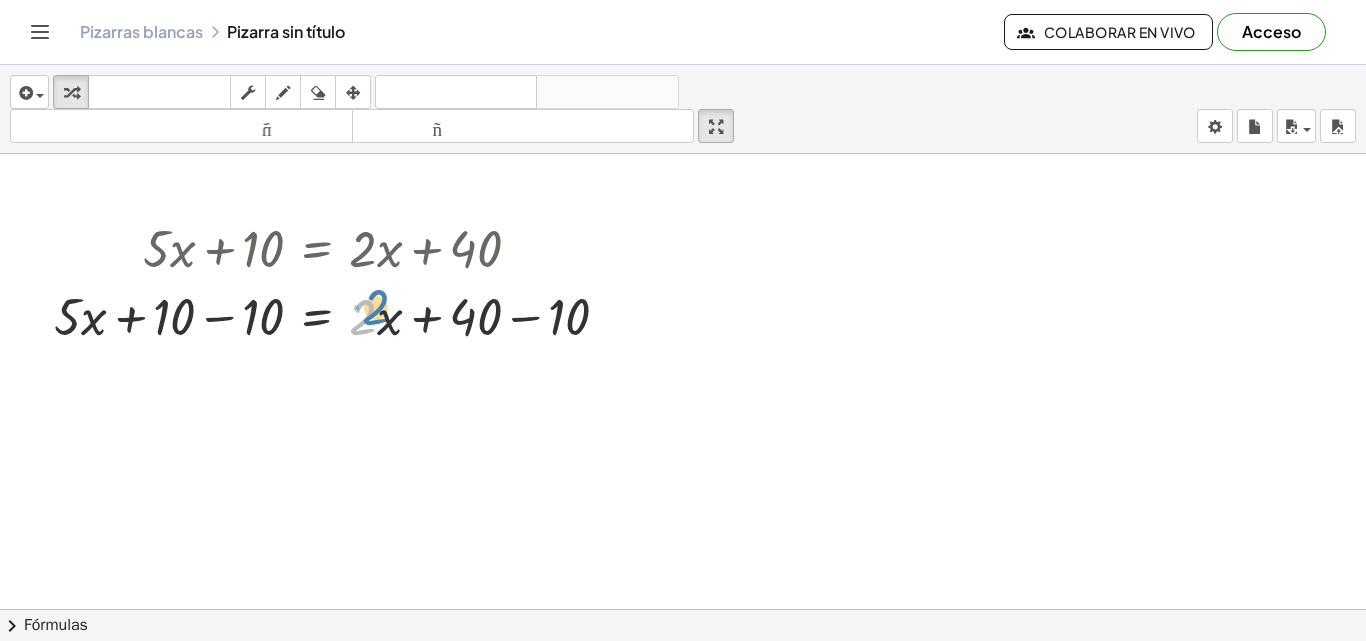 drag, startPoint x: 372, startPoint y: 320, endPoint x: 383, endPoint y: 308, distance: 16.27882 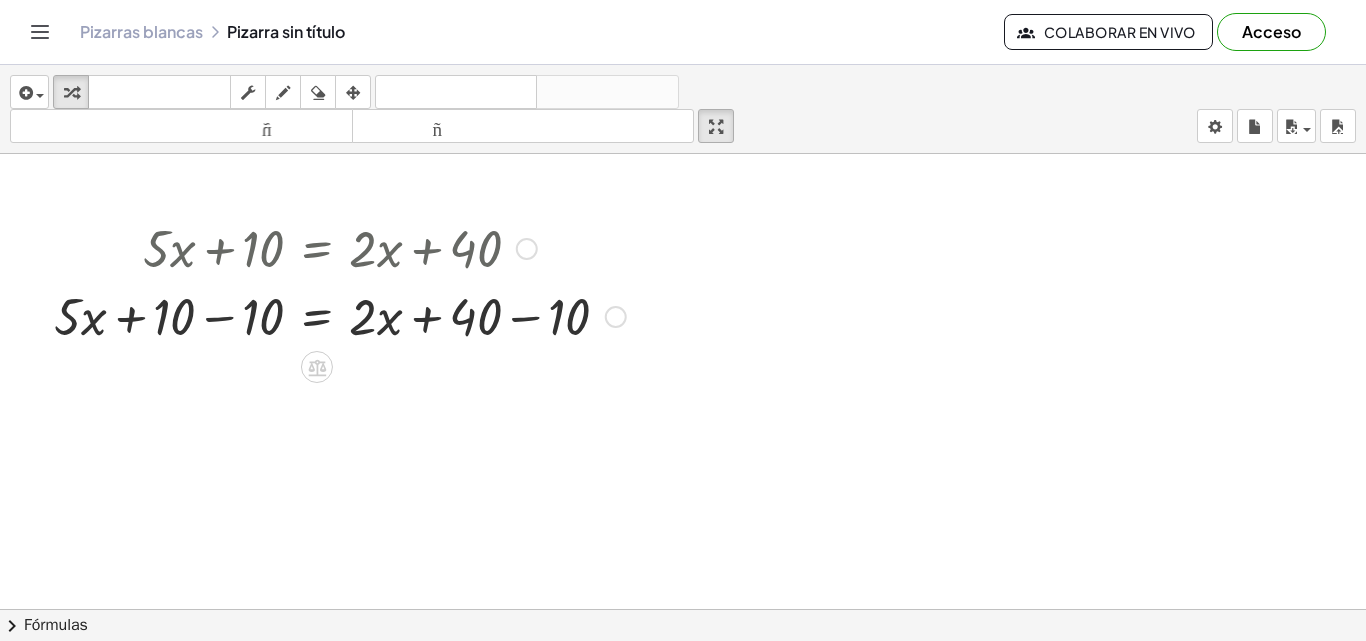 click at bounding box center [340, 315] 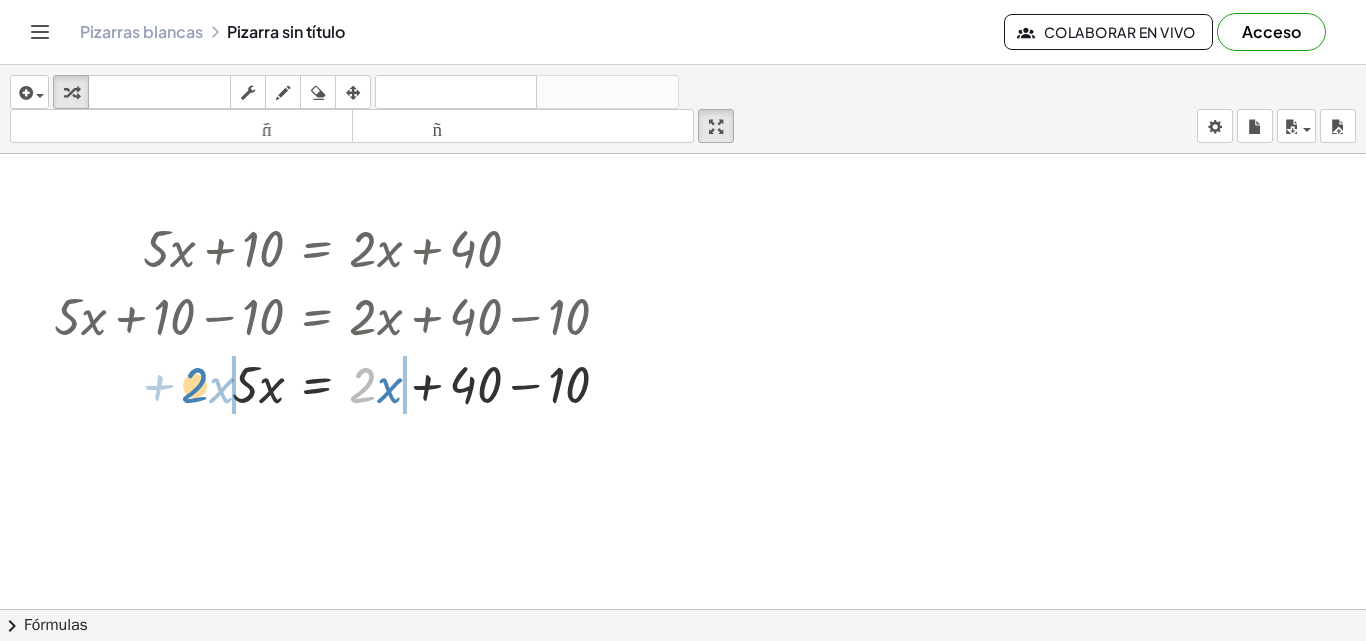 drag, startPoint x: 366, startPoint y: 388, endPoint x: 198, endPoint y: 388, distance: 168 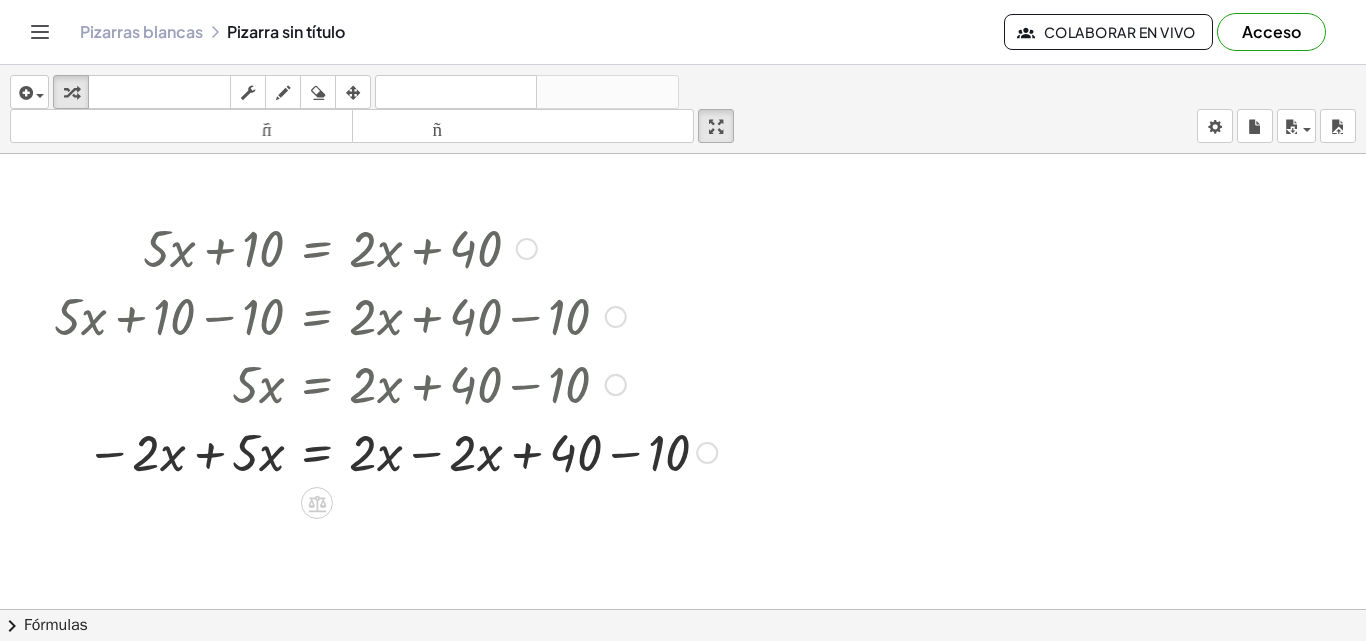 click at bounding box center (385, 451) 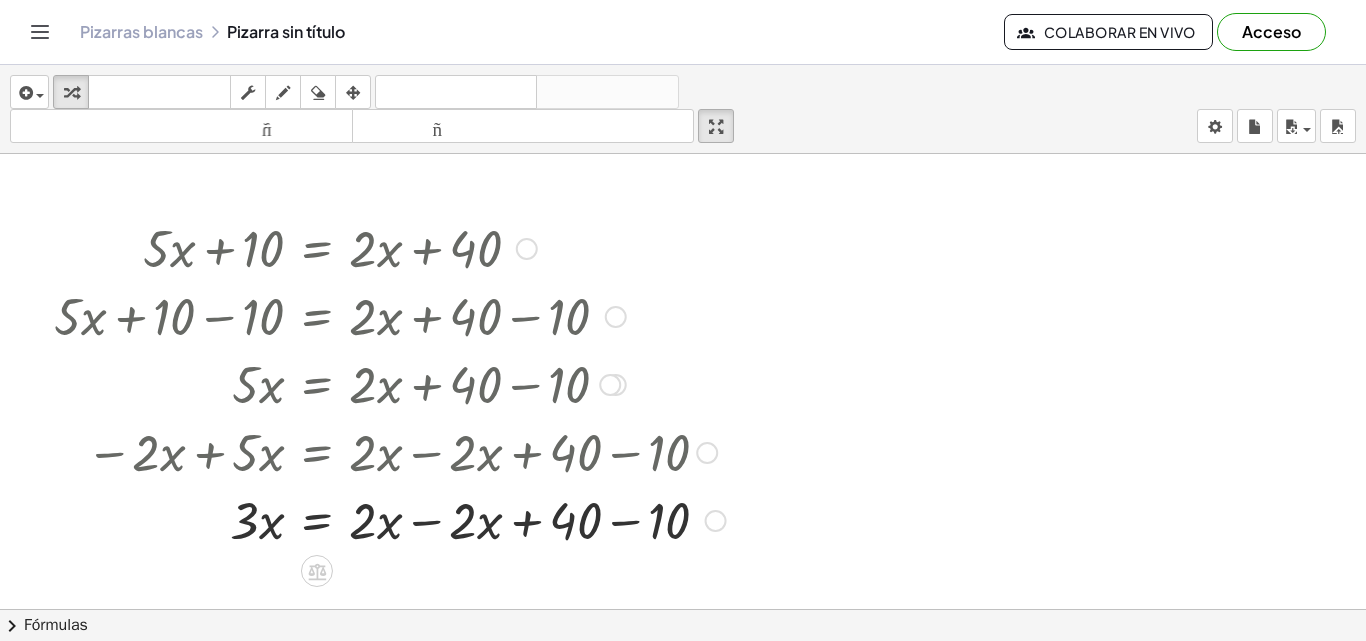 click at bounding box center (390, 519) 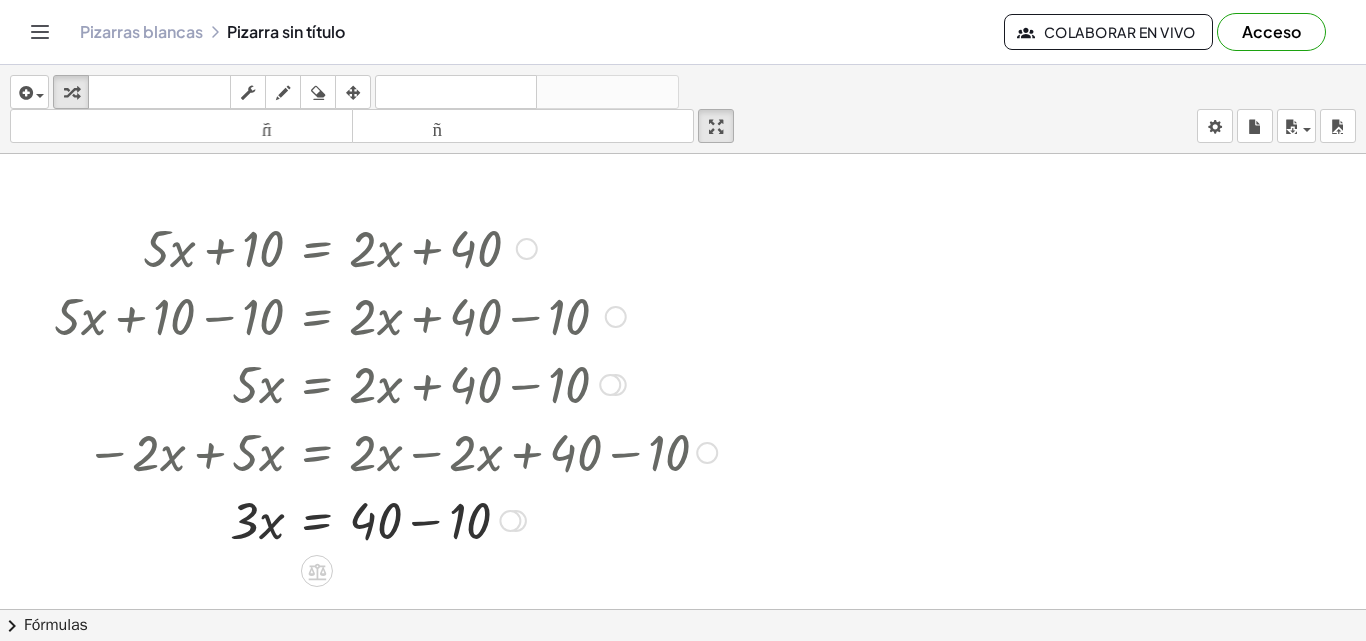 click at bounding box center [385, 519] 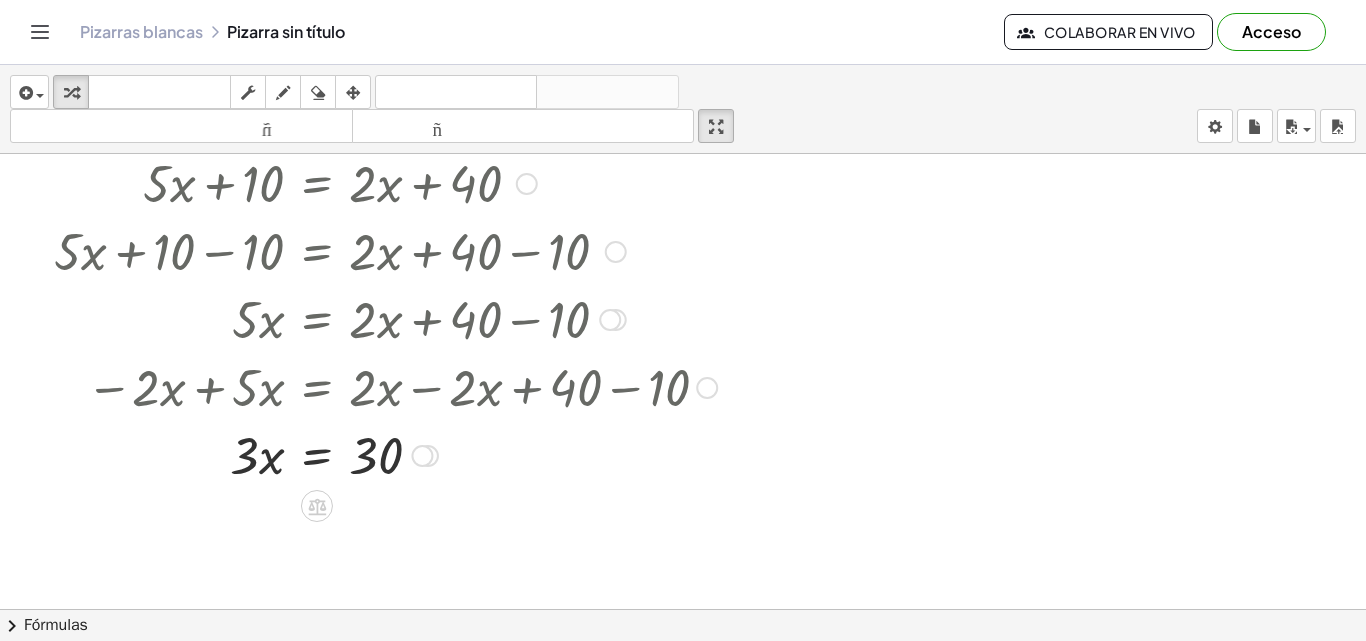 scroll, scrollTop: 753, scrollLeft: 22, axis: both 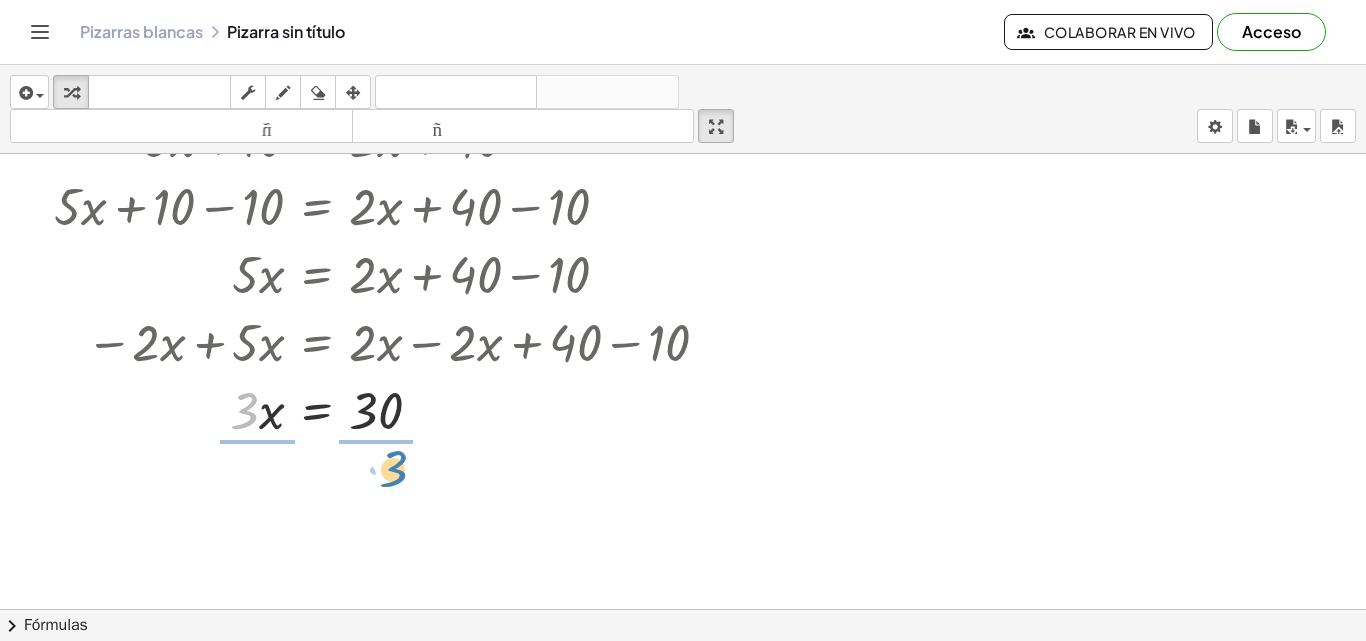 drag, startPoint x: 242, startPoint y: 397, endPoint x: 391, endPoint y: 454, distance: 159.53056 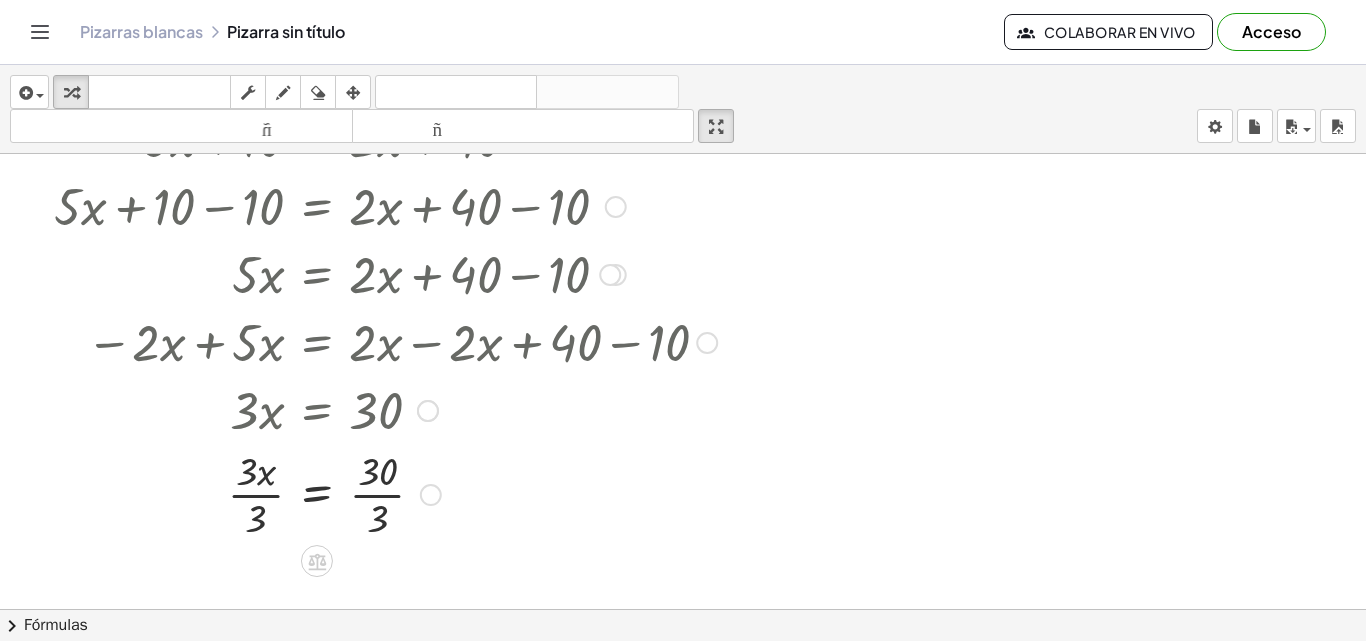 click at bounding box center [385, 493] 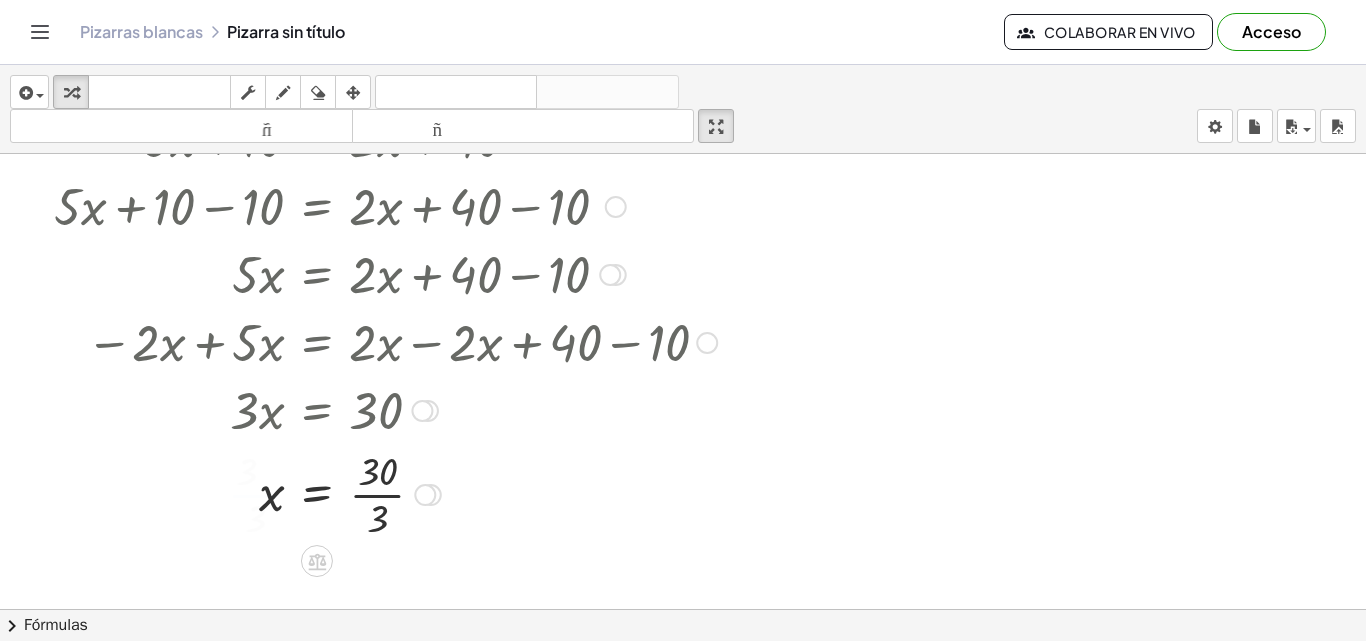 click at bounding box center [385, 493] 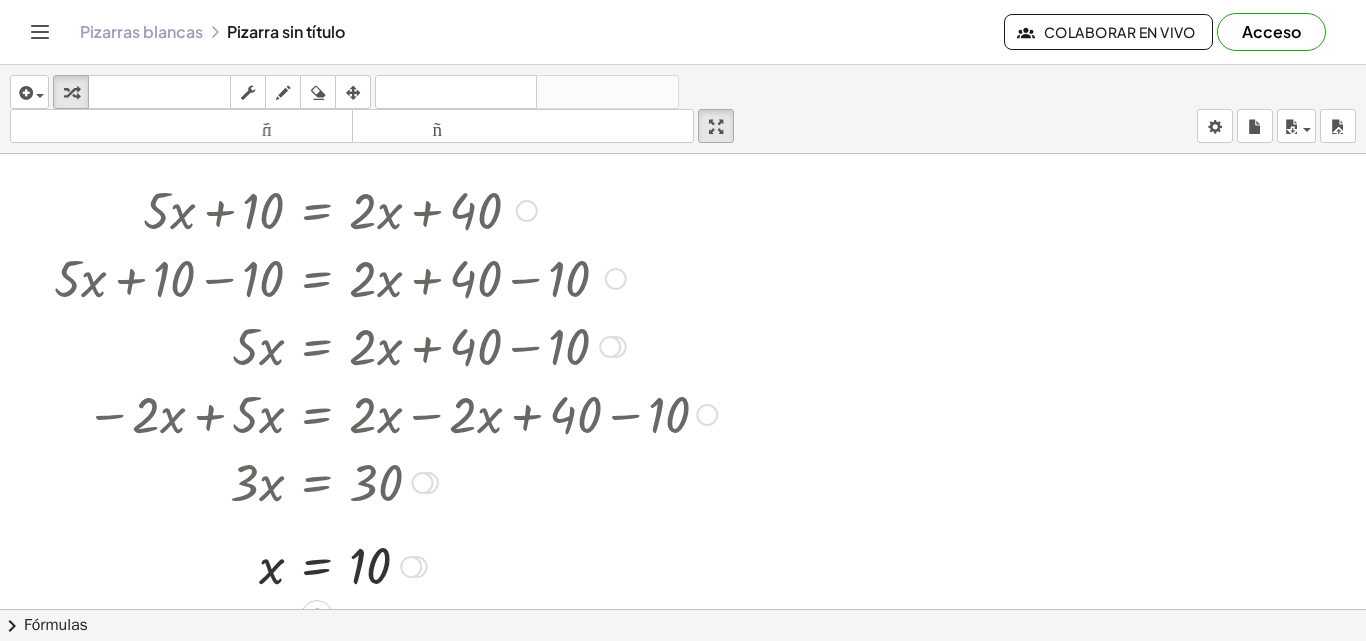 scroll, scrollTop: 682, scrollLeft: 22, axis: both 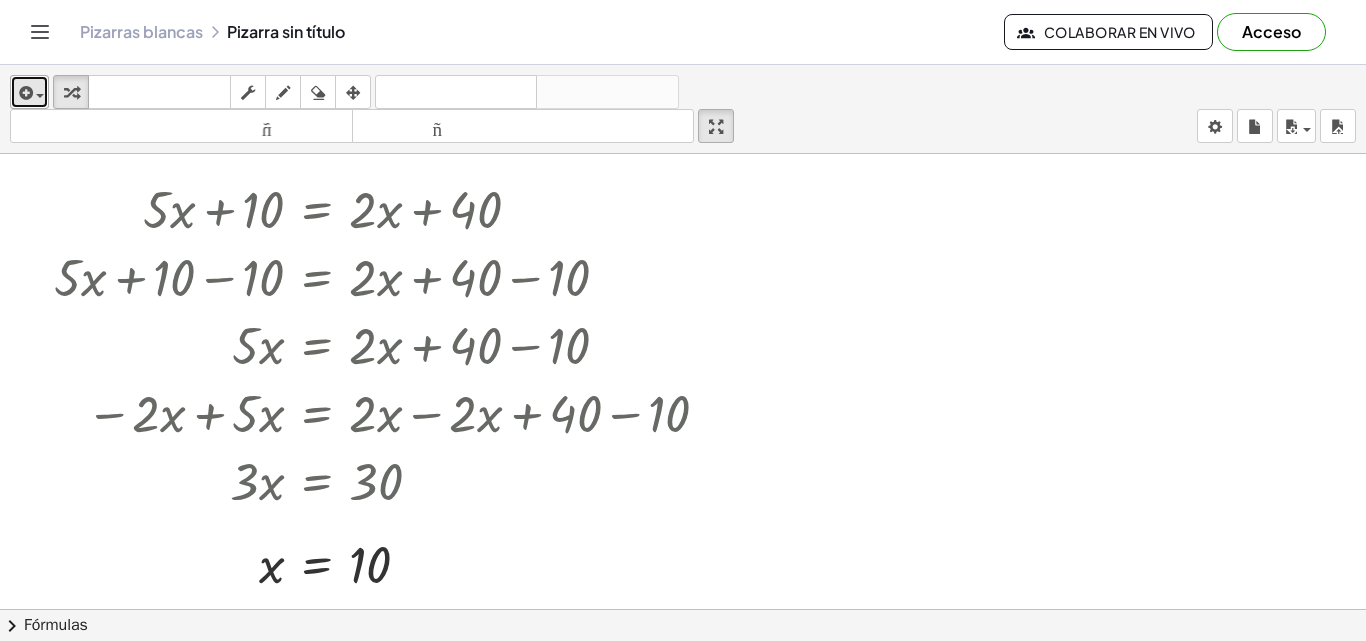 click at bounding box center (29, 92) 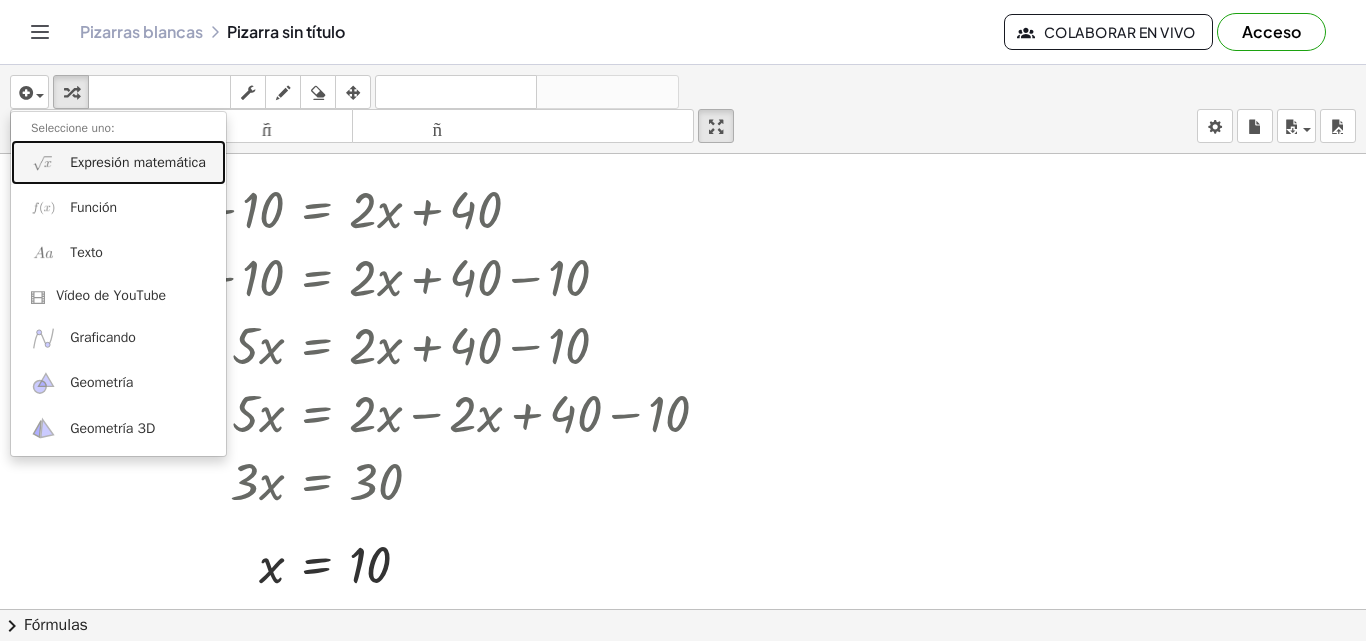 click on "Expresión matemática" at bounding box center [118, 162] 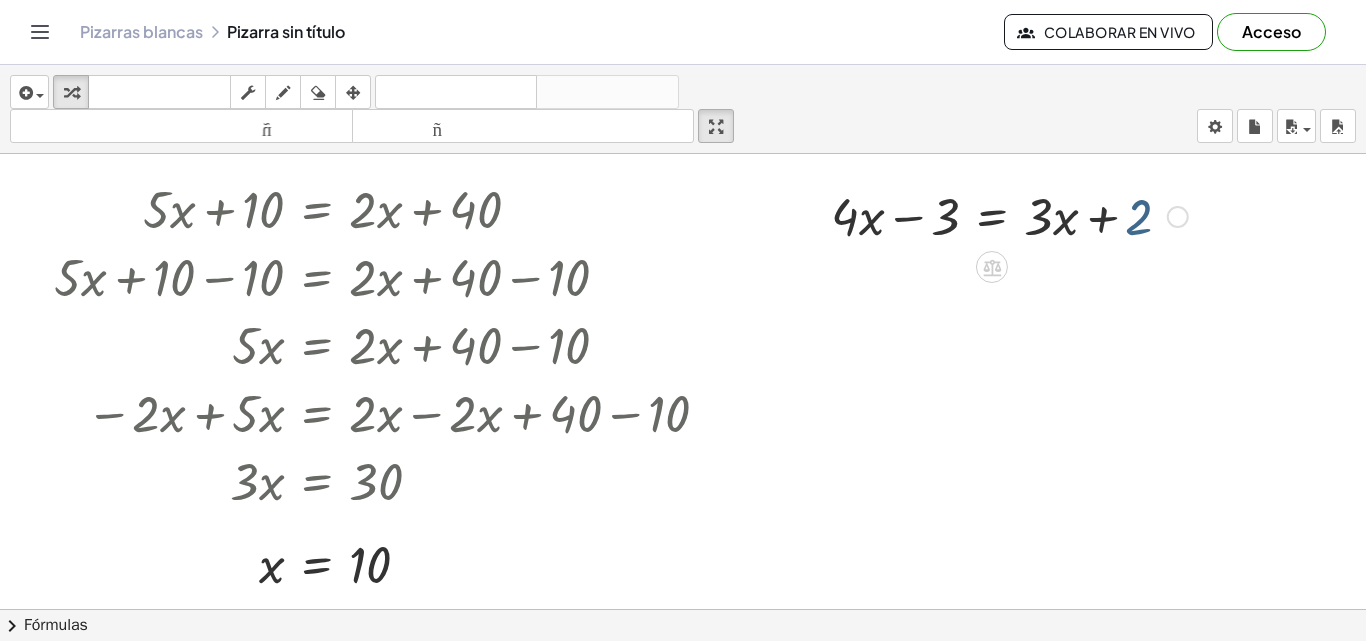 click at bounding box center (1009, 215) 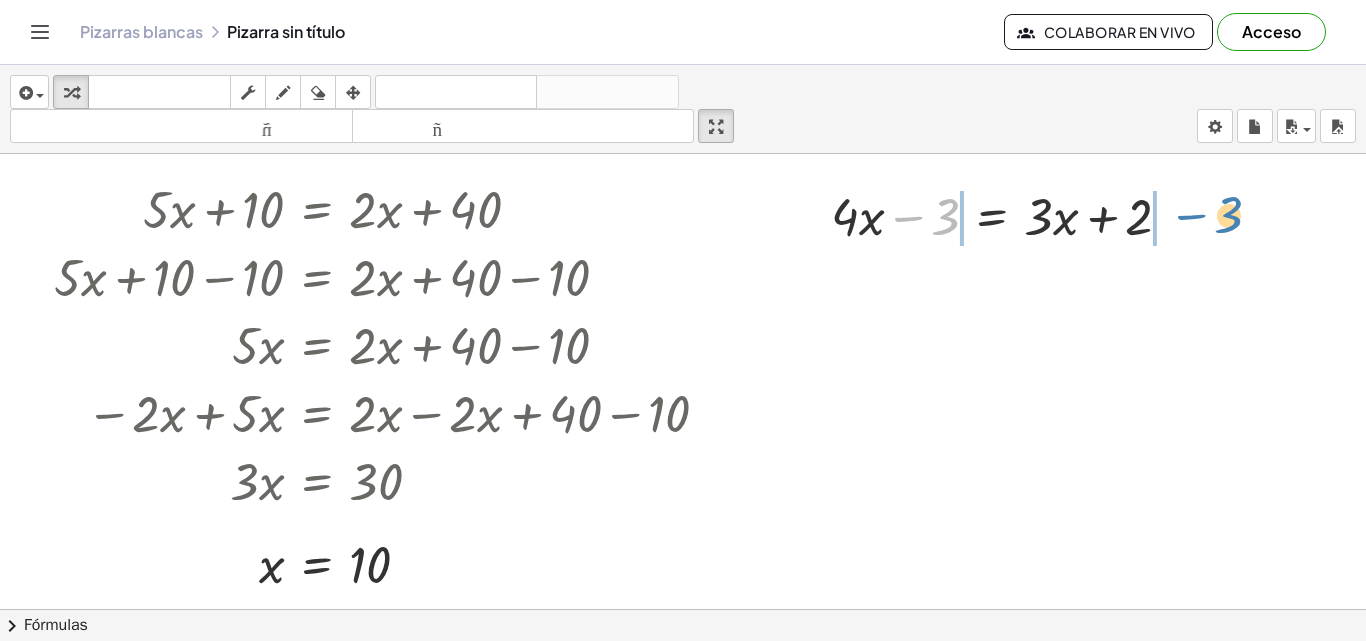 drag, startPoint x: 921, startPoint y: 220, endPoint x: 1198, endPoint y: 220, distance: 277 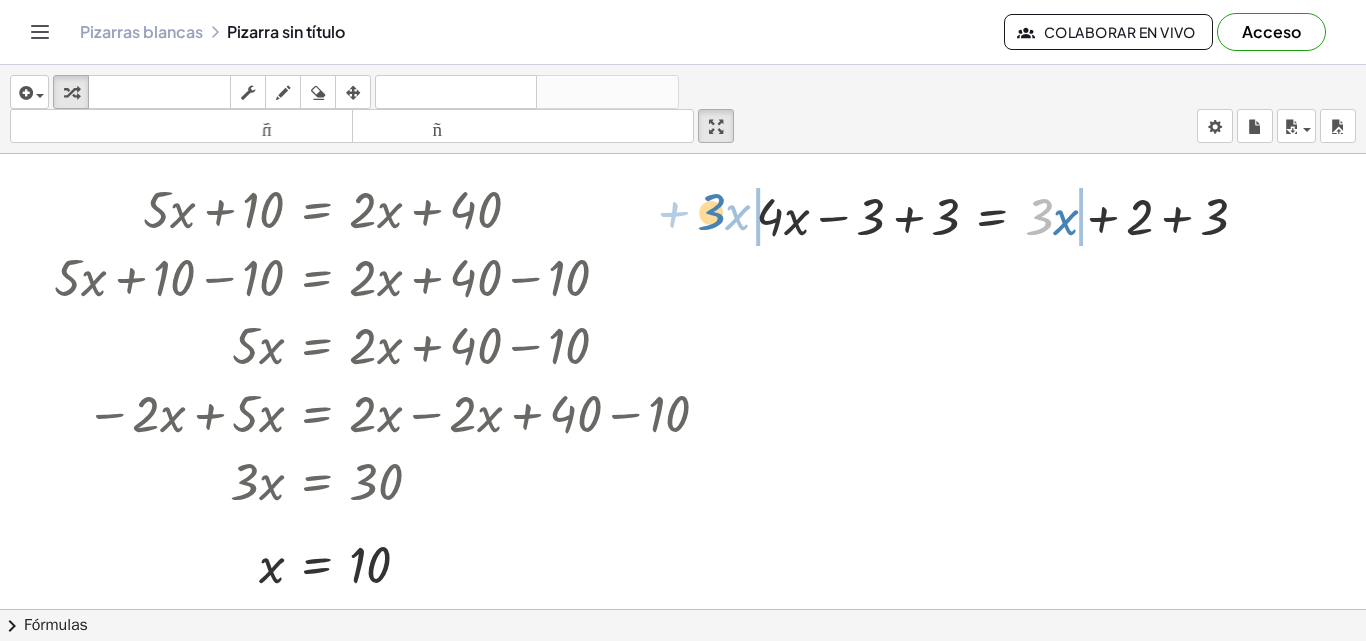 drag, startPoint x: 1049, startPoint y: 216, endPoint x: 721, endPoint y: 211, distance: 328.03812 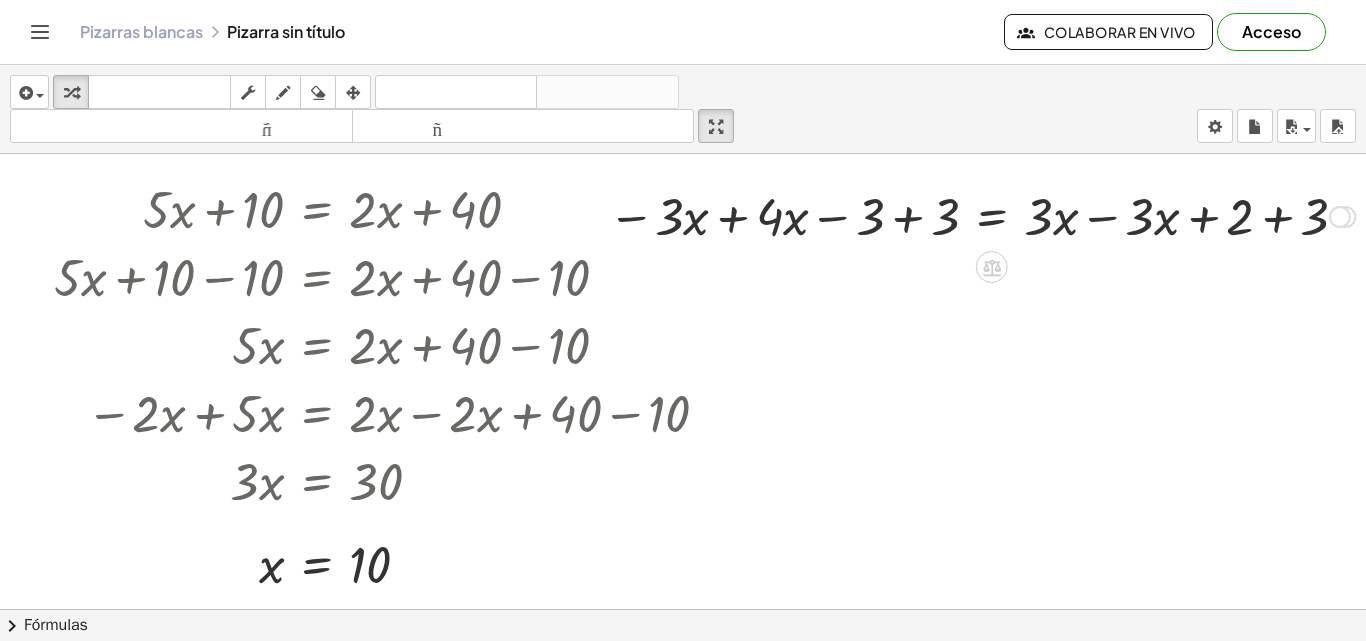 click at bounding box center (981, 215) 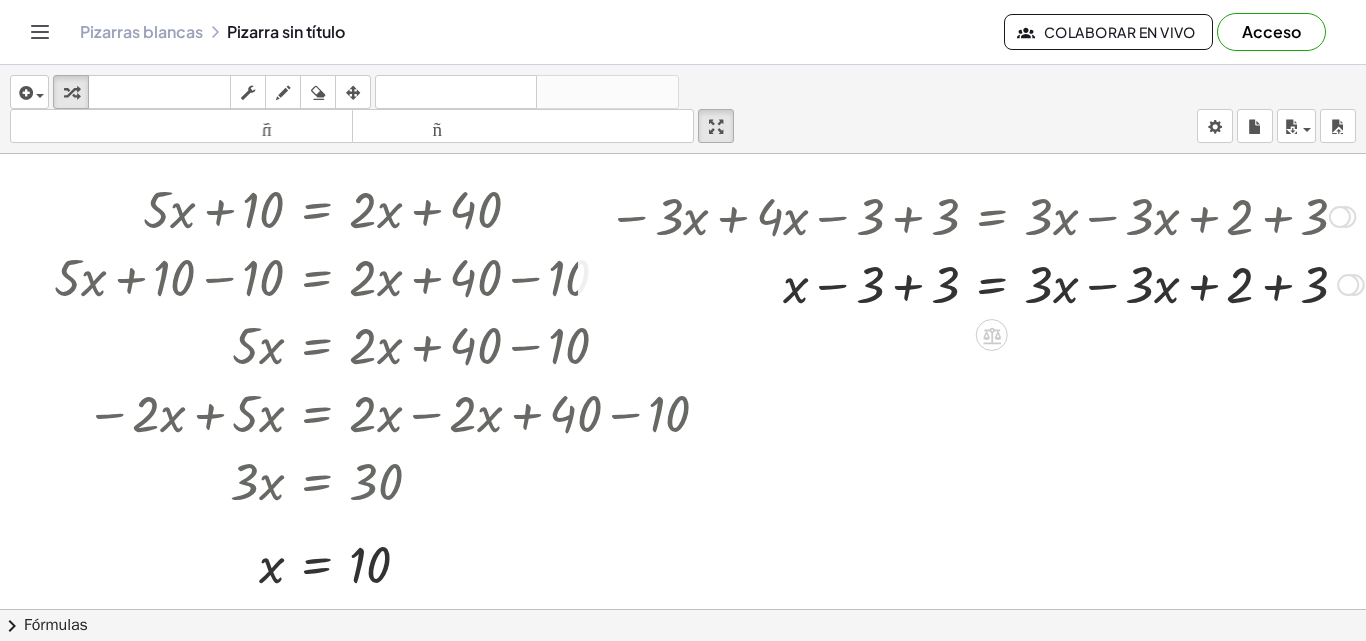 click at bounding box center [986, 283] 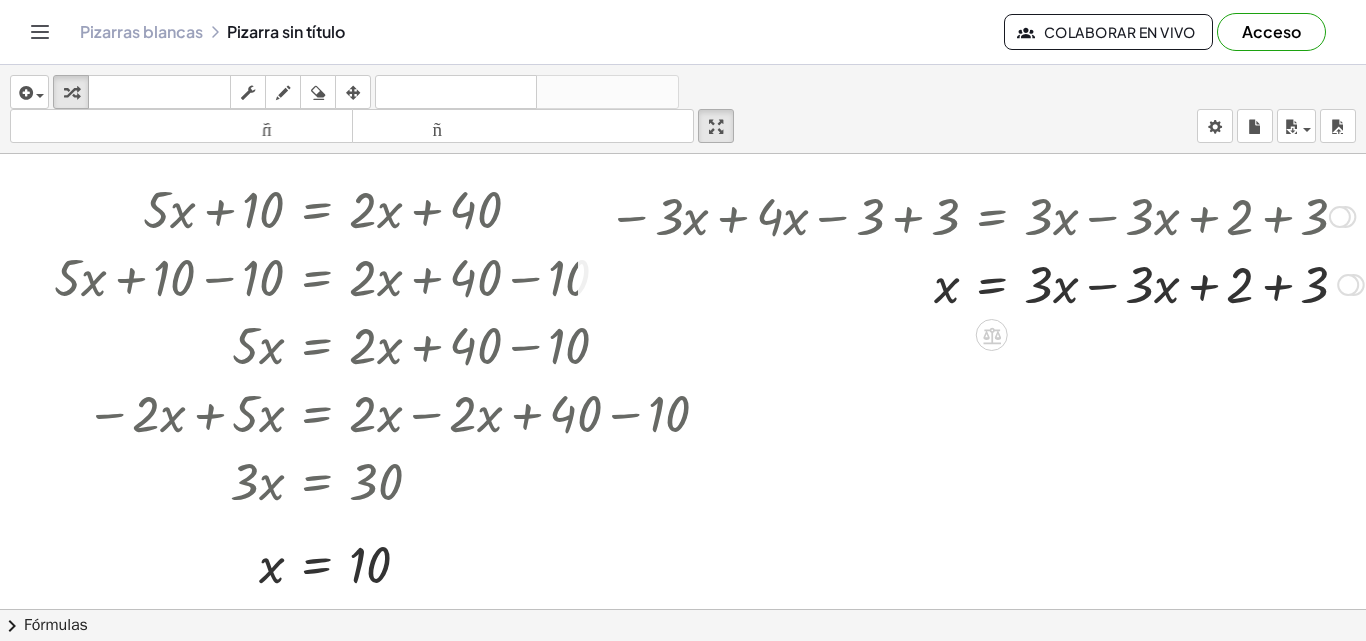 click at bounding box center [986, 283] 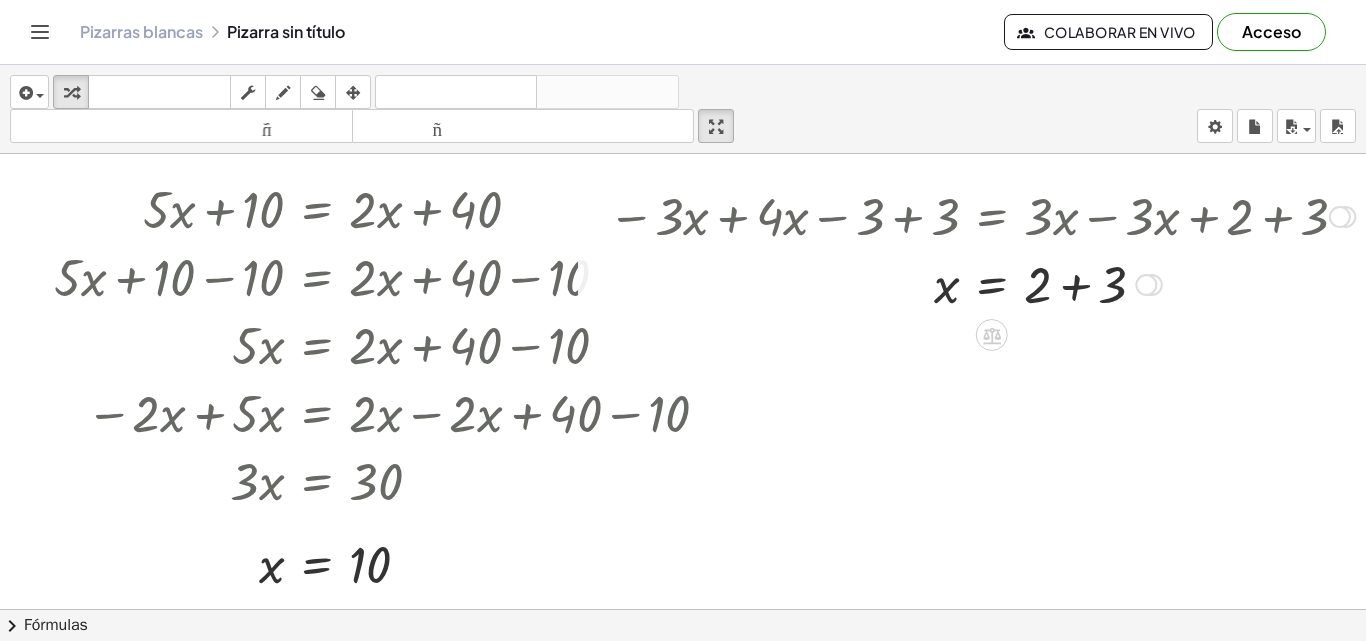 click at bounding box center [981, 283] 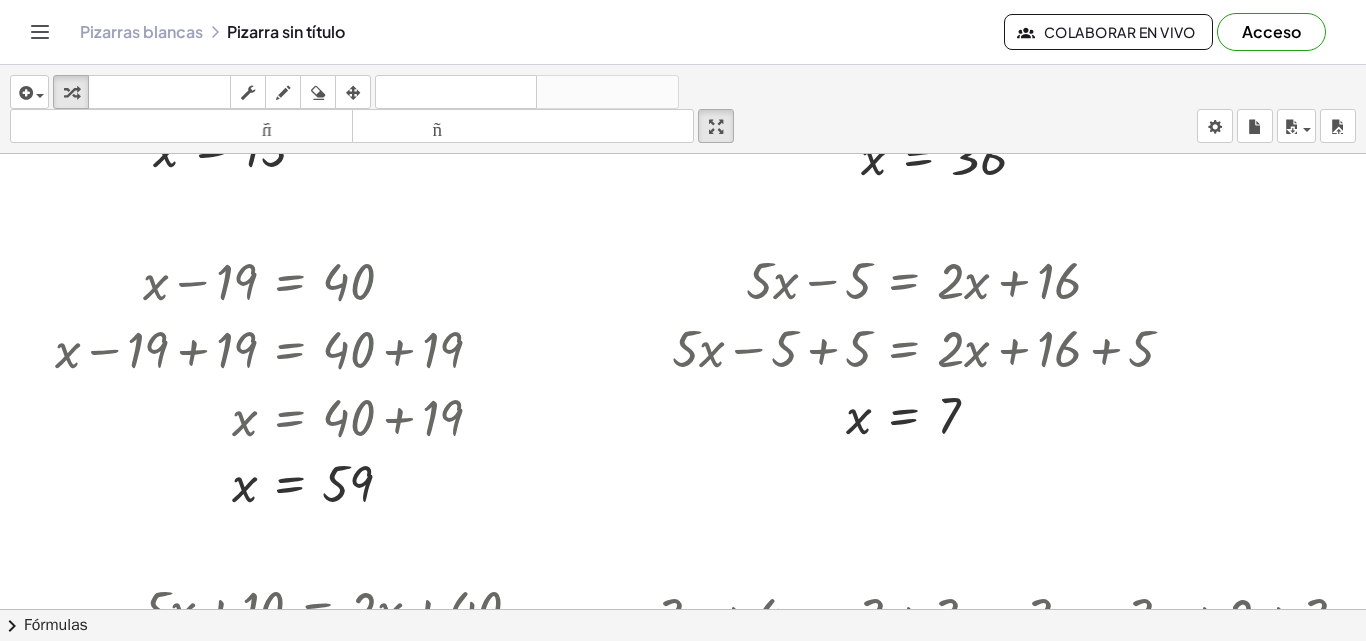 scroll, scrollTop: 283, scrollLeft: 22, axis: both 